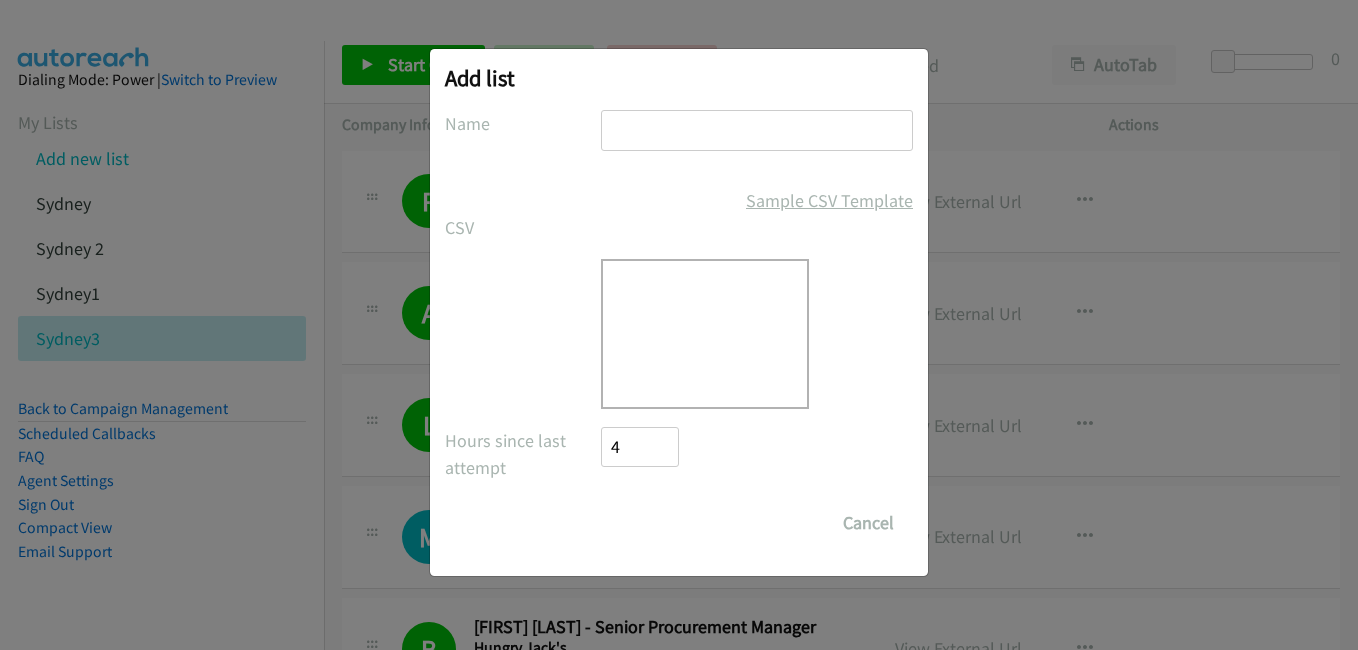 scroll, scrollTop: 0, scrollLeft: 0, axis: both 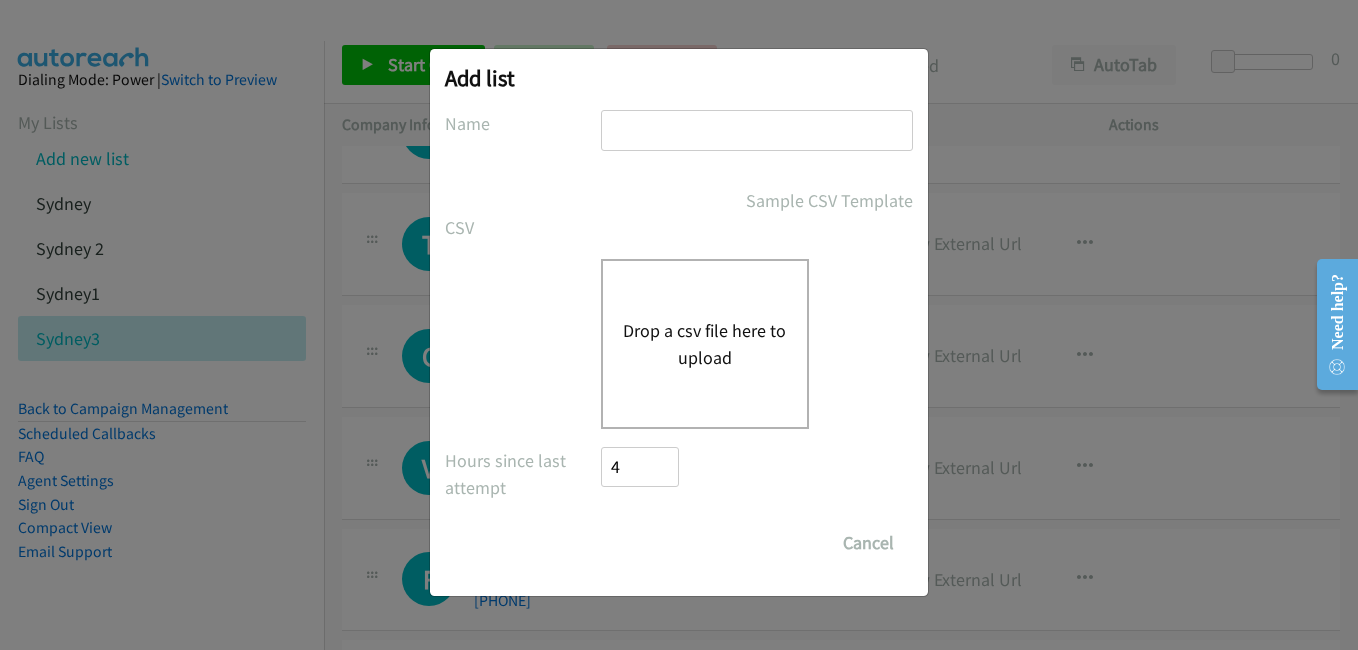 click at bounding box center [757, 130] 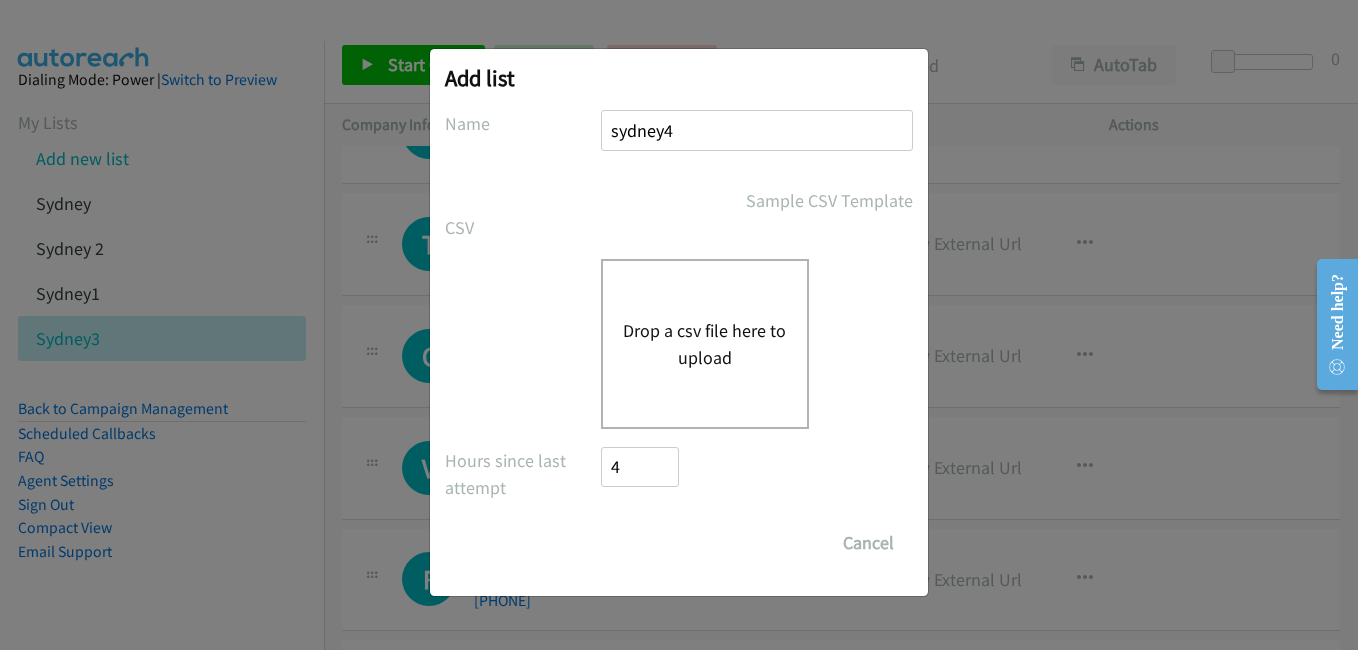 type on "sydney4" 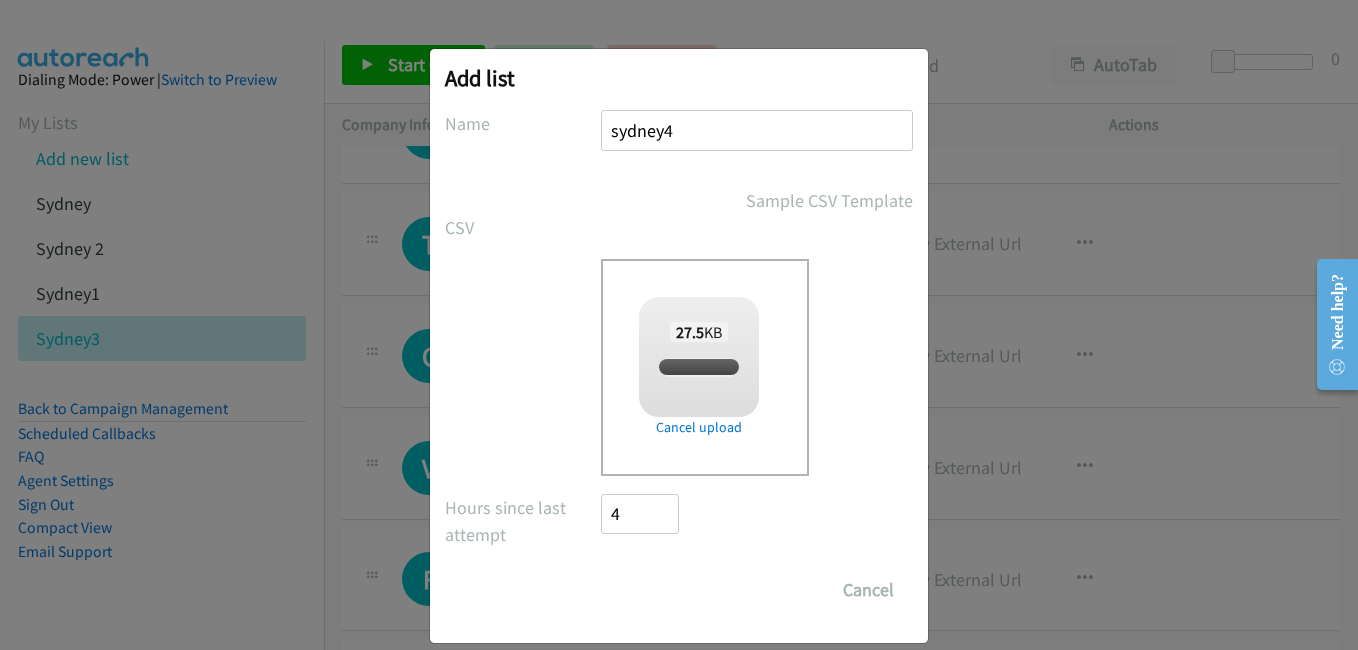 checkbox on "true" 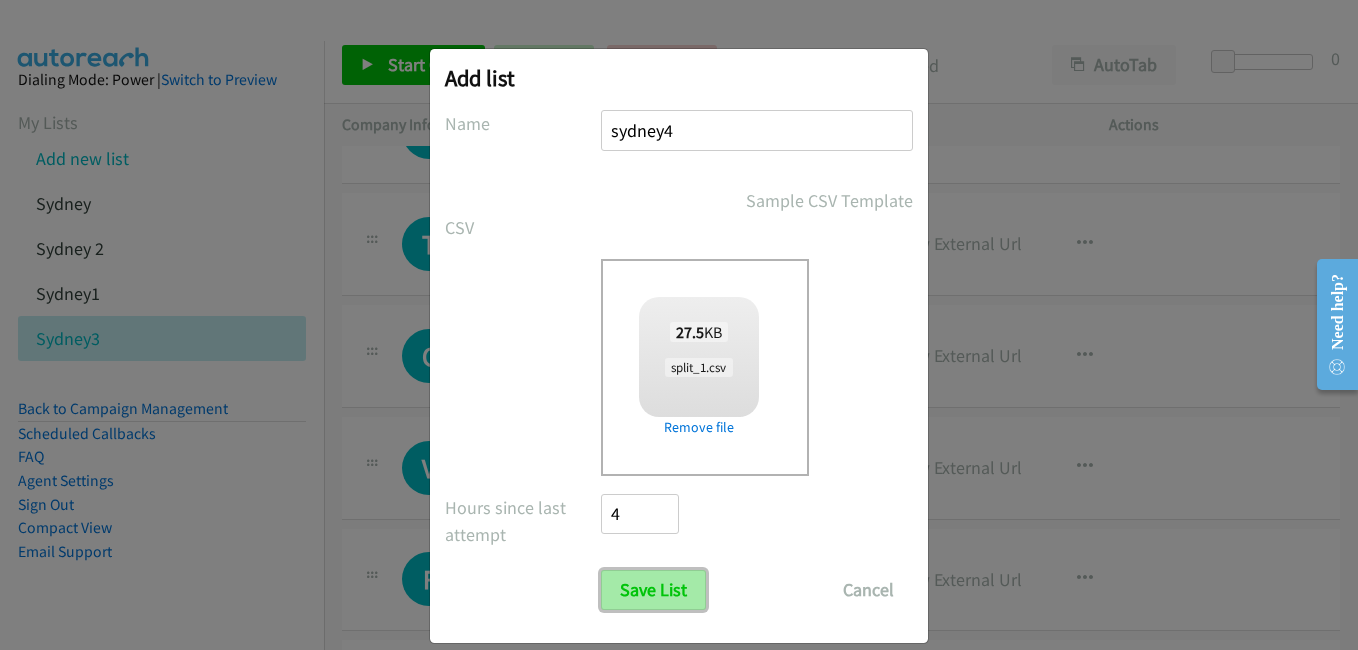 click on "Save List" at bounding box center (653, 590) 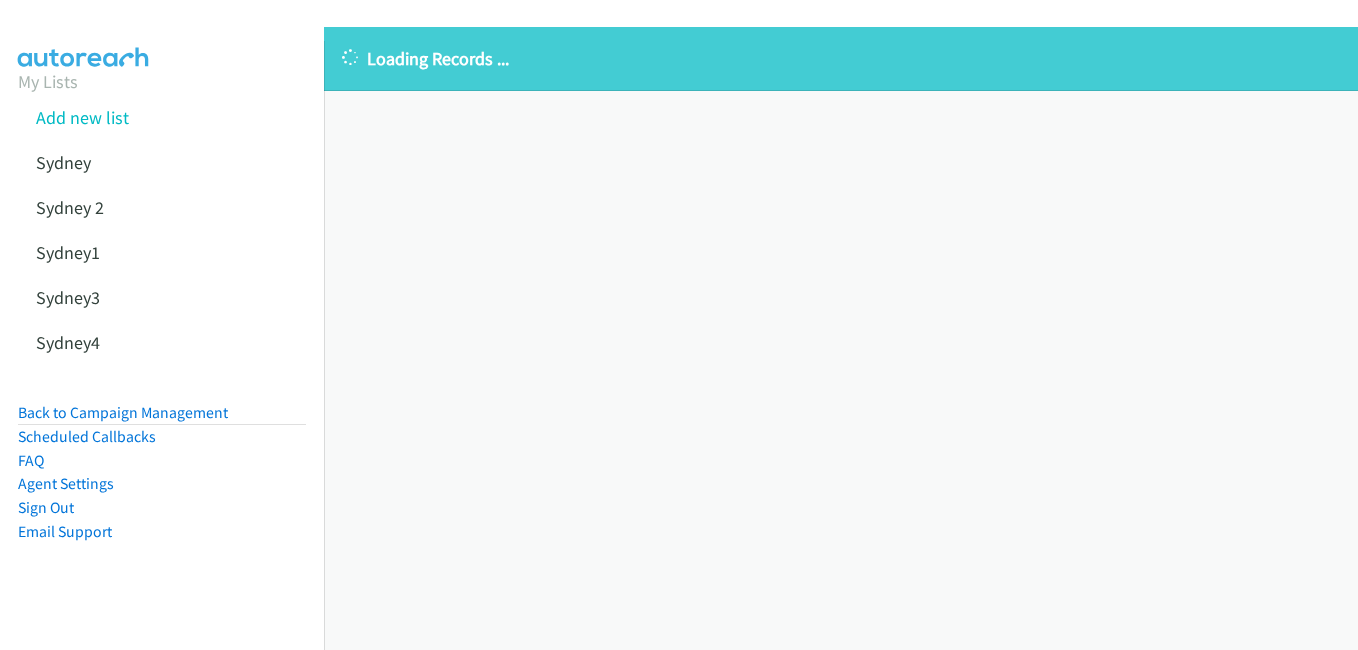 scroll, scrollTop: 0, scrollLeft: 0, axis: both 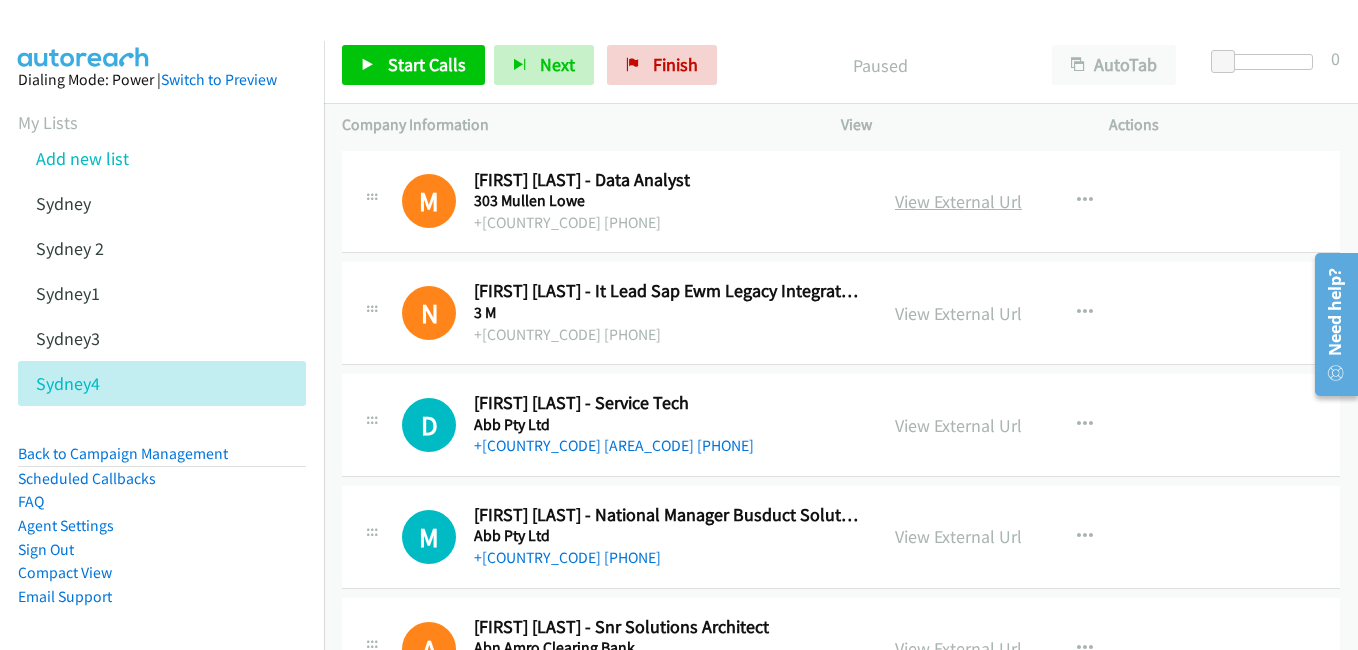 click on "View External Url" at bounding box center [958, 201] 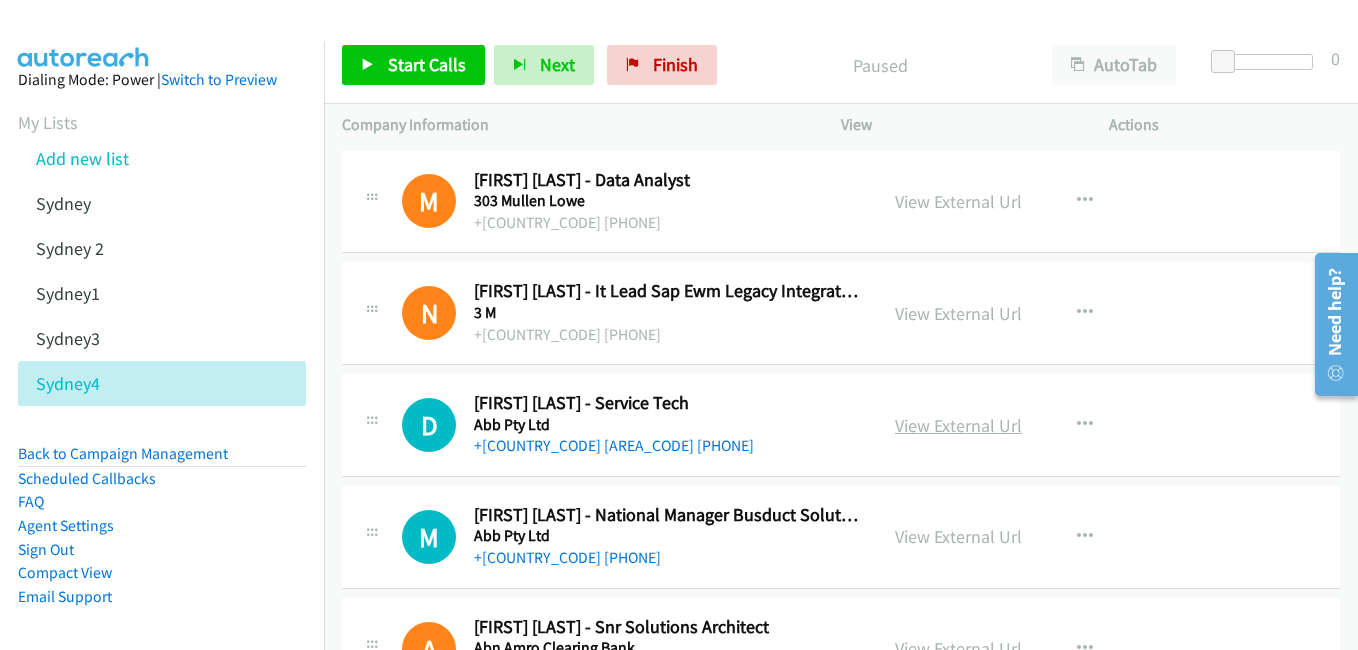 click on "View External Url" at bounding box center (958, 425) 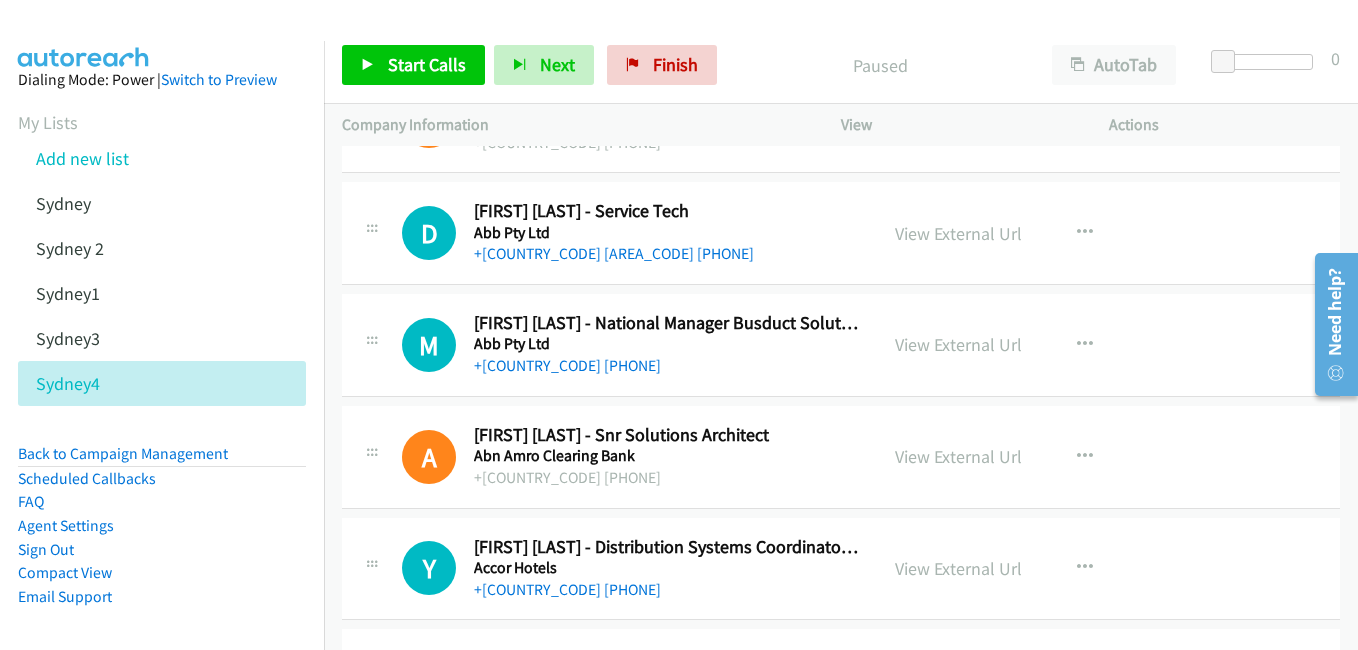 scroll, scrollTop: 200, scrollLeft: 0, axis: vertical 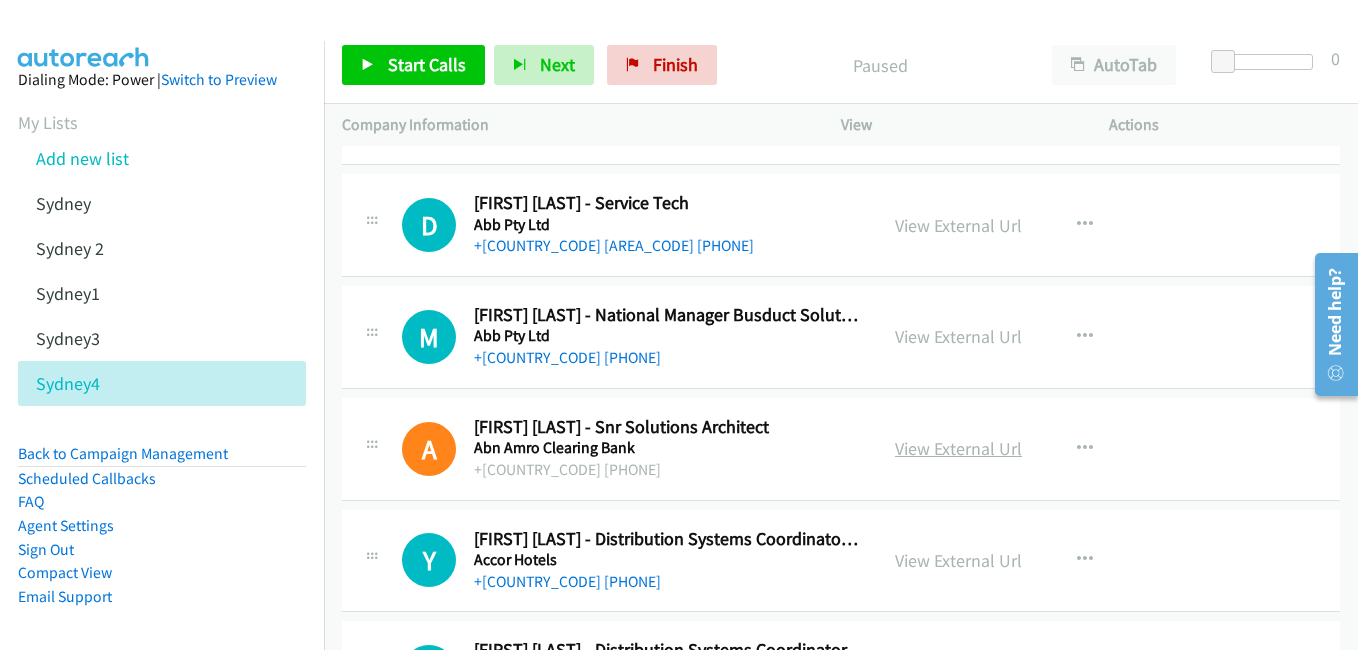 click on "View External Url" at bounding box center [958, 448] 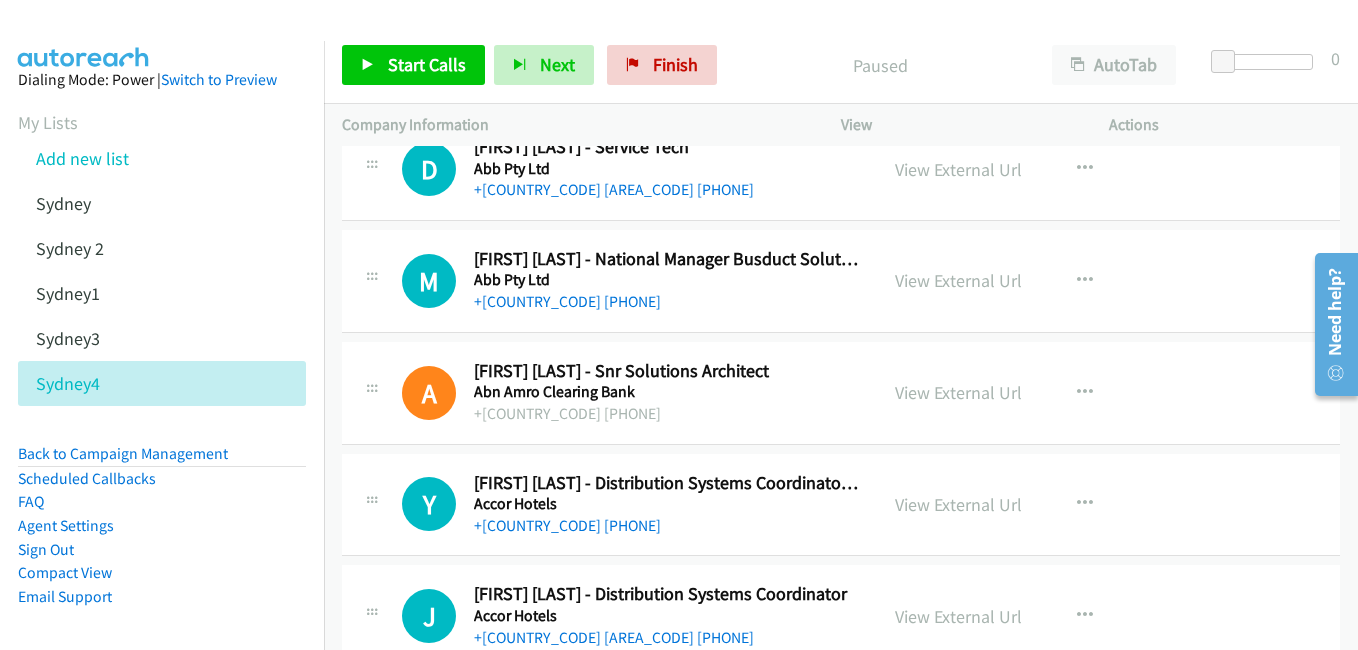 scroll, scrollTop: 300, scrollLeft: 0, axis: vertical 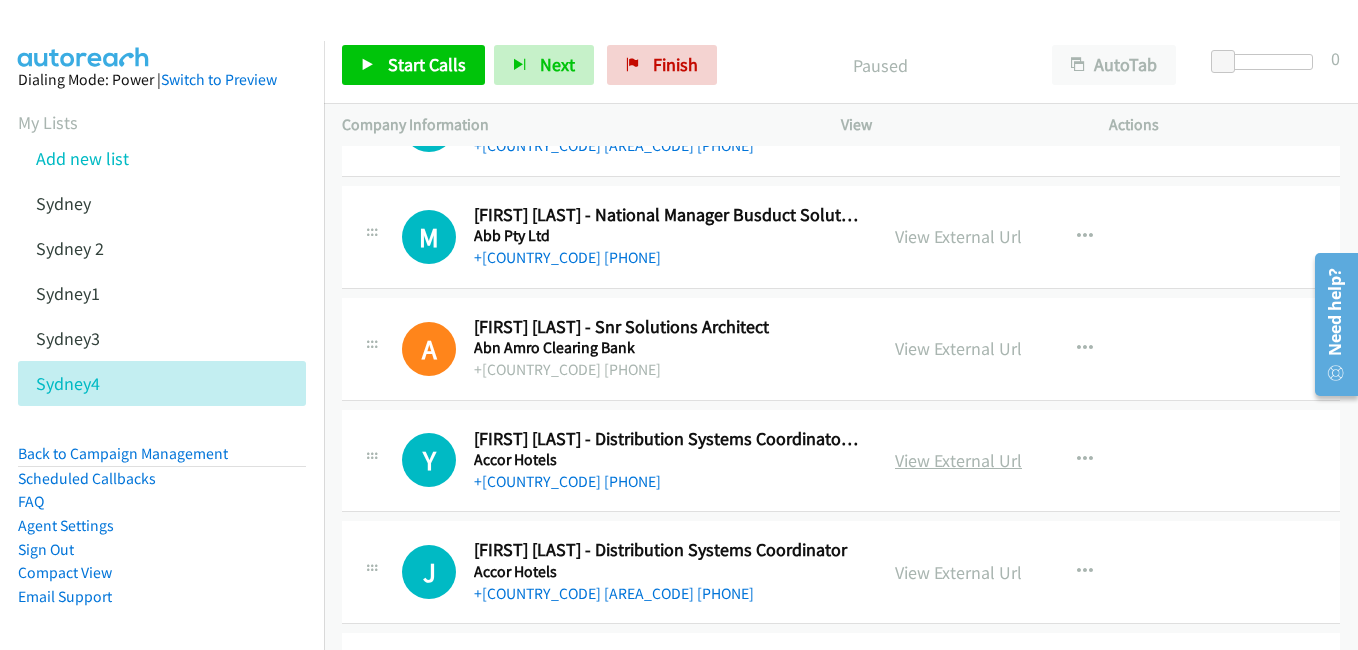 click on "View External Url" at bounding box center [958, 460] 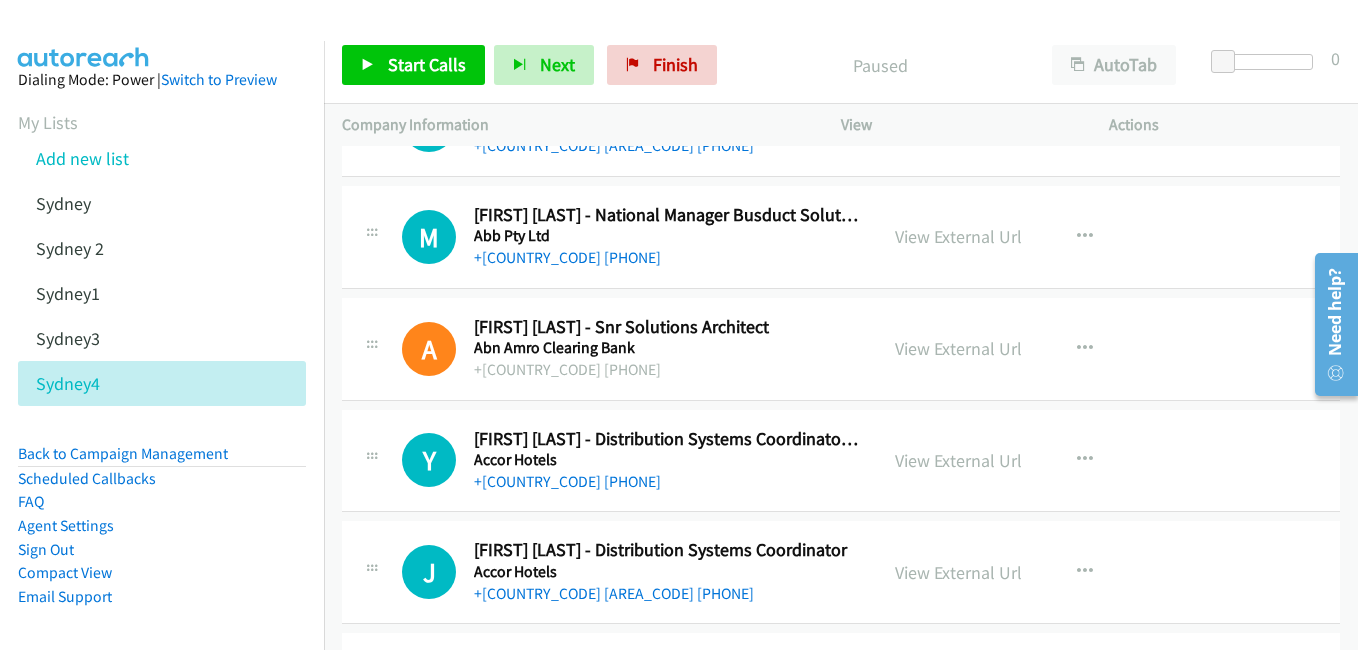 scroll, scrollTop: 400, scrollLeft: 0, axis: vertical 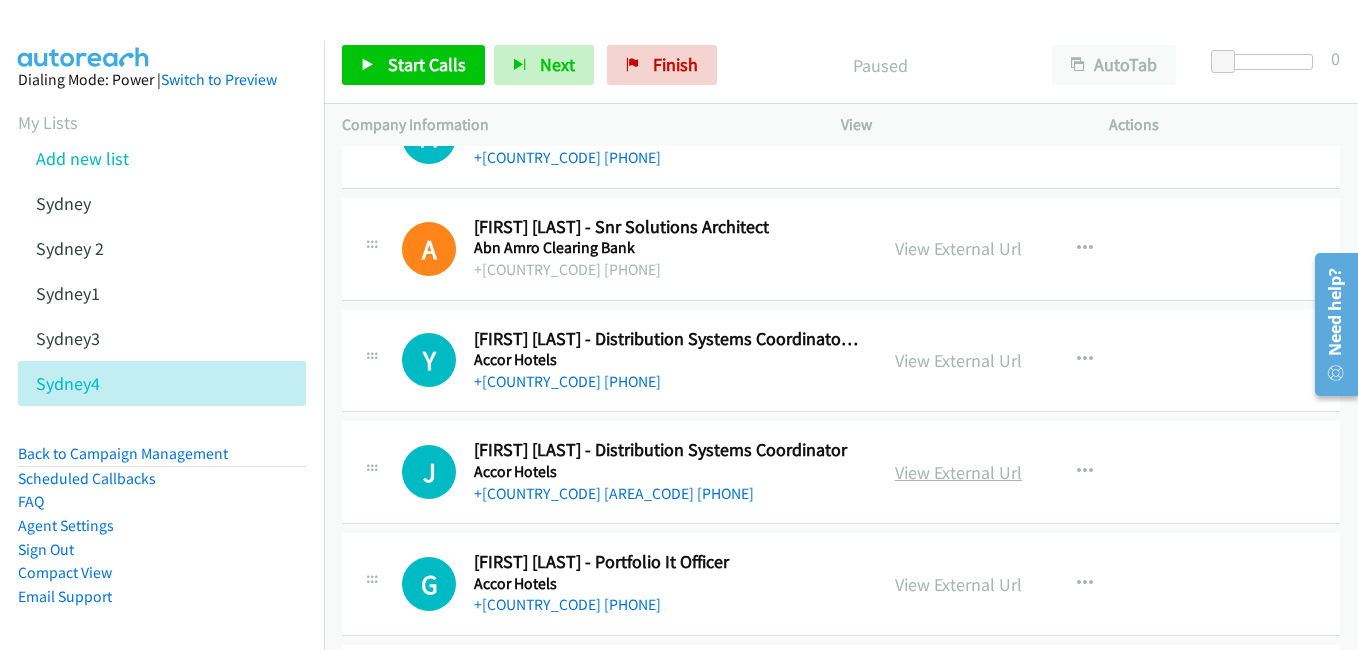 click on "View External Url" at bounding box center (958, 472) 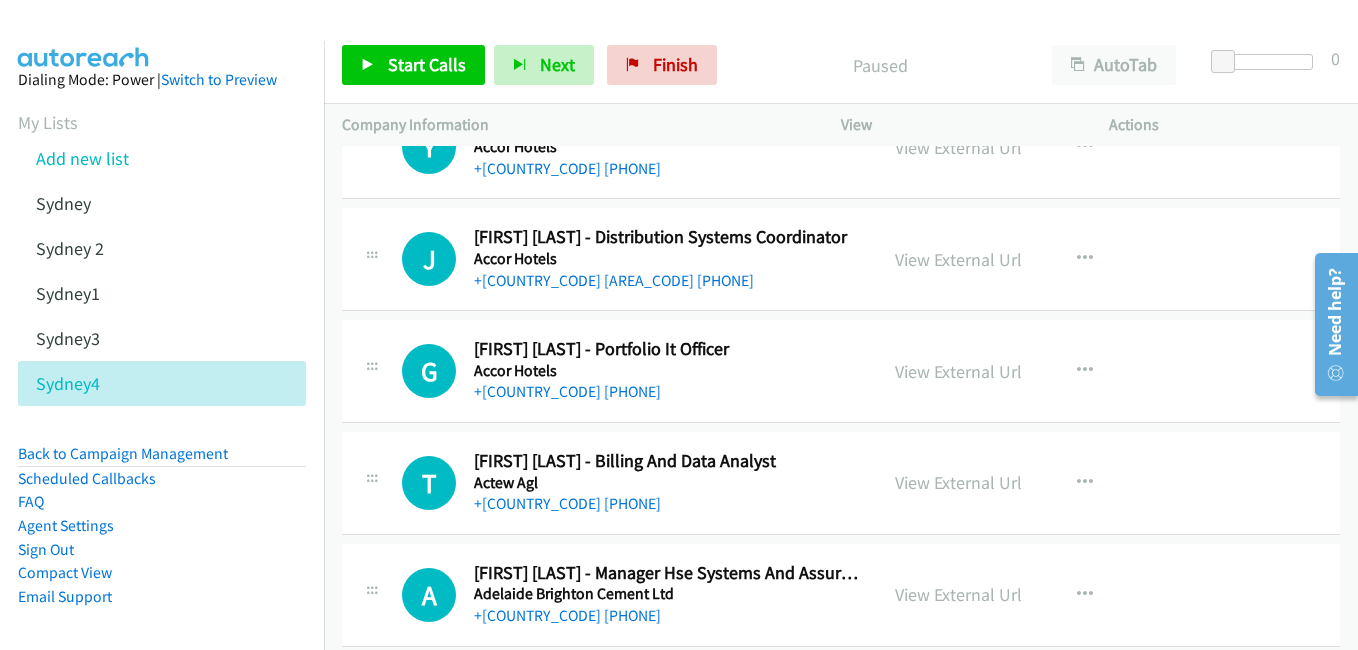 scroll, scrollTop: 700, scrollLeft: 0, axis: vertical 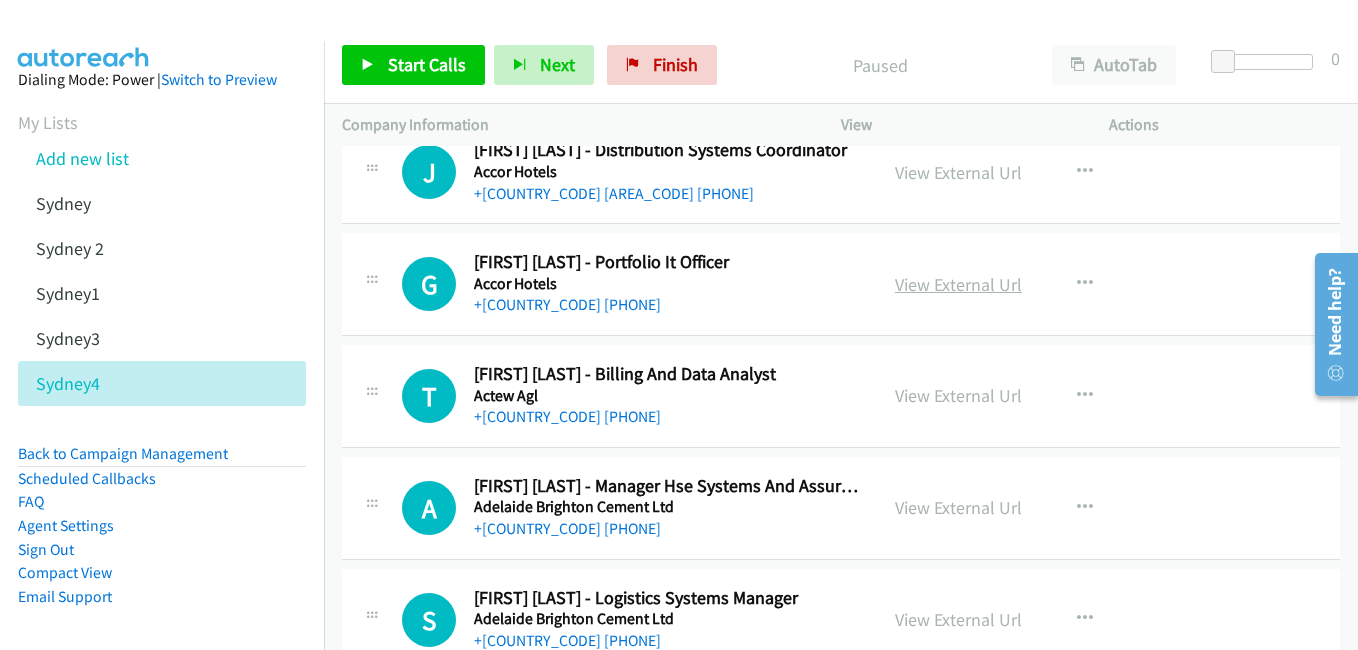 click on "View External Url" at bounding box center [958, 284] 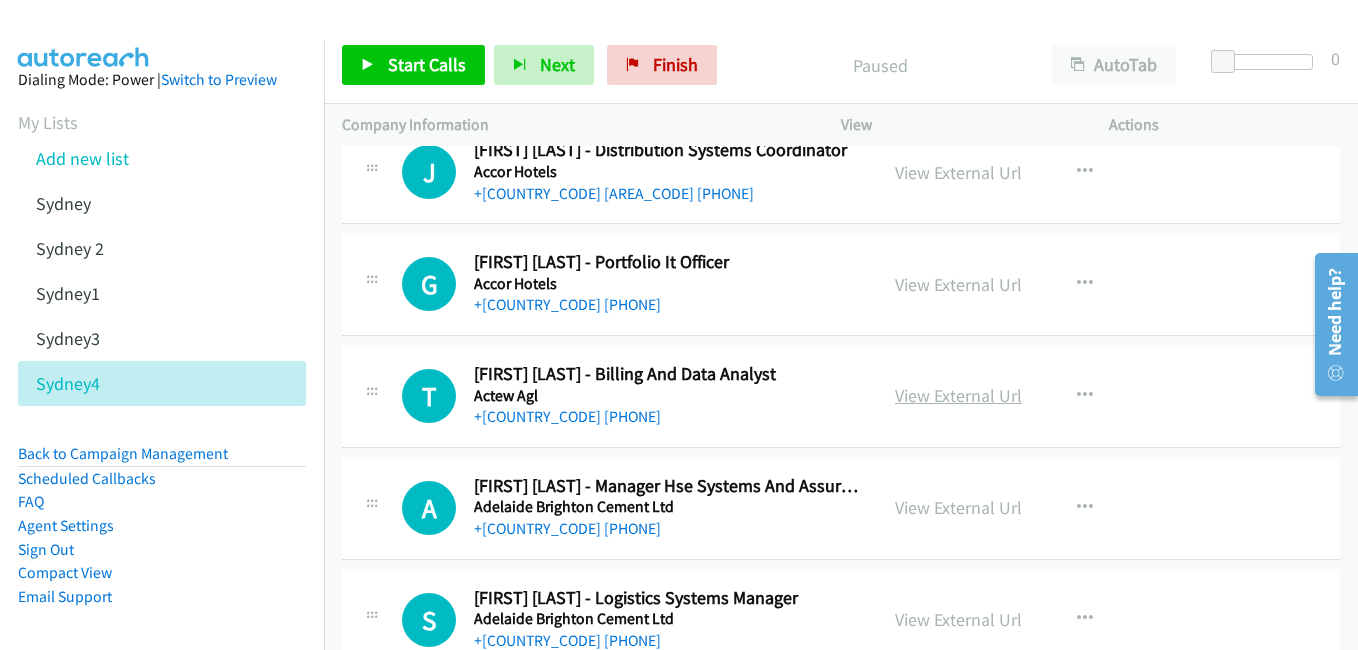 click on "View External Url" at bounding box center (958, 395) 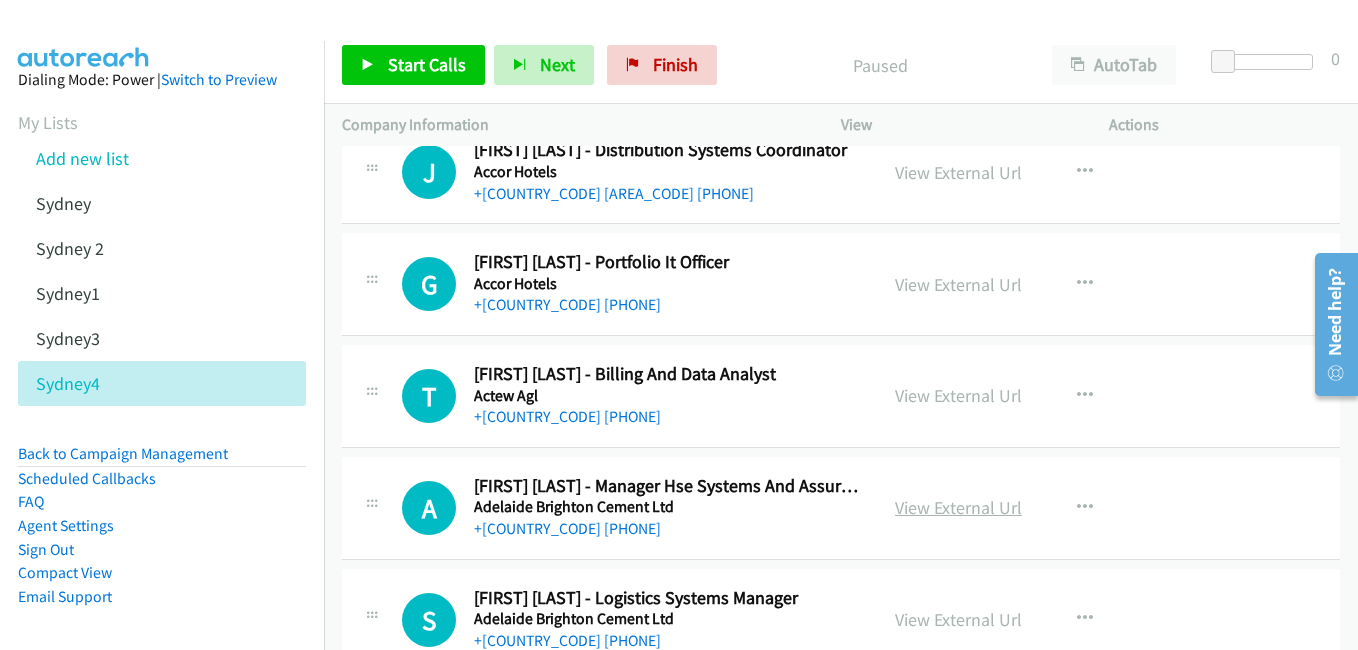 click on "View External Url" at bounding box center [958, 507] 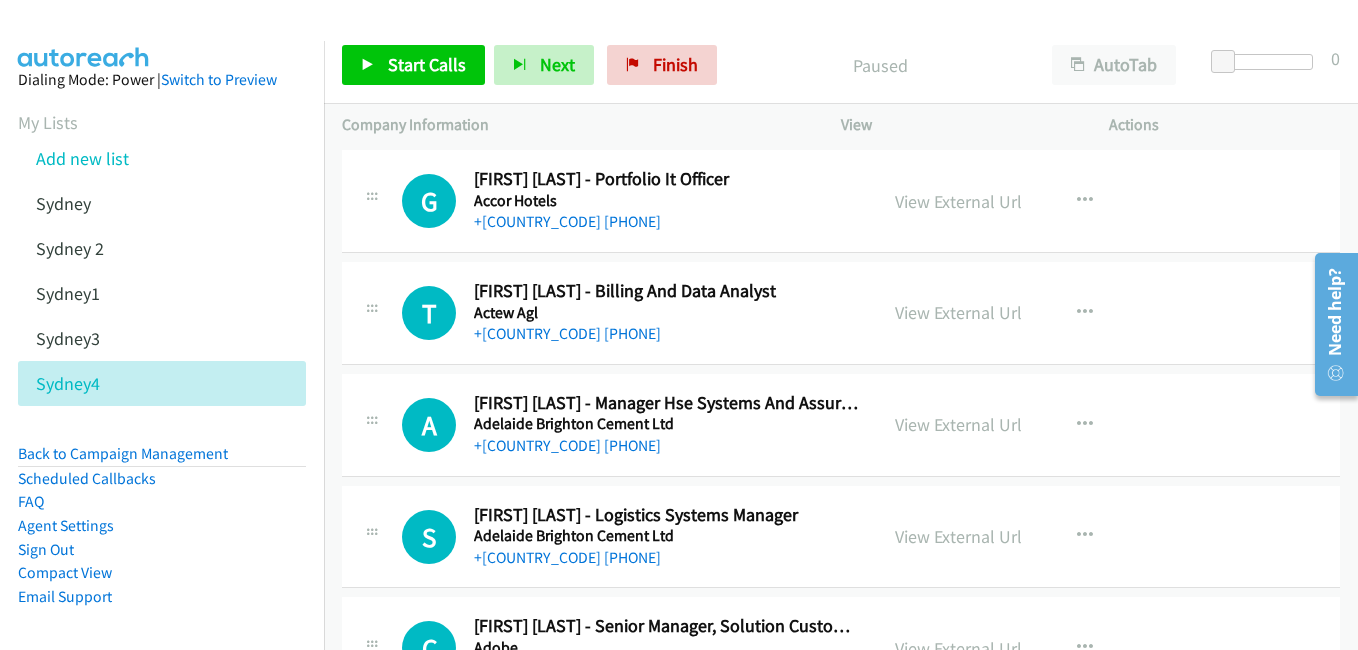 scroll, scrollTop: 900, scrollLeft: 0, axis: vertical 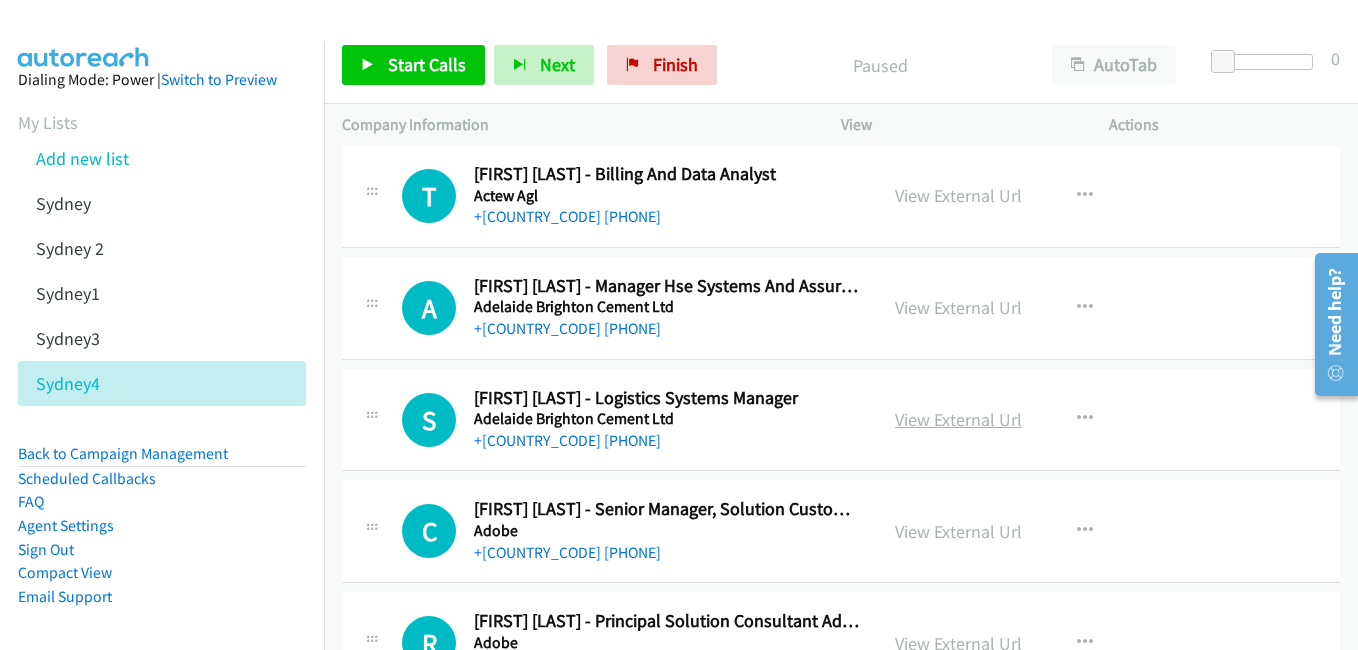 click on "View External Url" at bounding box center [958, 419] 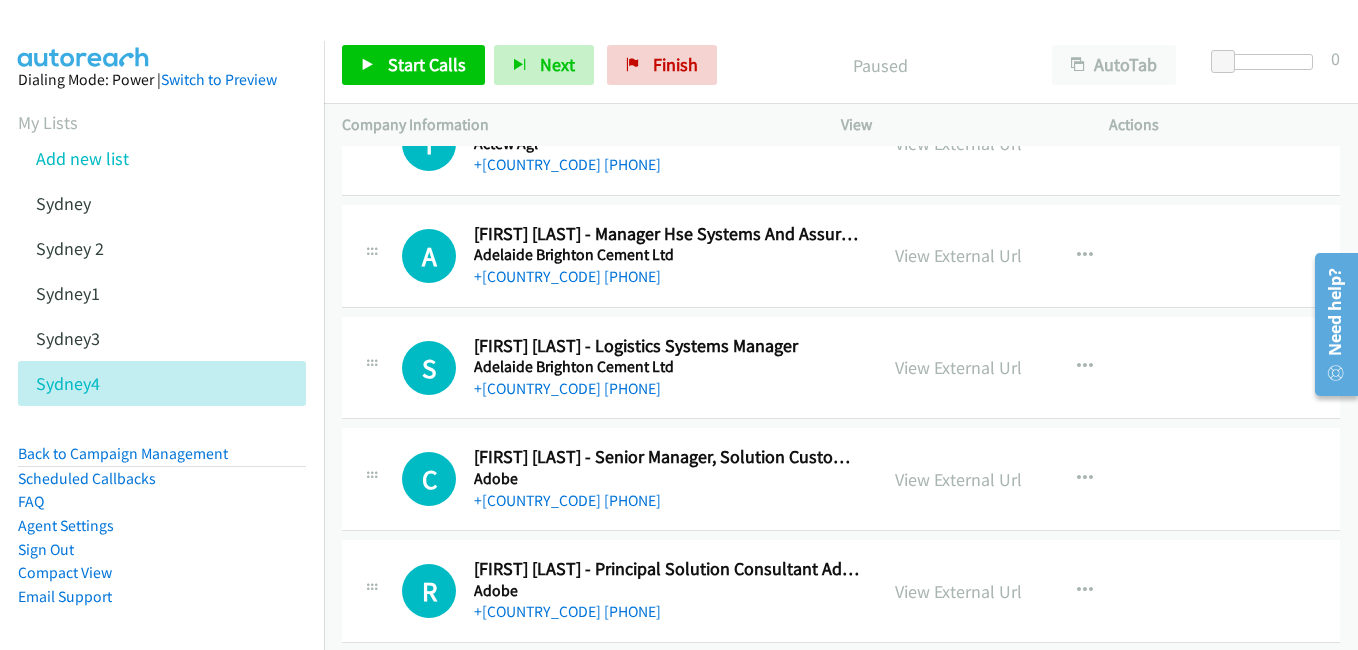 scroll, scrollTop: 1000, scrollLeft: 0, axis: vertical 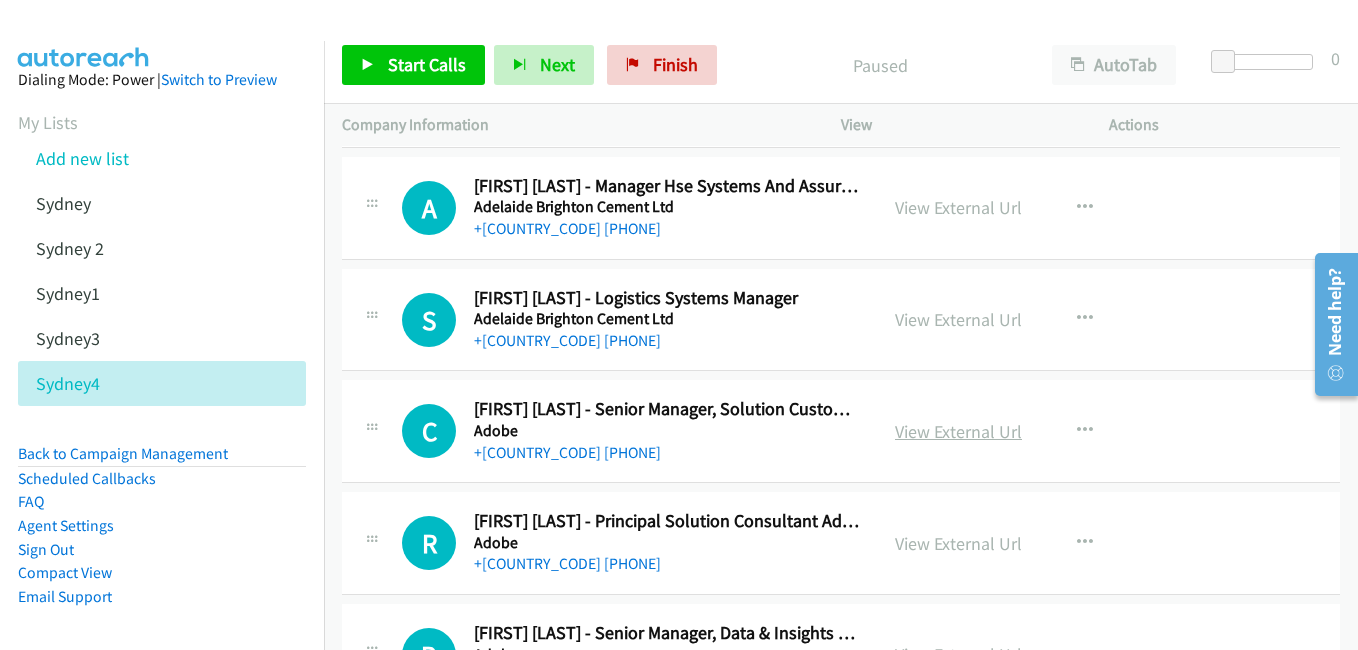 click on "View External Url" at bounding box center (958, 431) 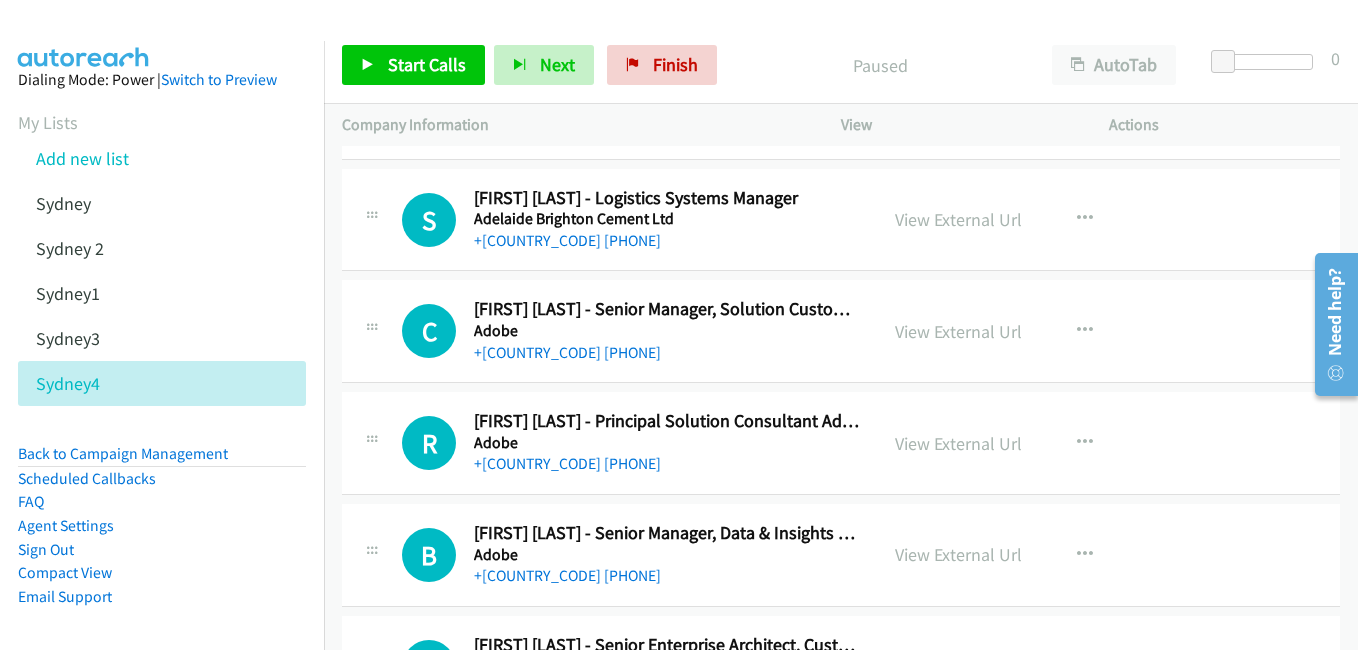 scroll, scrollTop: 1200, scrollLeft: 0, axis: vertical 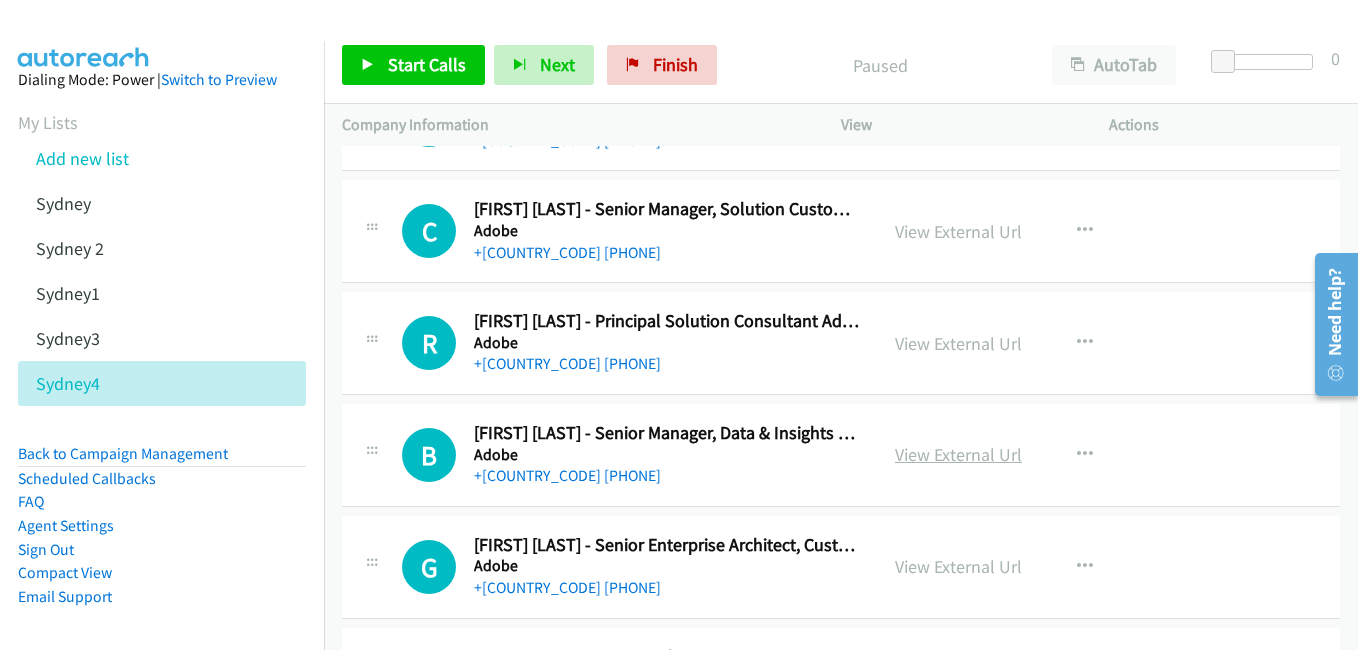 click on "View External Url" at bounding box center [958, 454] 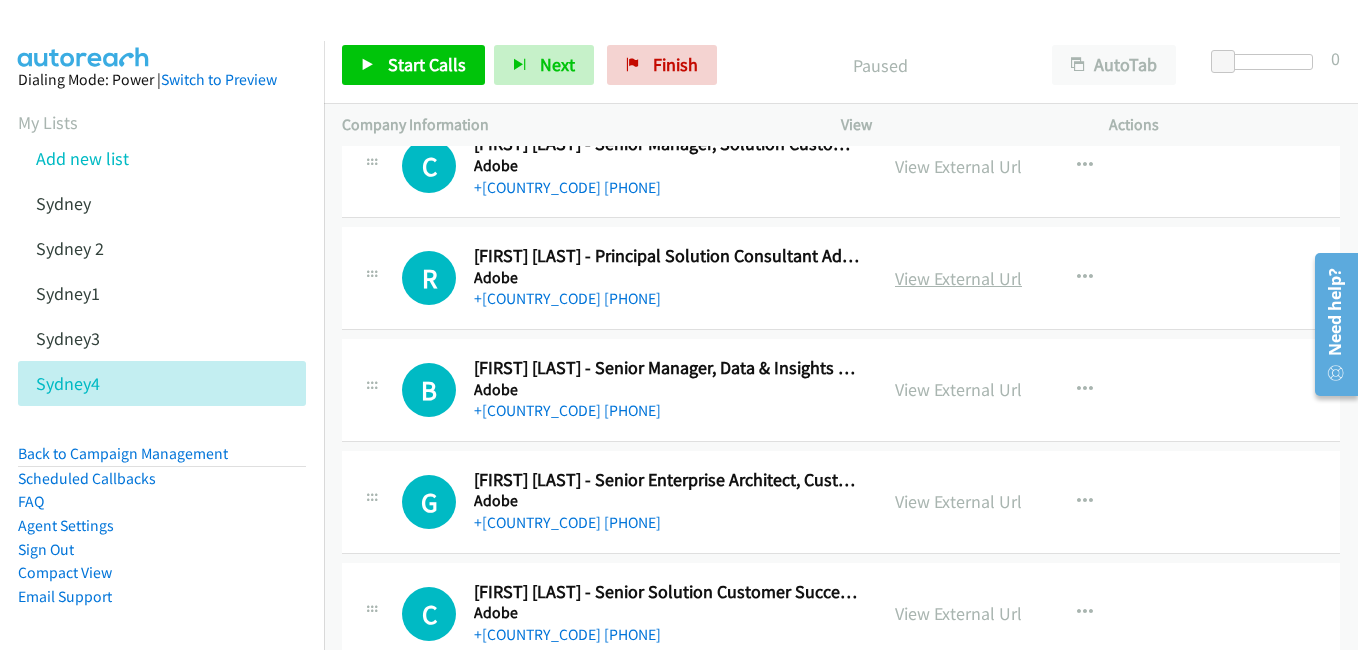scroll, scrollTop: 1300, scrollLeft: 0, axis: vertical 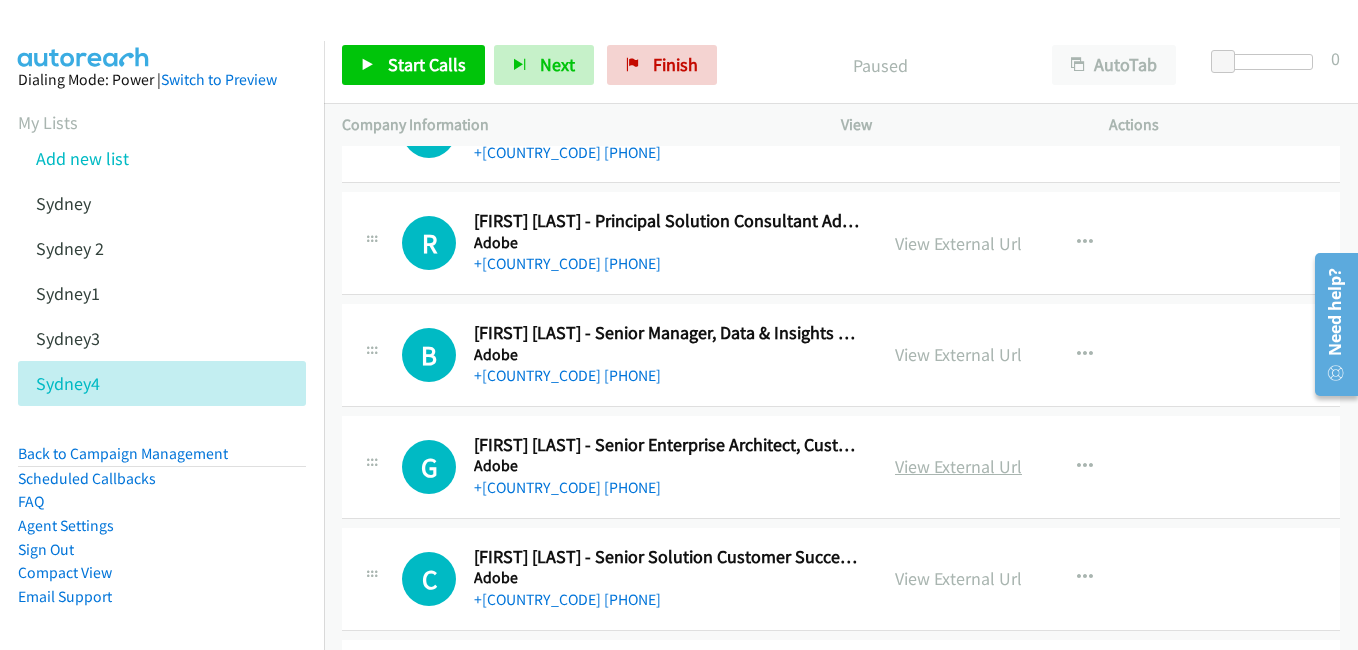 click on "View External Url" at bounding box center (958, 466) 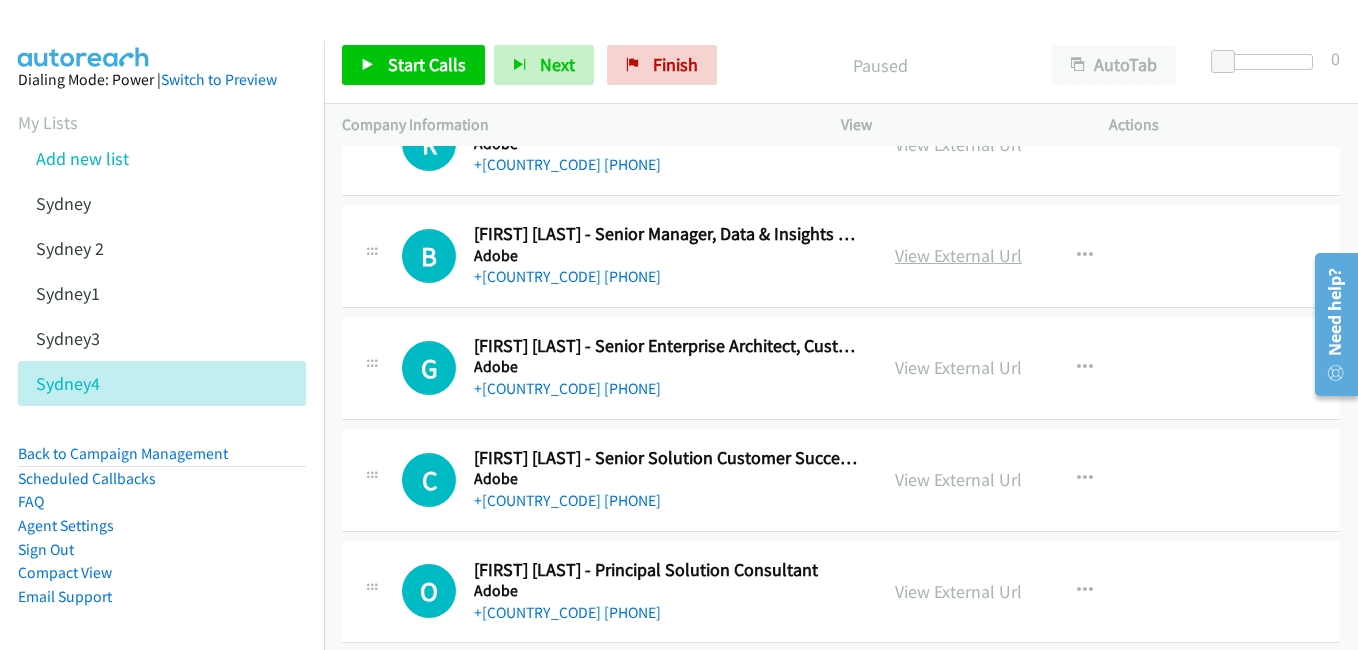 scroll, scrollTop: 1400, scrollLeft: 0, axis: vertical 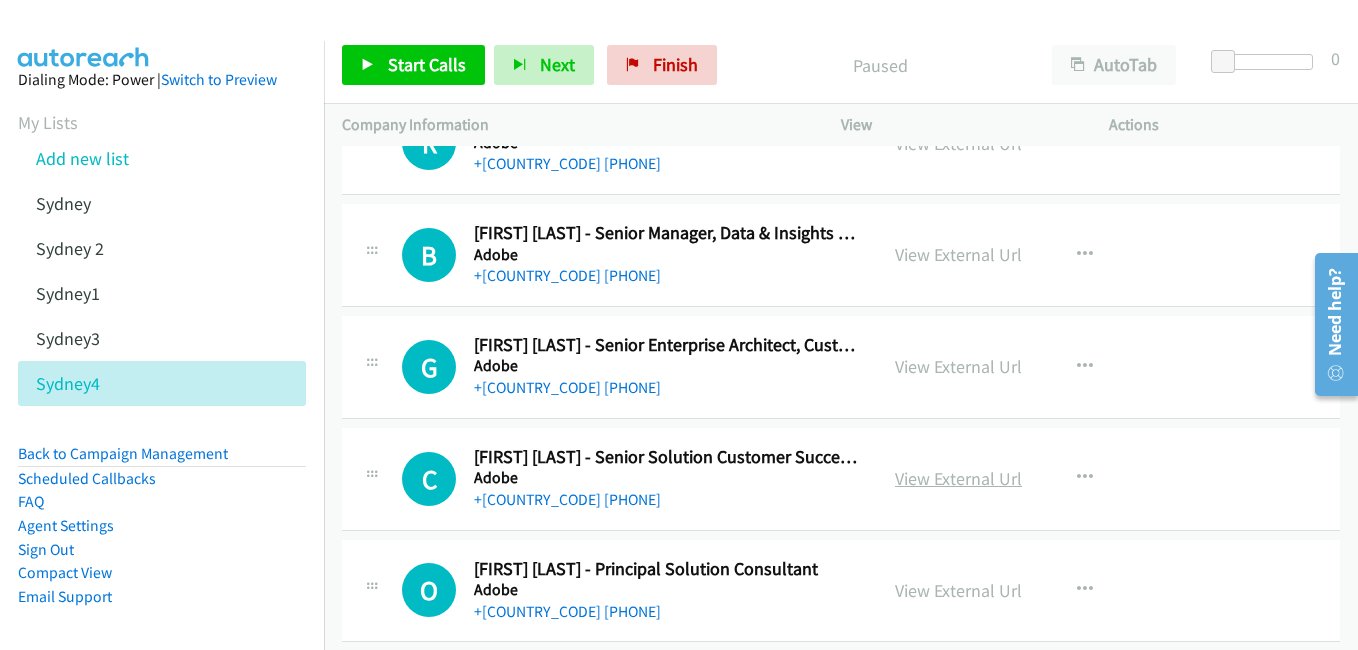 click on "View External Url" at bounding box center [958, 478] 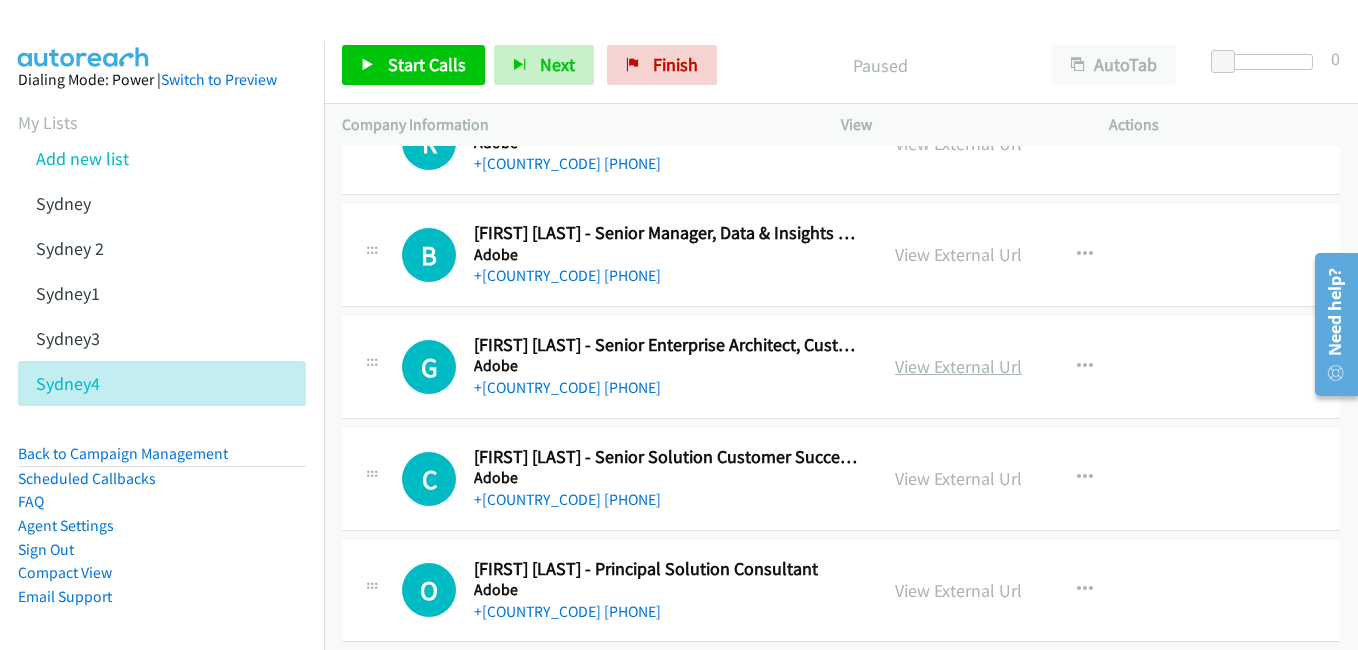 scroll, scrollTop: 1500, scrollLeft: 0, axis: vertical 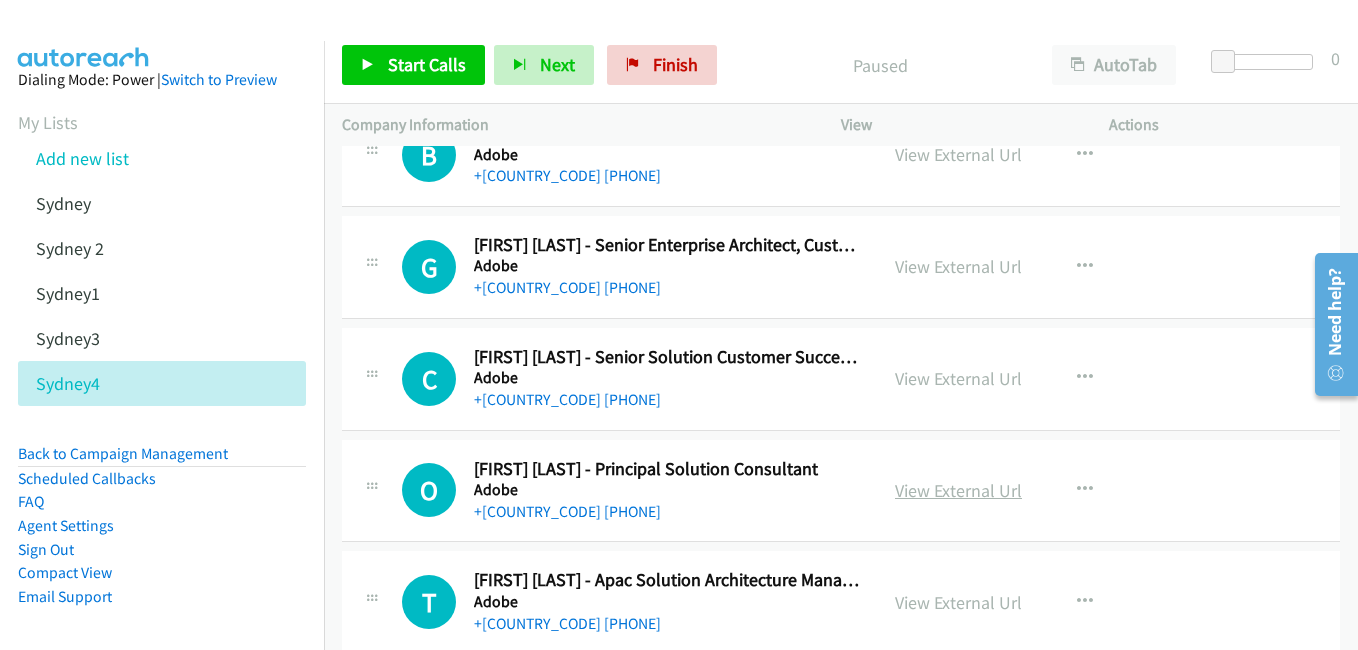 click on "View External Url" at bounding box center [958, 490] 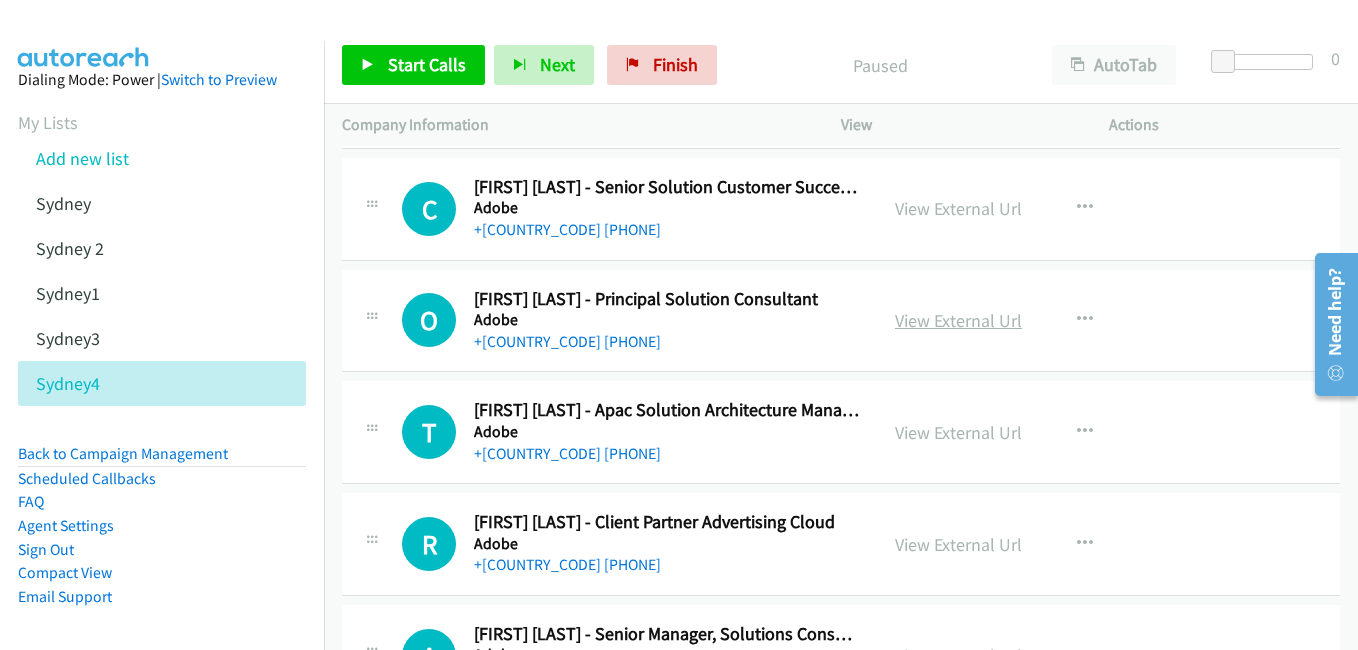 scroll, scrollTop: 1700, scrollLeft: 0, axis: vertical 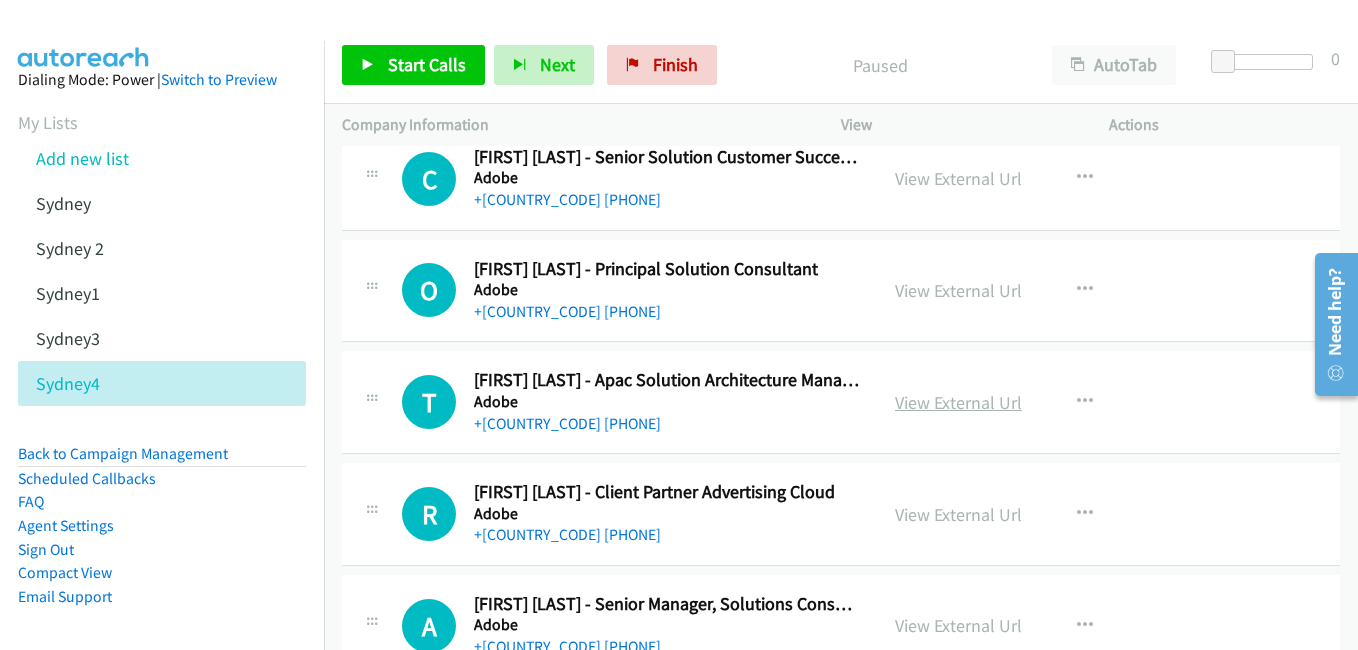 click on "View External Url" at bounding box center (958, 402) 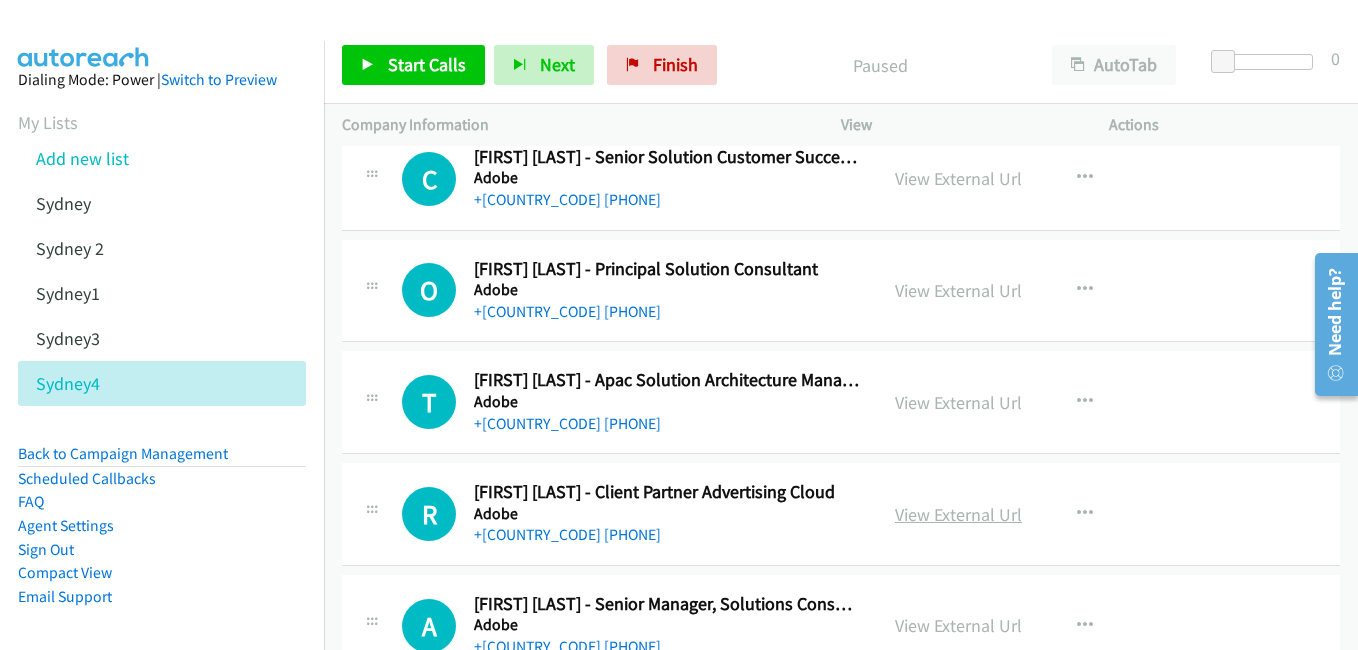 click on "View External Url" at bounding box center [958, 514] 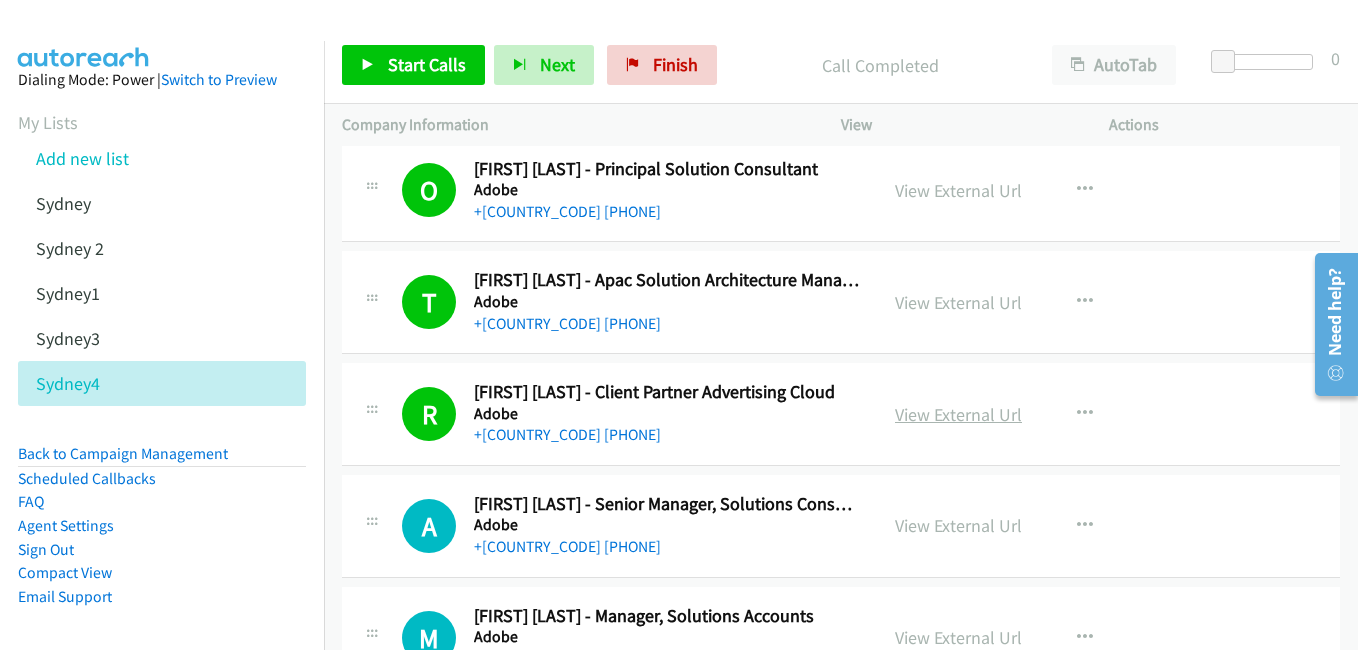 scroll, scrollTop: 1900, scrollLeft: 0, axis: vertical 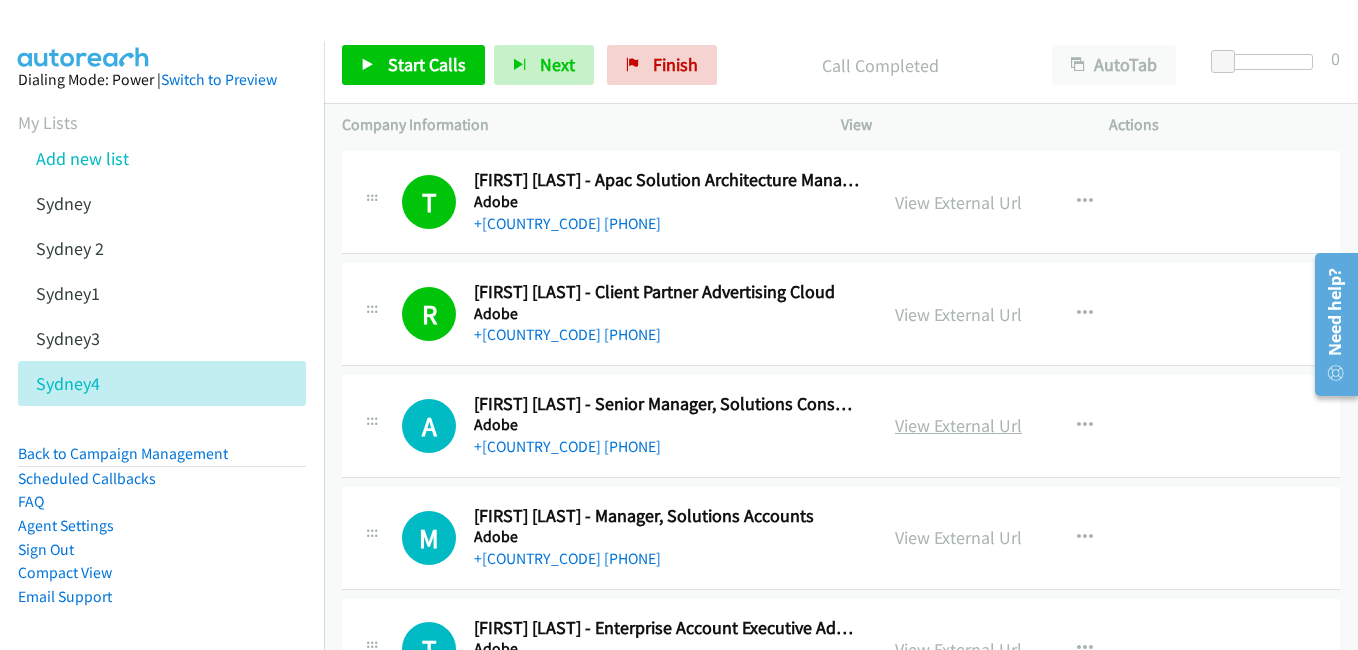 click on "View External Url" at bounding box center [958, 425] 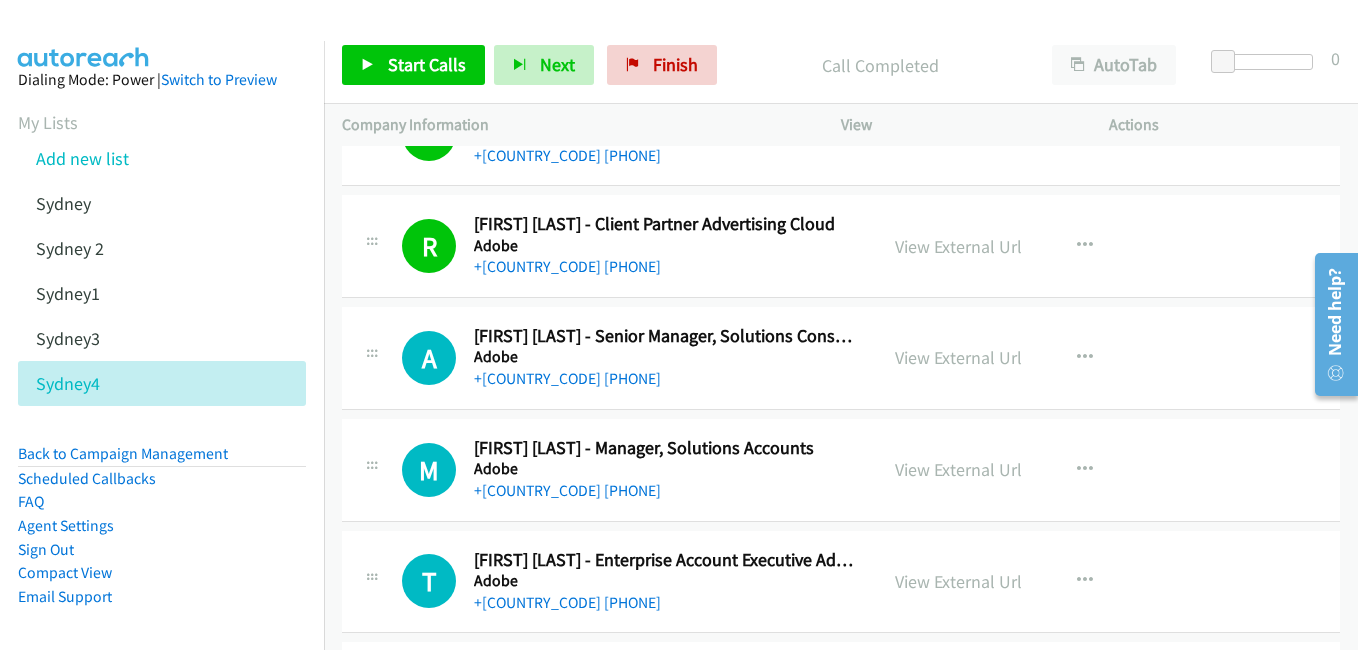 scroll, scrollTop: 2000, scrollLeft: 0, axis: vertical 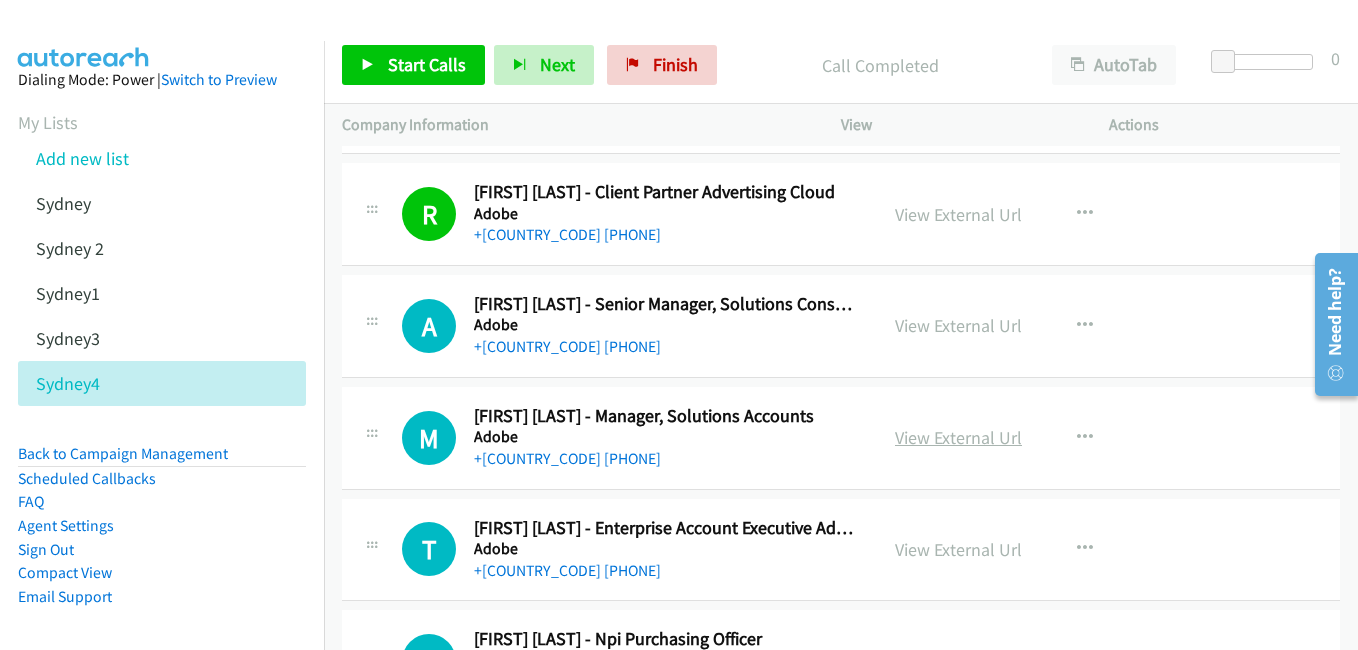 click on "View External Url" at bounding box center (958, 437) 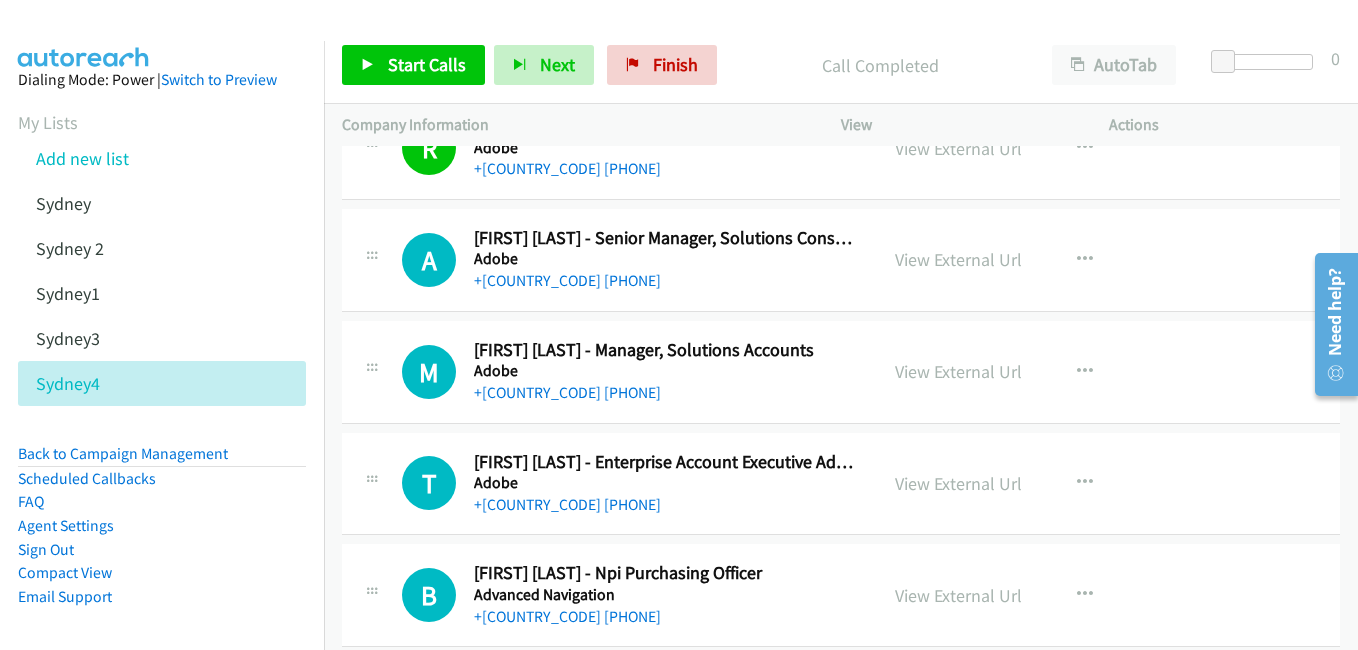 scroll, scrollTop: 2100, scrollLeft: 0, axis: vertical 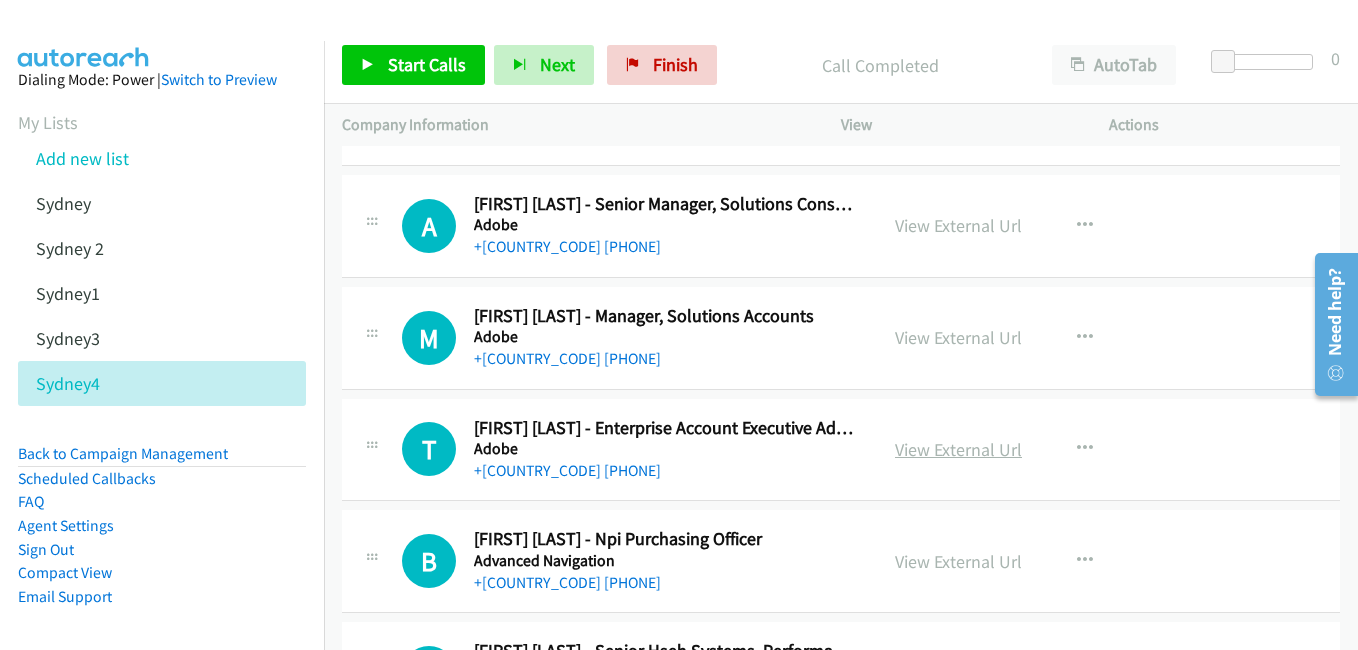 click on "View External Url" at bounding box center (958, 449) 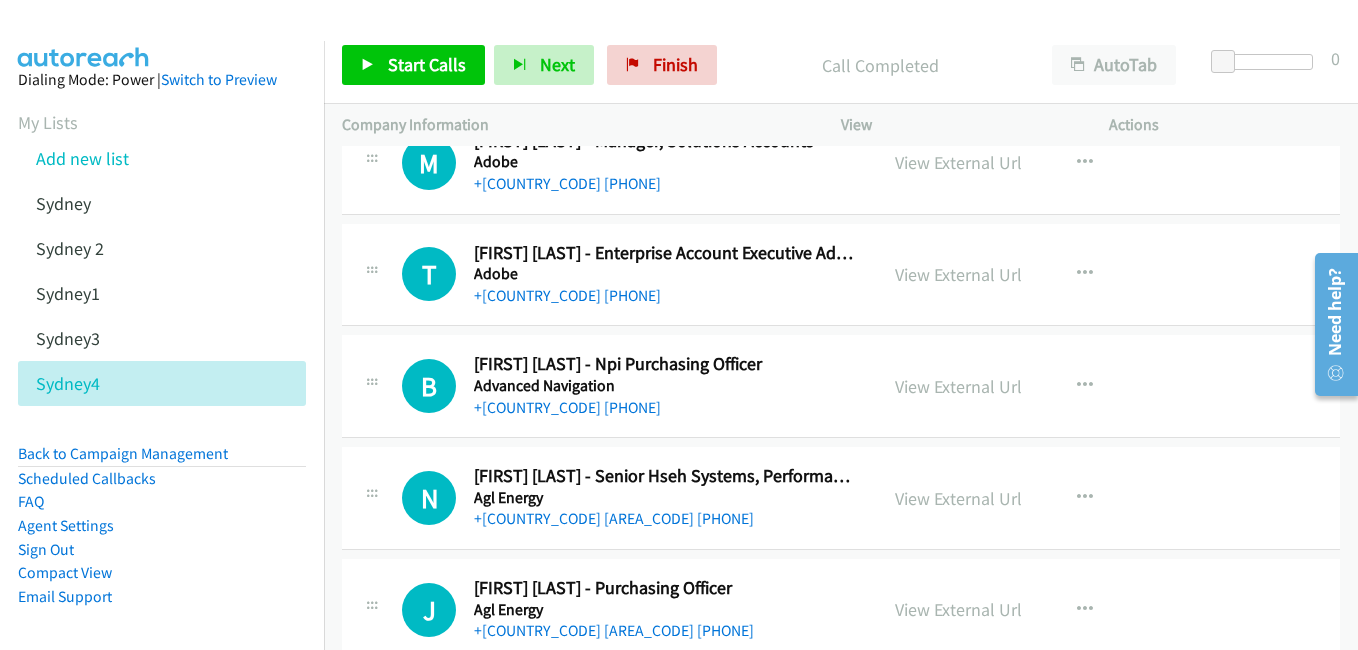 scroll, scrollTop: 2300, scrollLeft: 0, axis: vertical 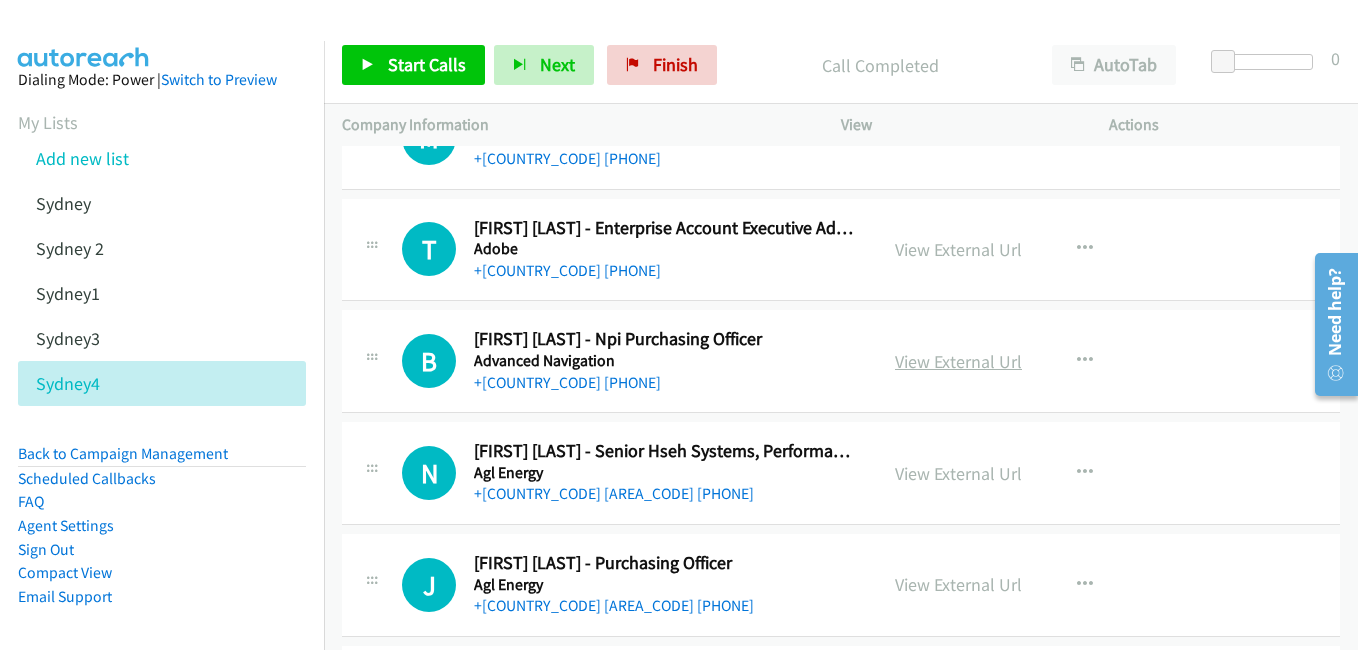 click on "View External Url" at bounding box center (958, 361) 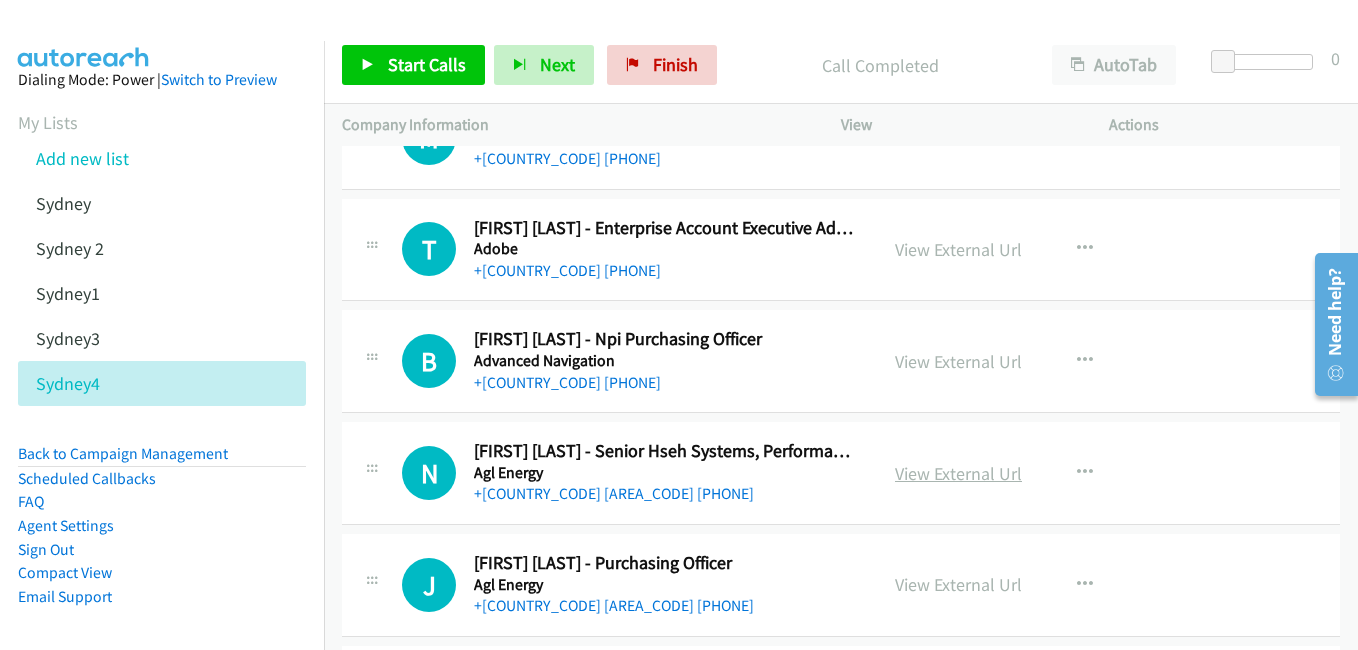 click on "View External Url" at bounding box center (958, 473) 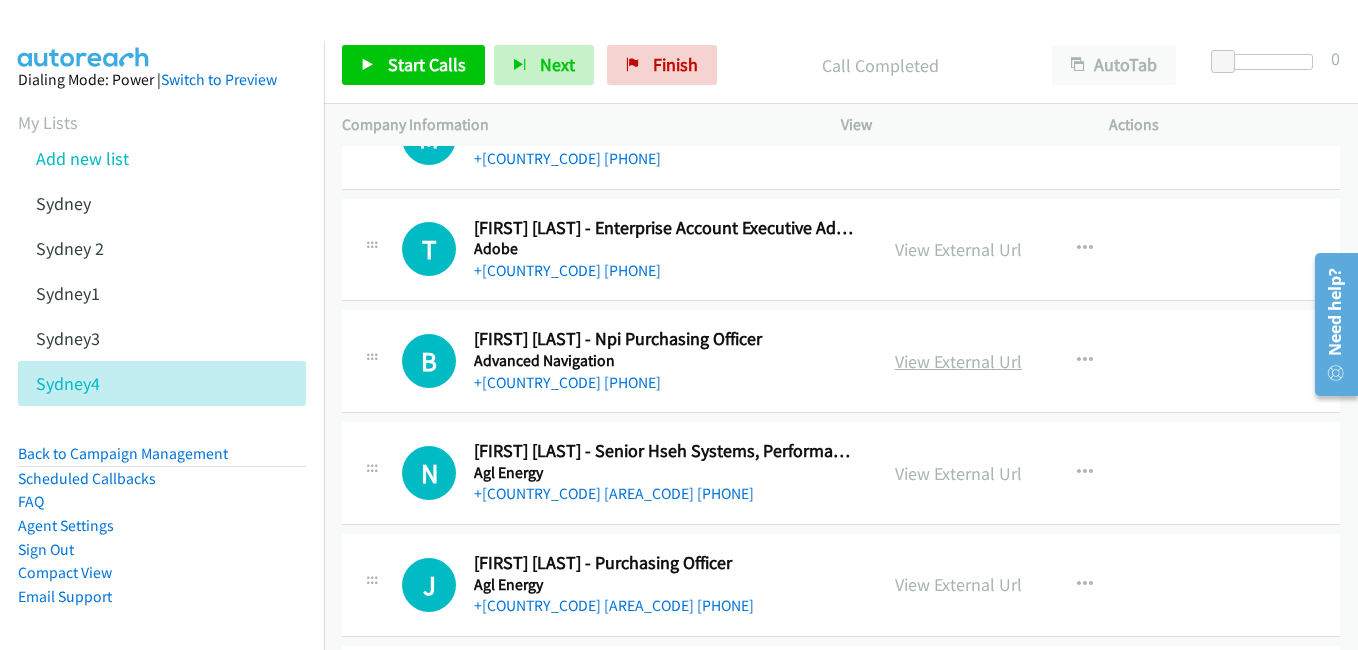 scroll, scrollTop: 2400, scrollLeft: 0, axis: vertical 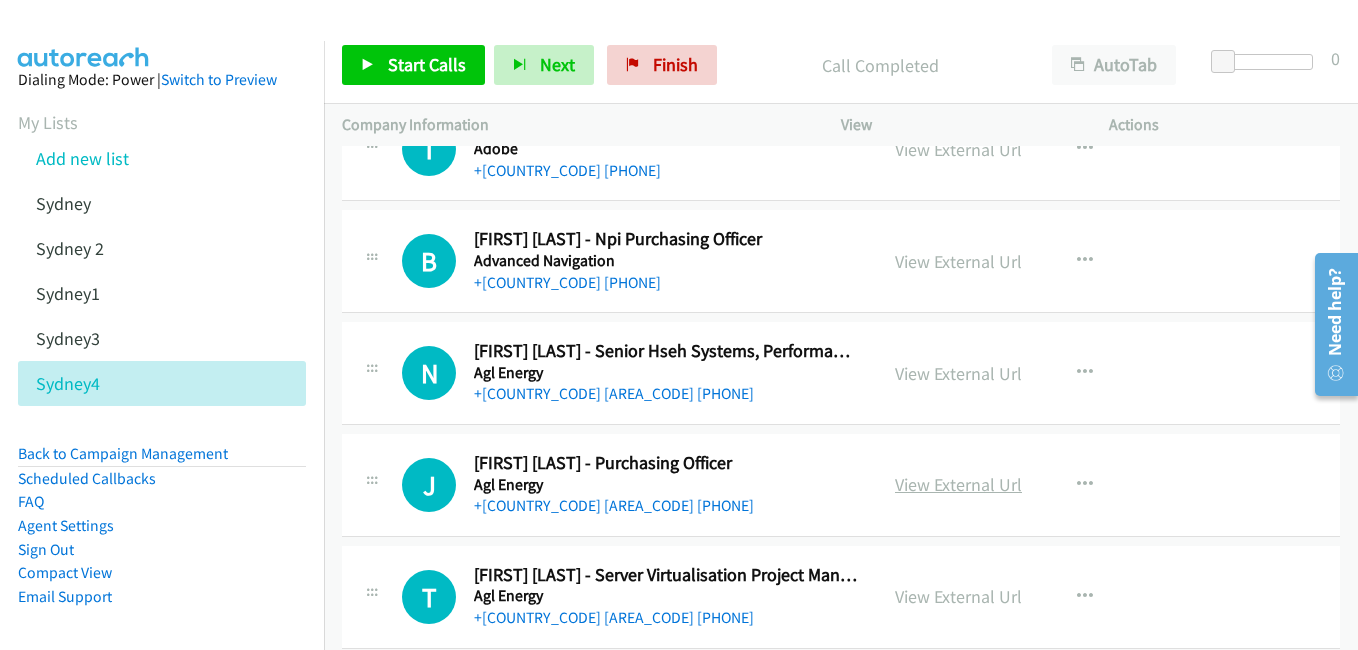 click on "View External Url" at bounding box center (958, 484) 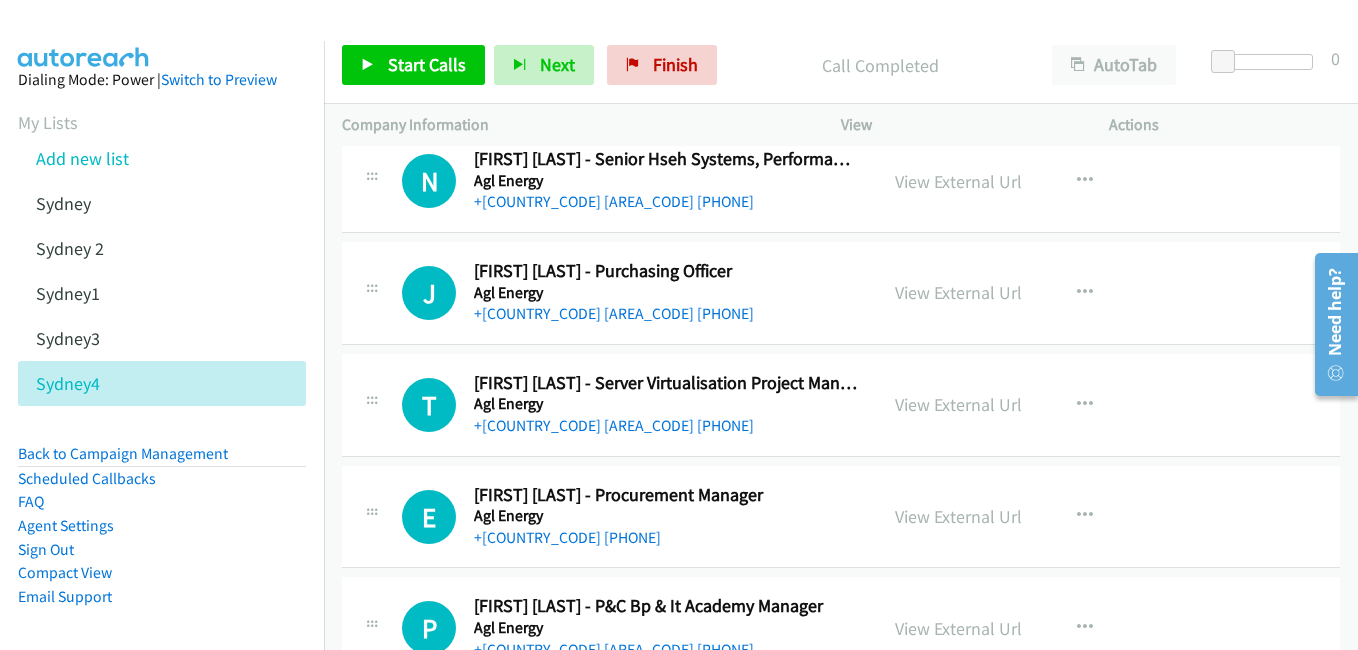 scroll, scrollTop: 2600, scrollLeft: 0, axis: vertical 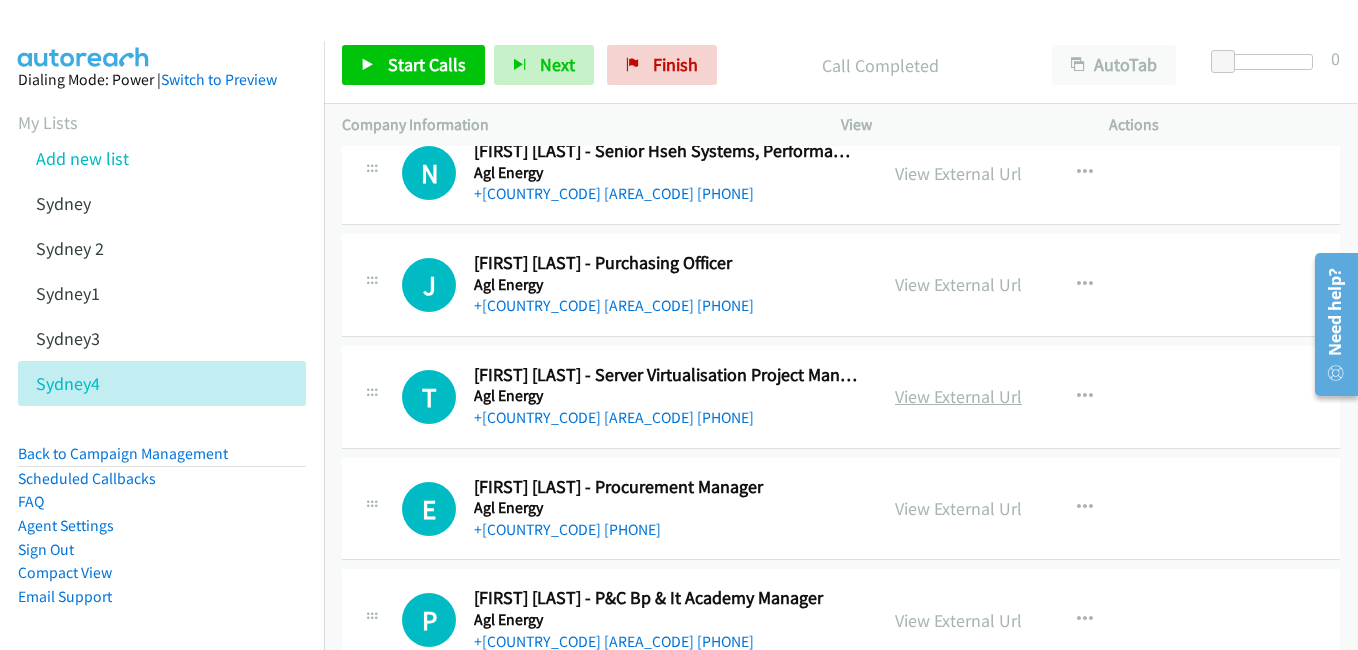 click on "View External Url" at bounding box center [958, 396] 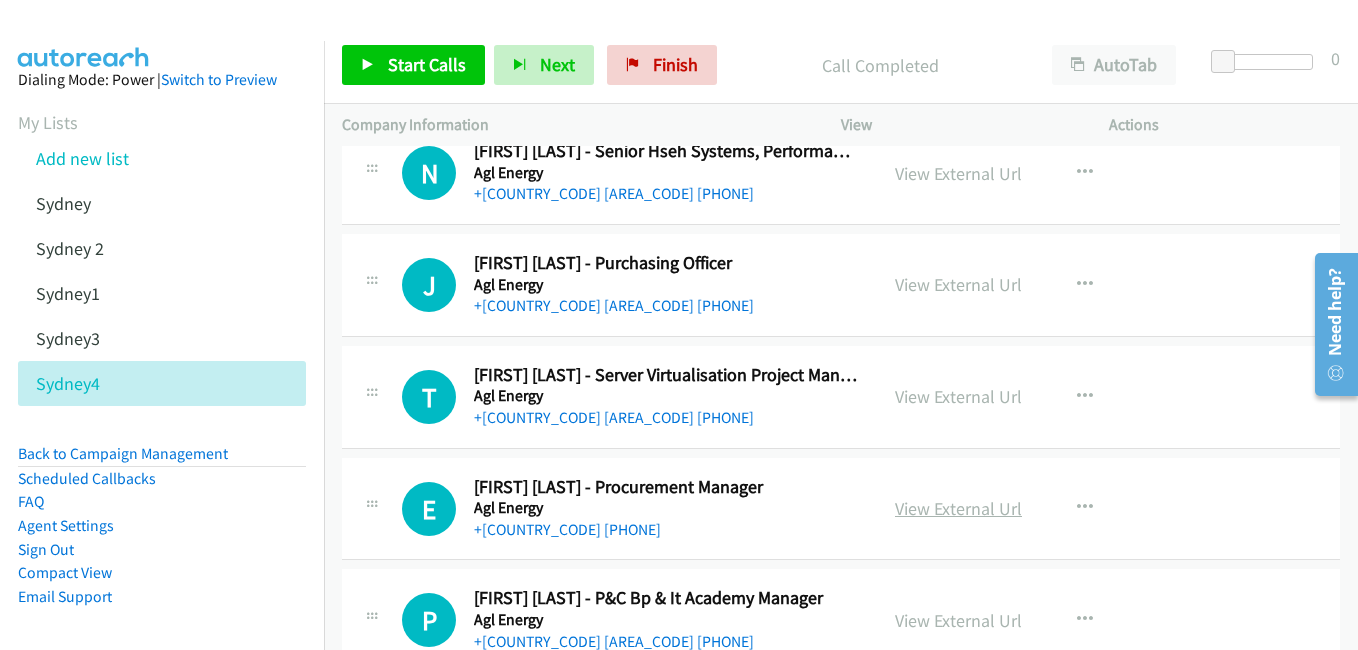 click on "View External Url" at bounding box center [958, 508] 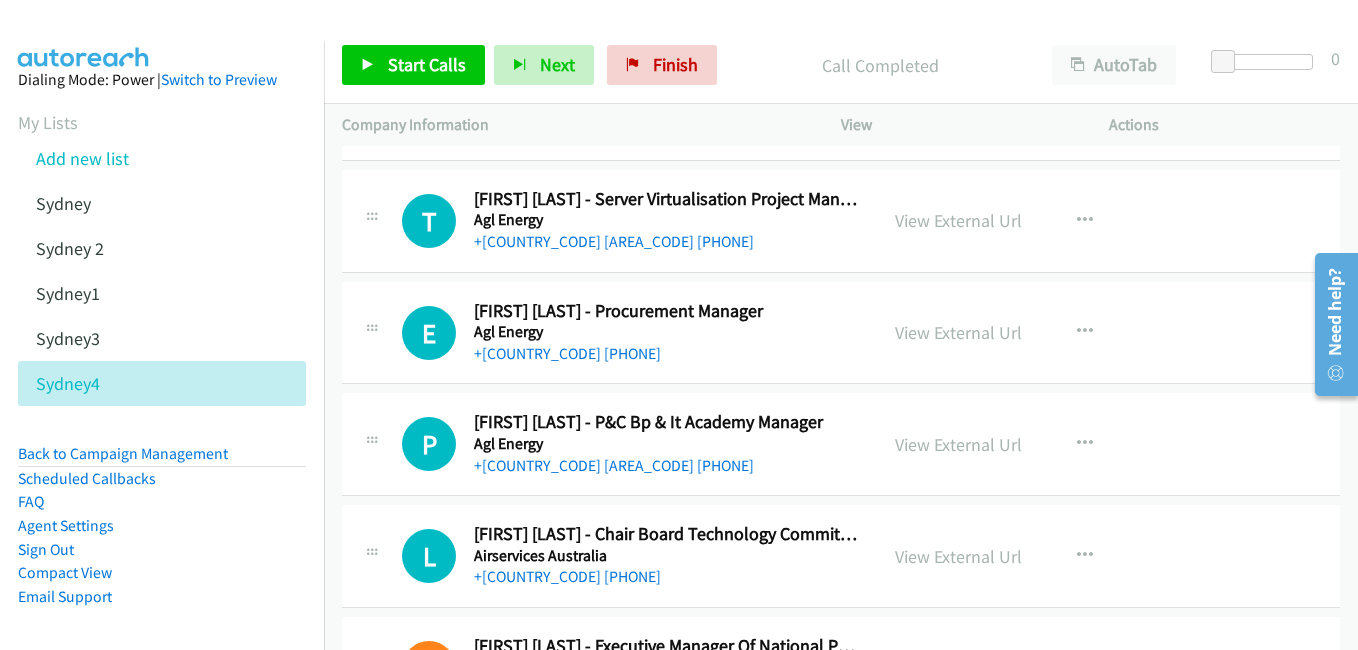scroll, scrollTop: 2800, scrollLeft: 0, axis: vertical 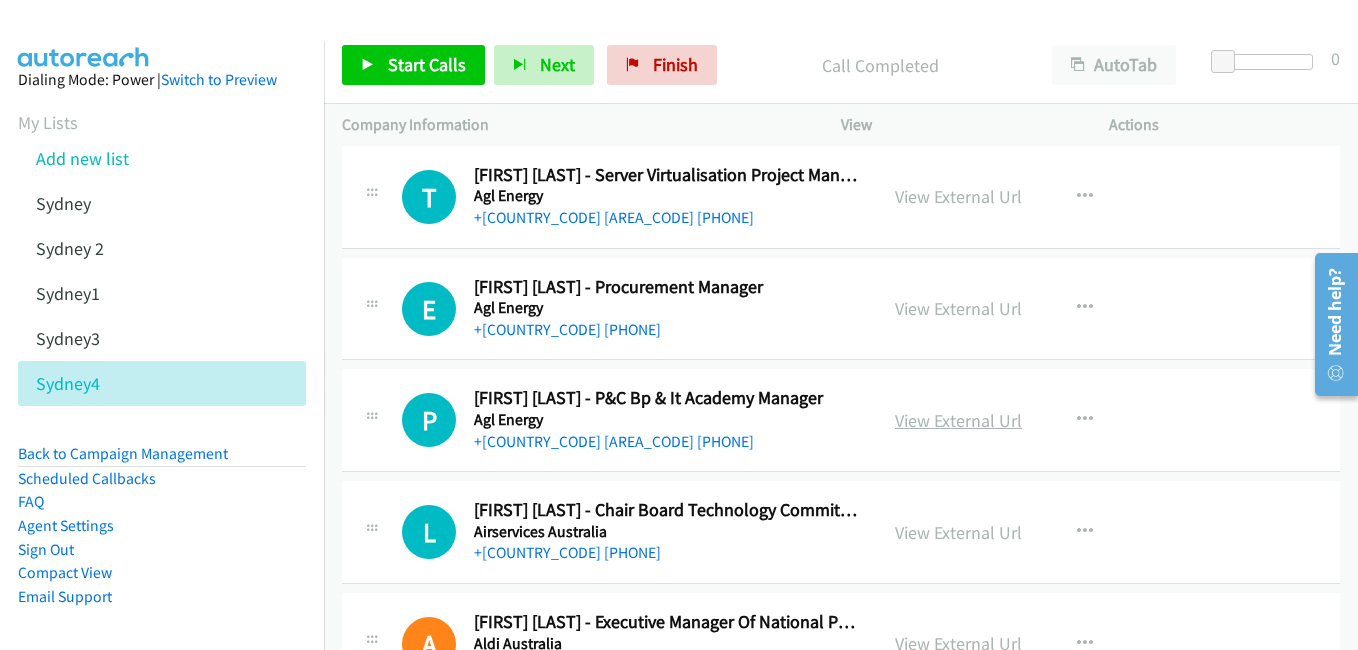 click on "View External Url" at bounding box center [958, 420] 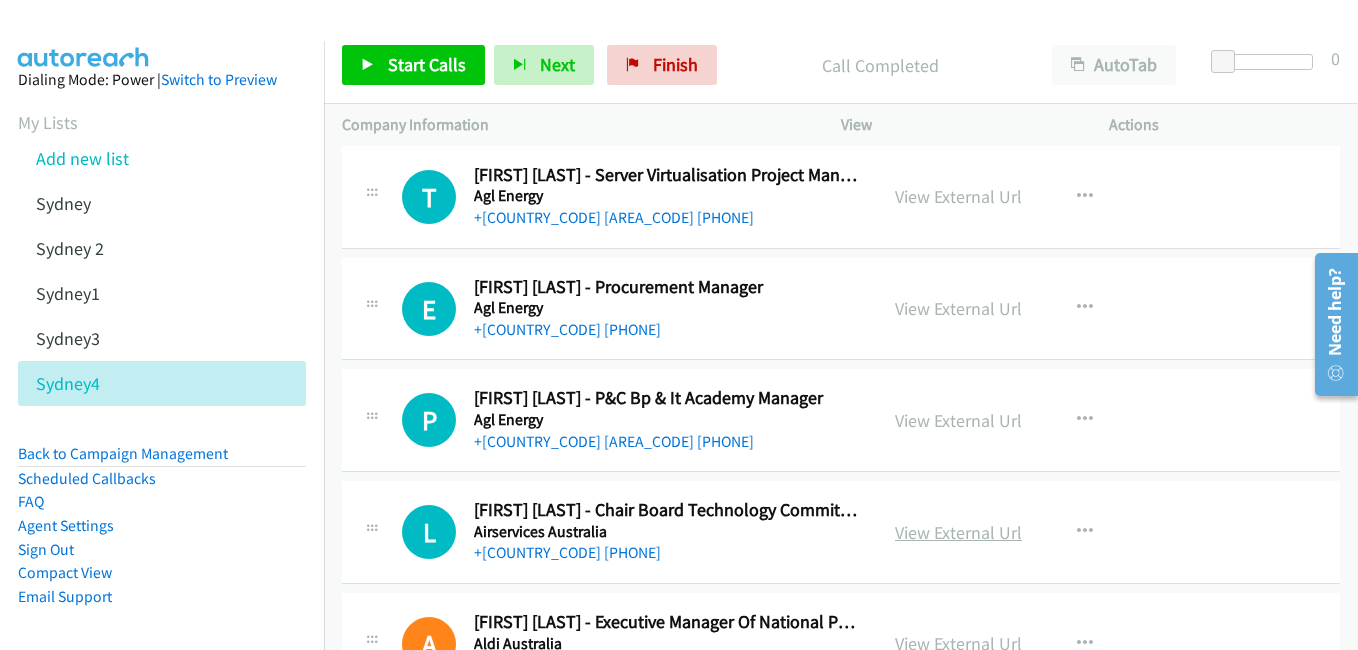 click on "View External Url" at bounding box center (958, 532) 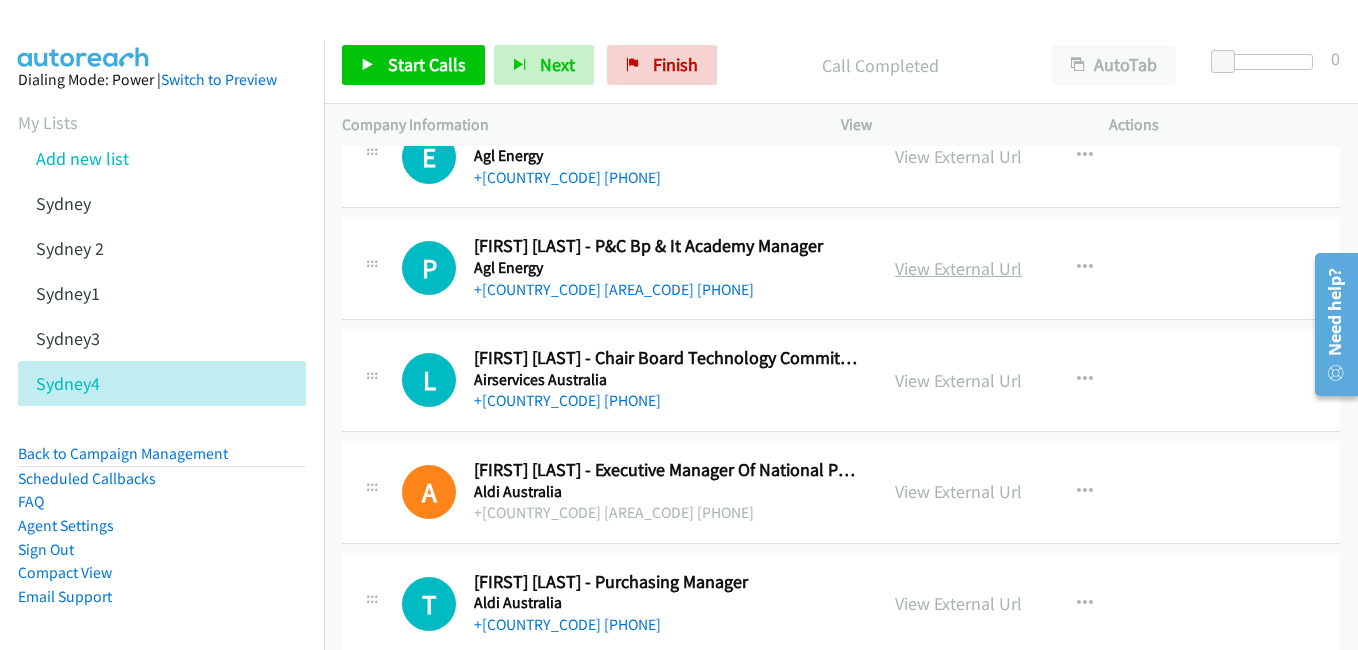 scroll, scrollTop: 3000, scrollLeft: 0, axis: vertical 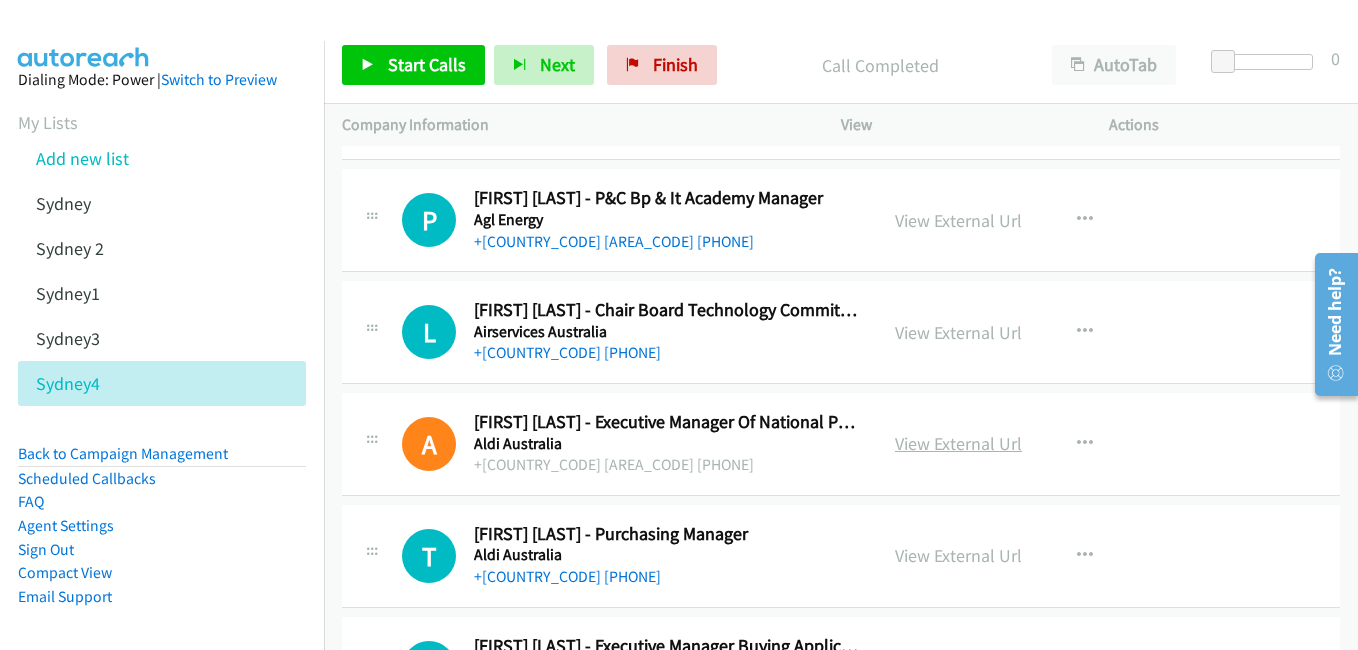 click on "View External Url" at bounding box center [958, 443] 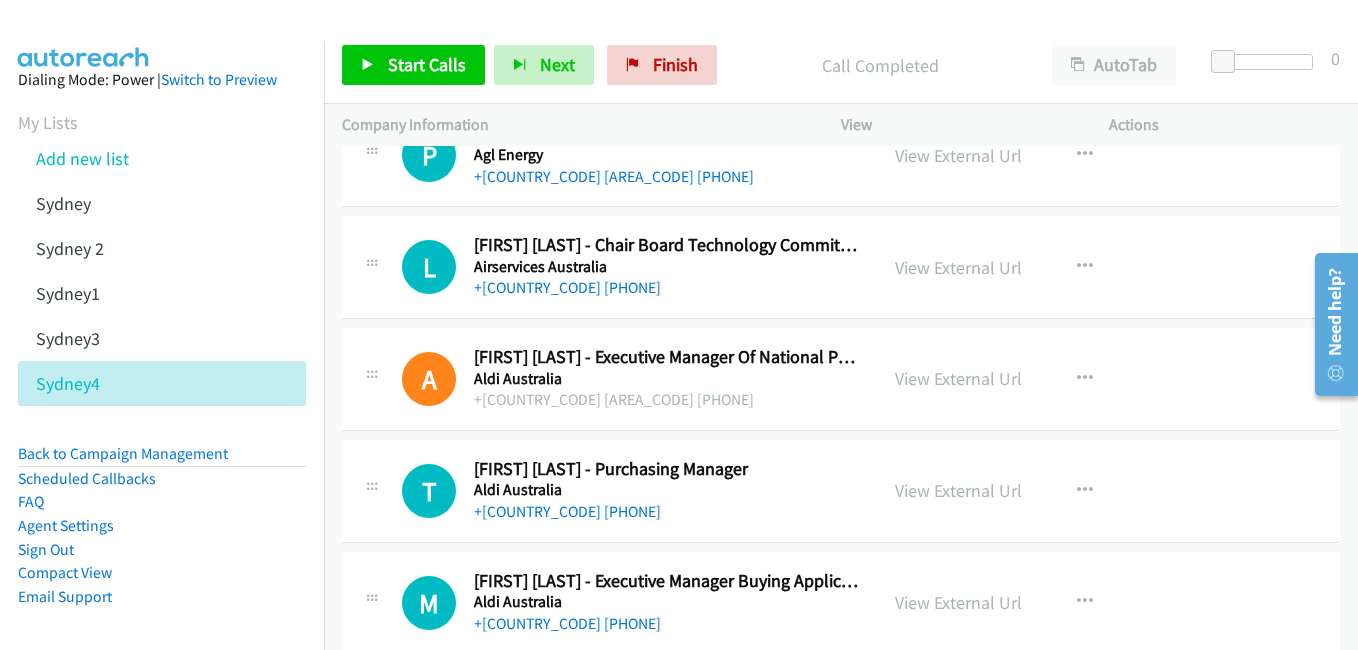 scroll, scrollTop: 3100, scrollLeft: 0, axis: vertical 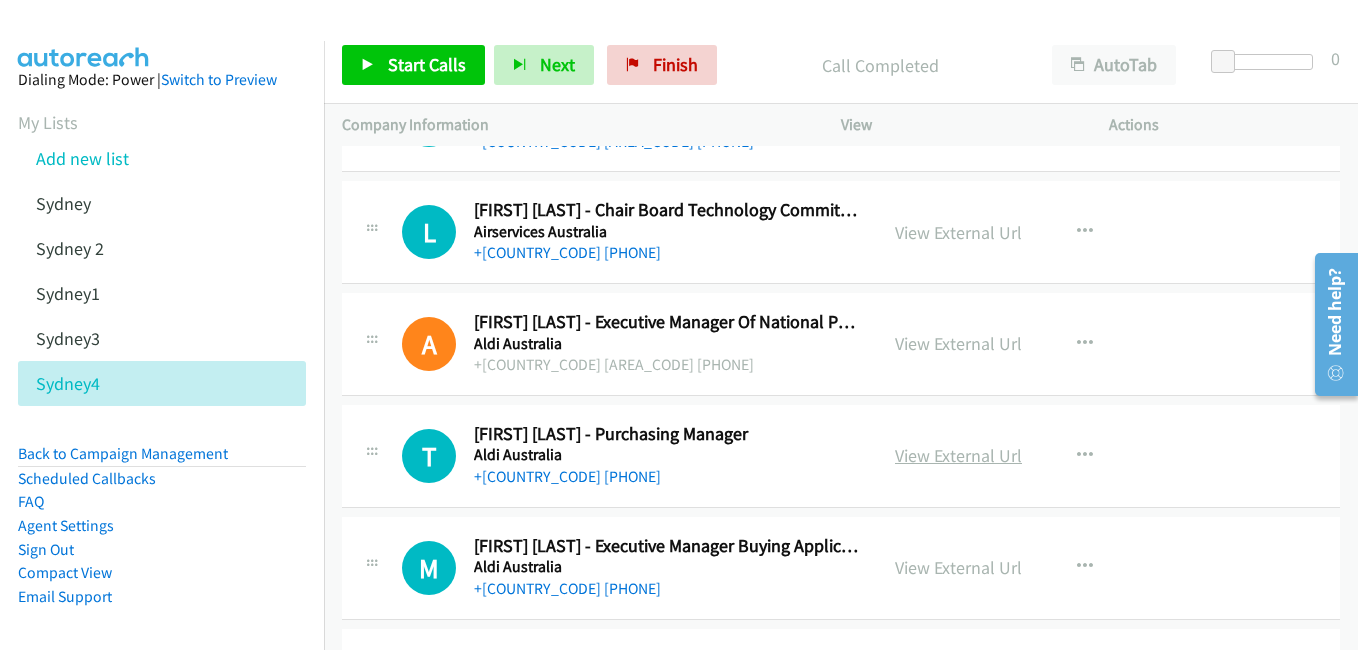 click on "View External Url" at bounding box center (958, 455) 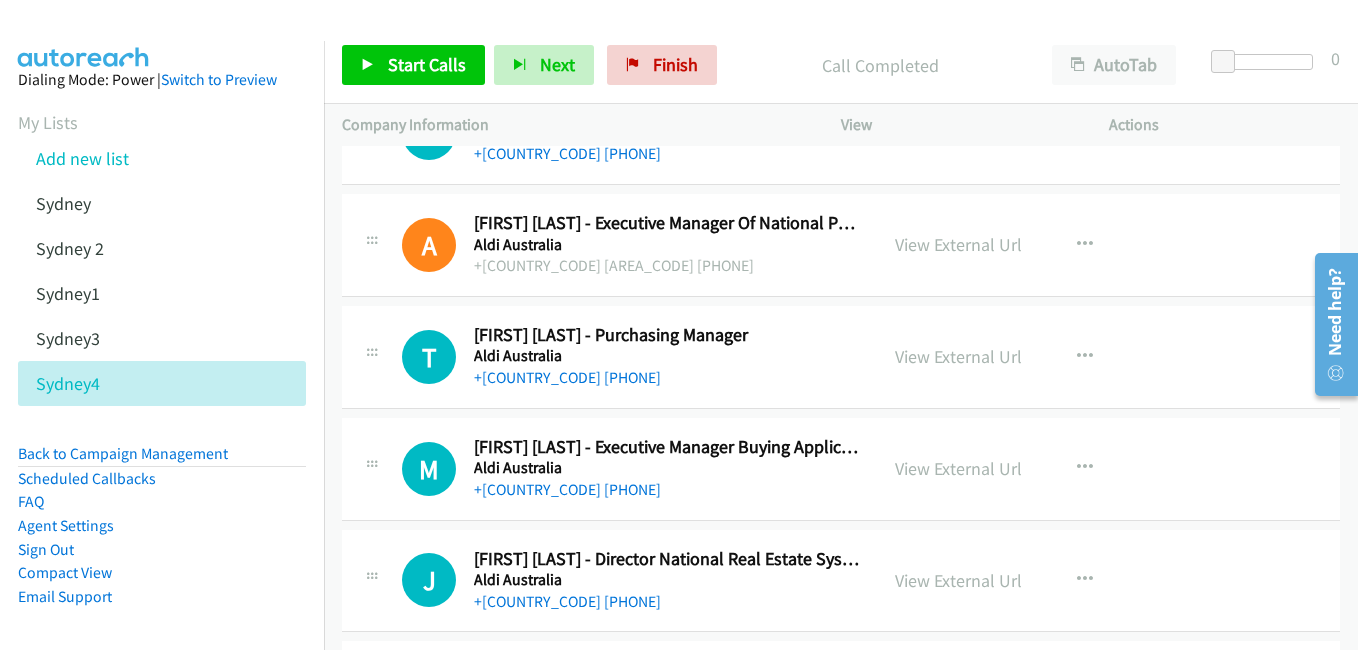 scroll, scrollTop: 3200, scrollLeft: 0, axis: vertical 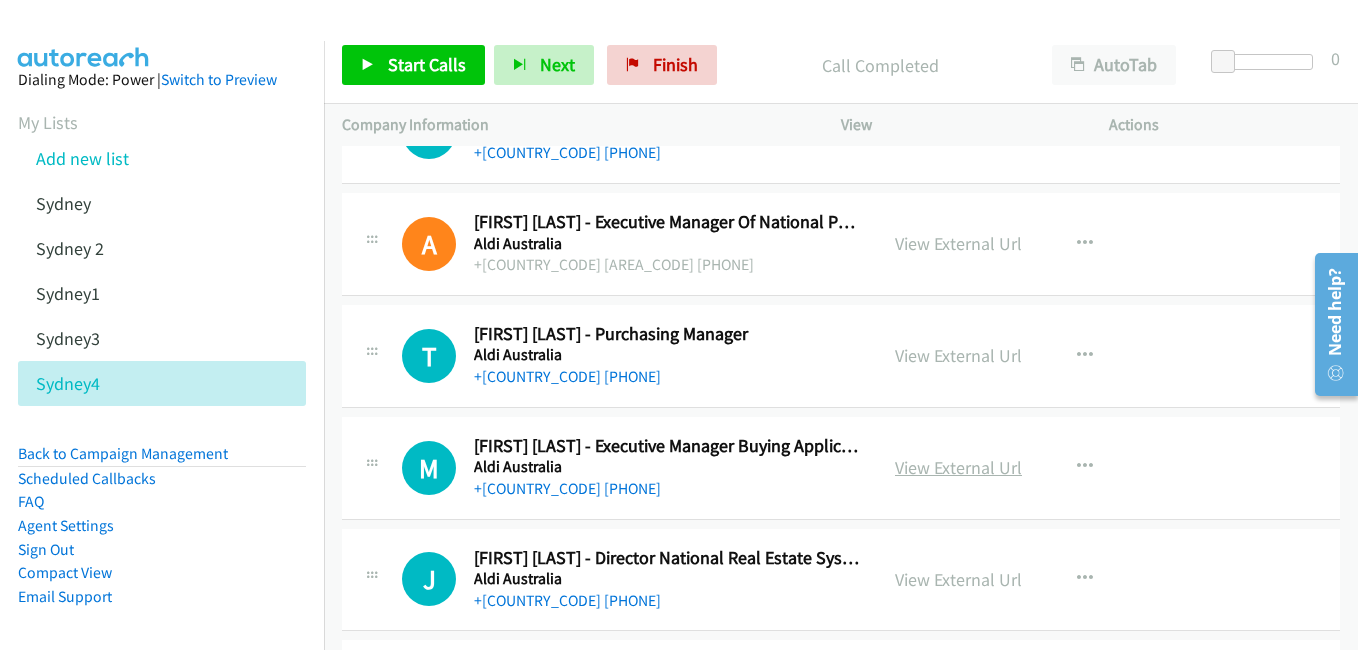 click on "View External Url" at bounding box center [958, 467] 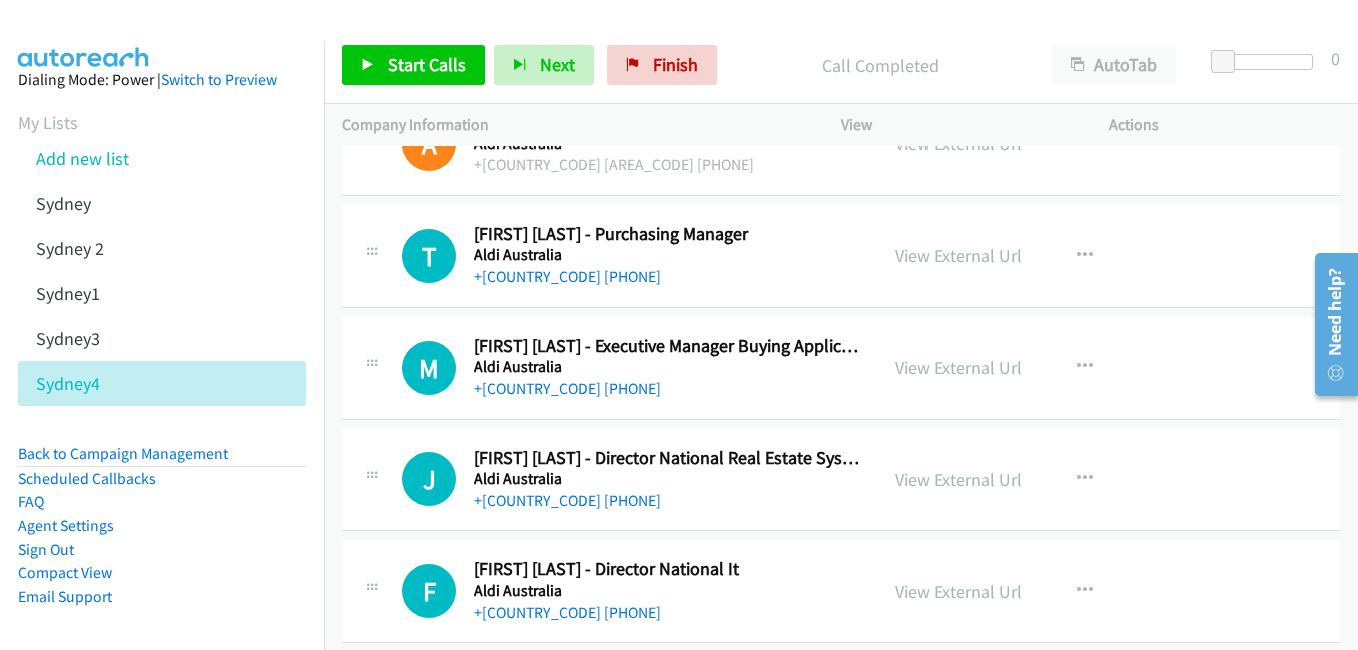 scroll, scrollTop: 3400, scrollLeft: 0, axis: vertical 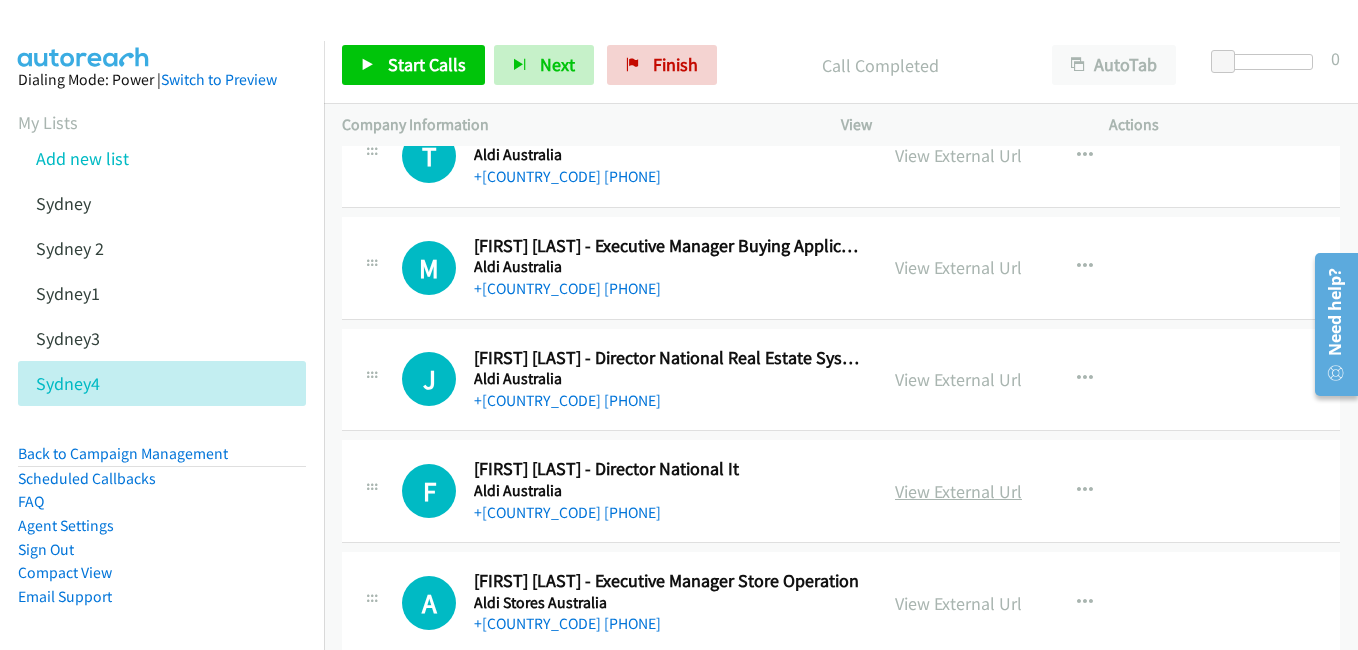 click on "View External Url" at bounding box center [958, 491] 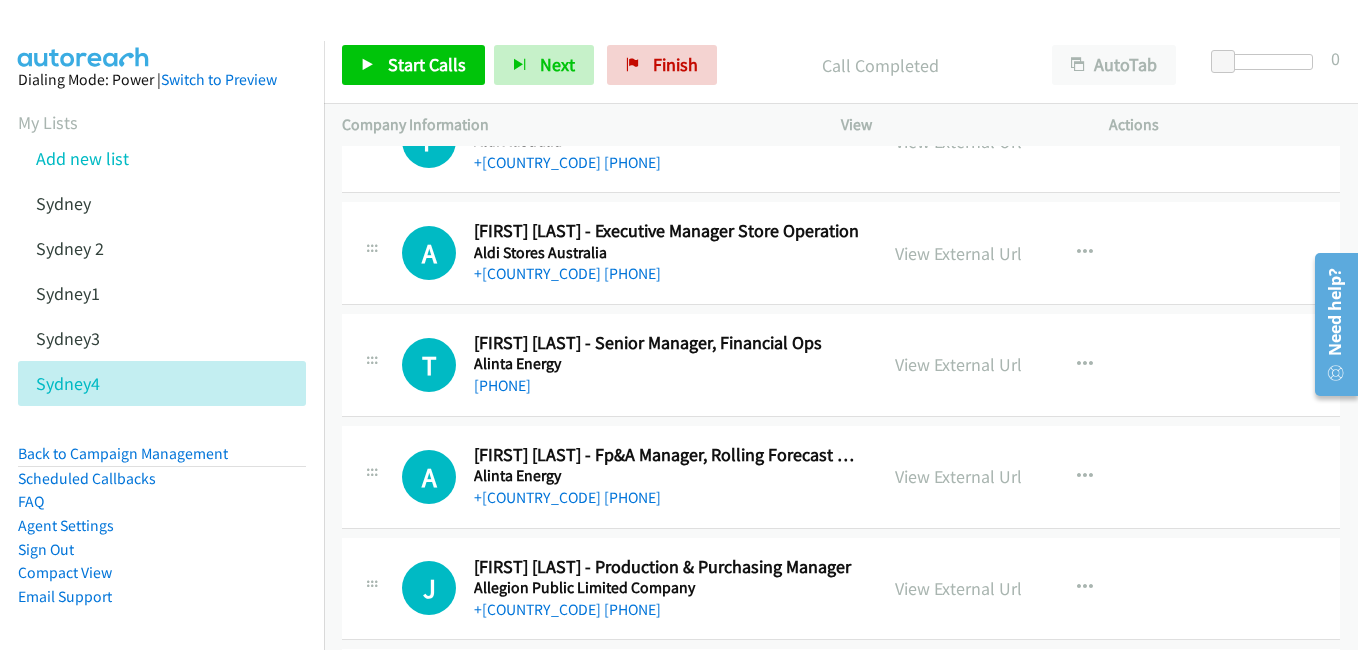 scroll, scrollTop: 3800, scrollLeft: 0, axis: vertical 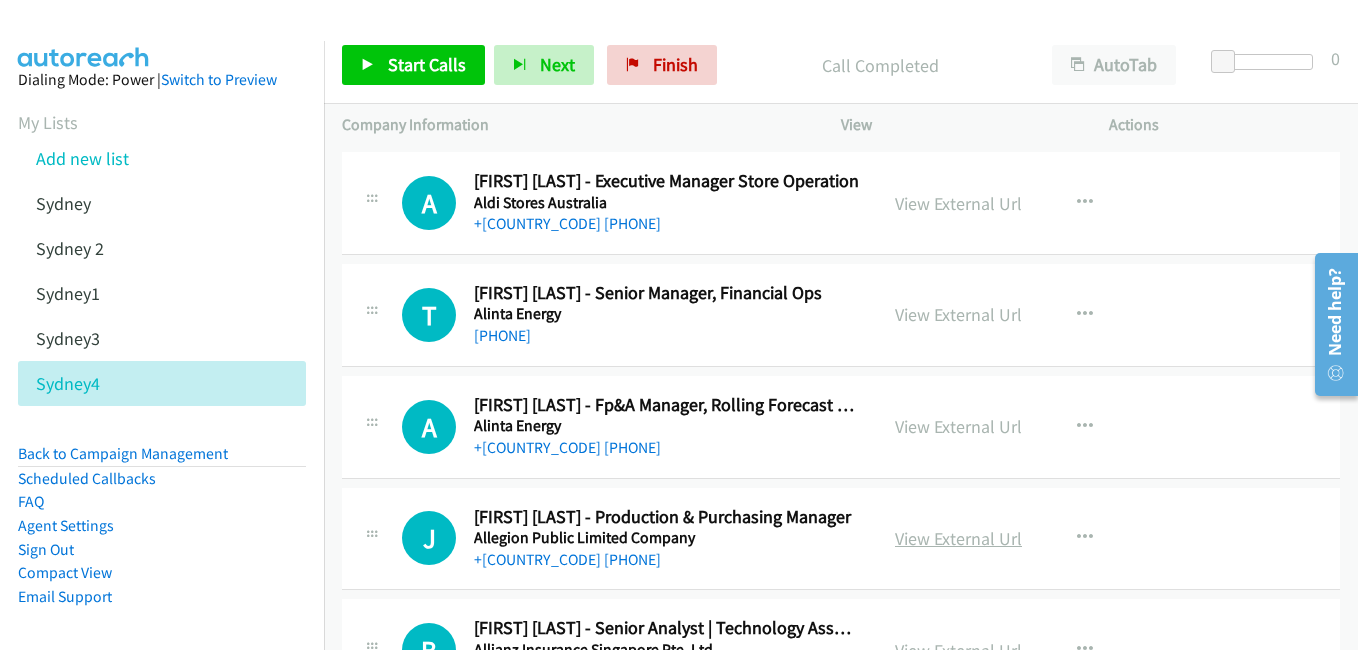 click on "View External Url" at bounding box center (958, 538) 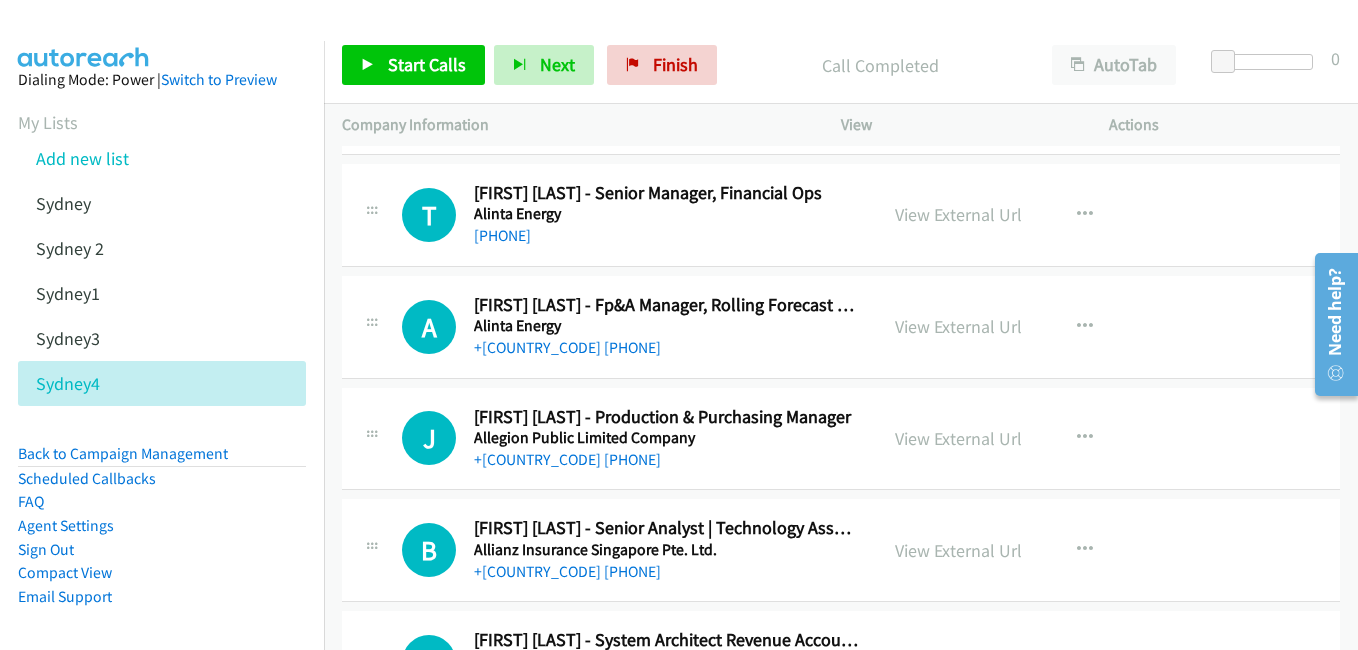 scroll, scrollTop: 4100, scrollLeft: 0, axis: vertical 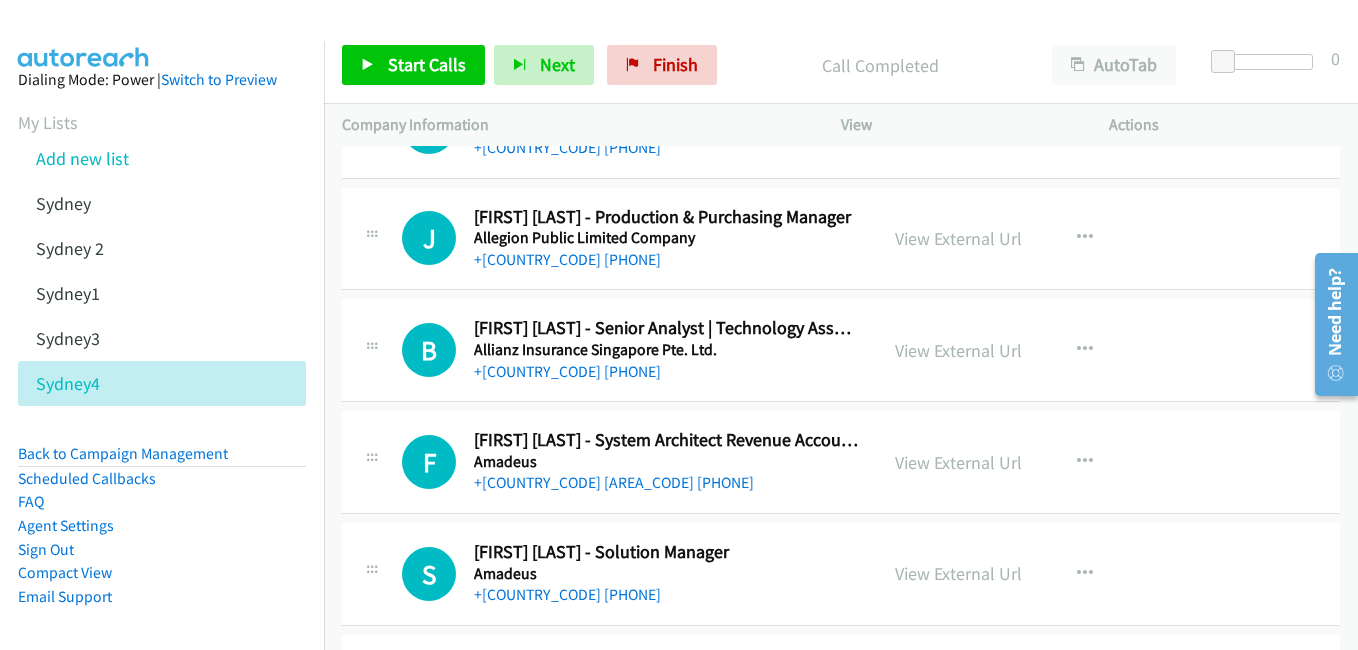 drag, startPoint x: 925, startPoint y: 344, endPoint x: 330, endPoint y: 20, distance: 677.49615 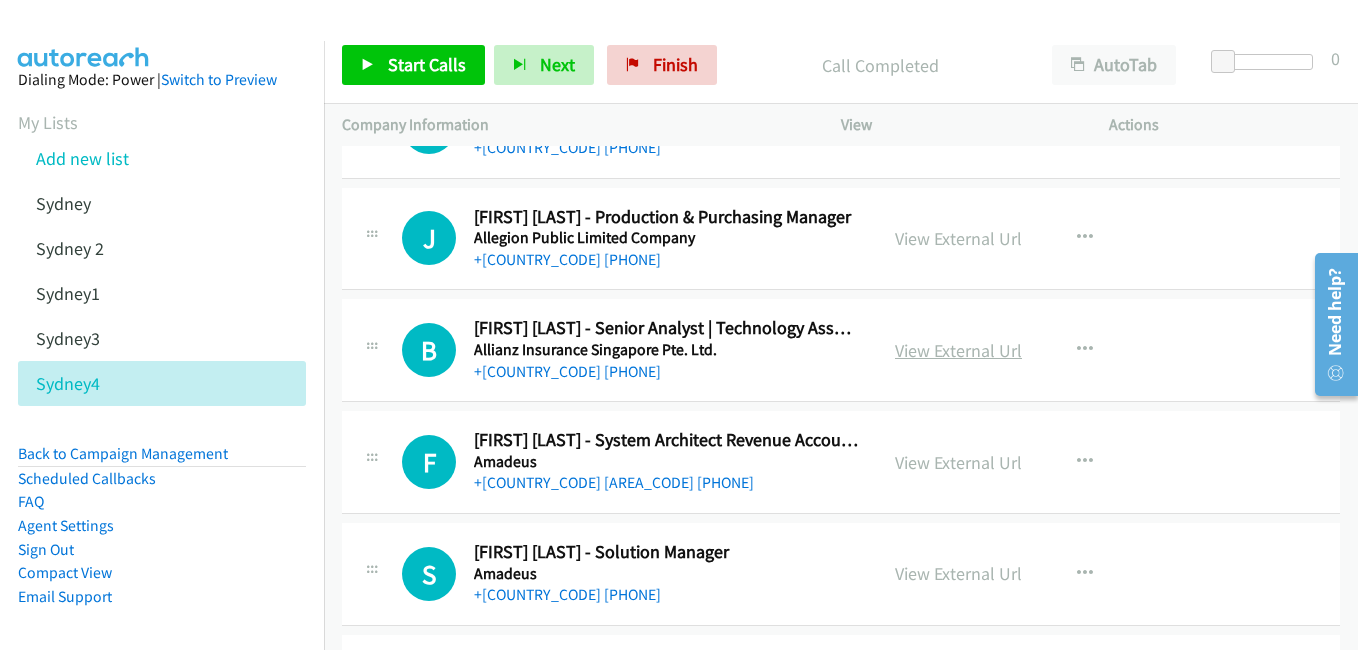 click on "View External Url" at bounding box center (958, 350) 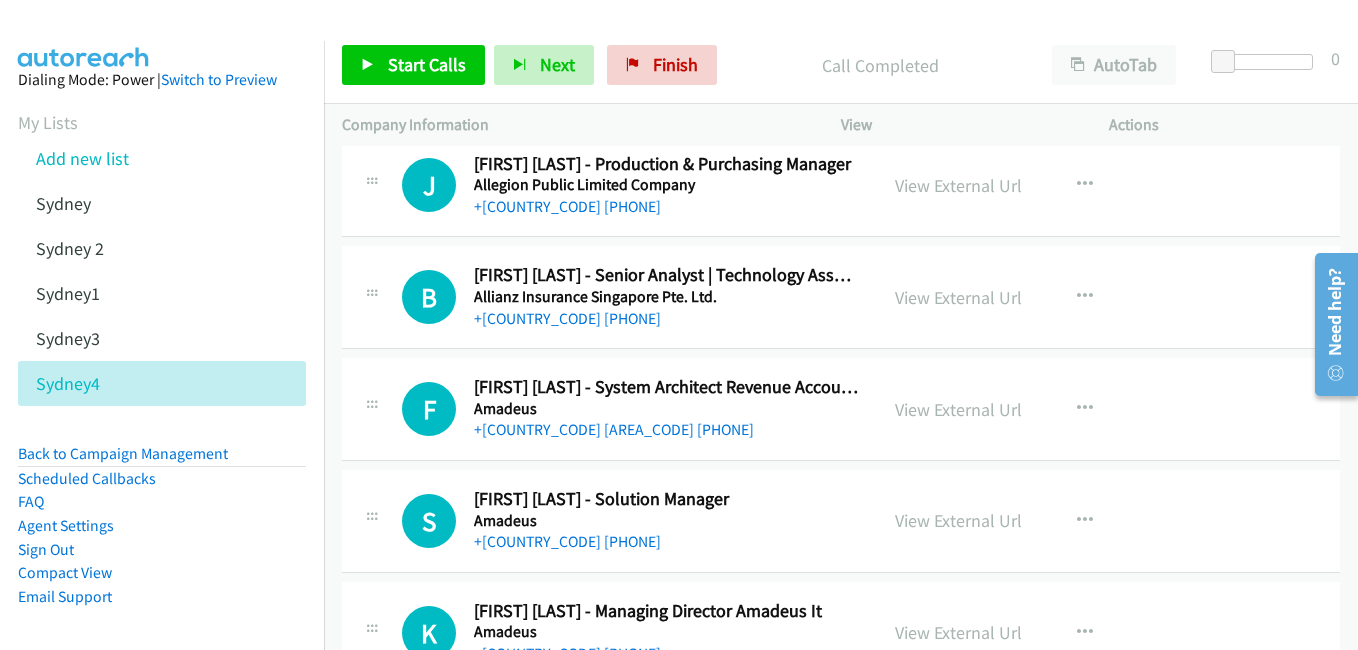 scroll, scrollTop: 4200, scrollLeft: 0, axis: vertical 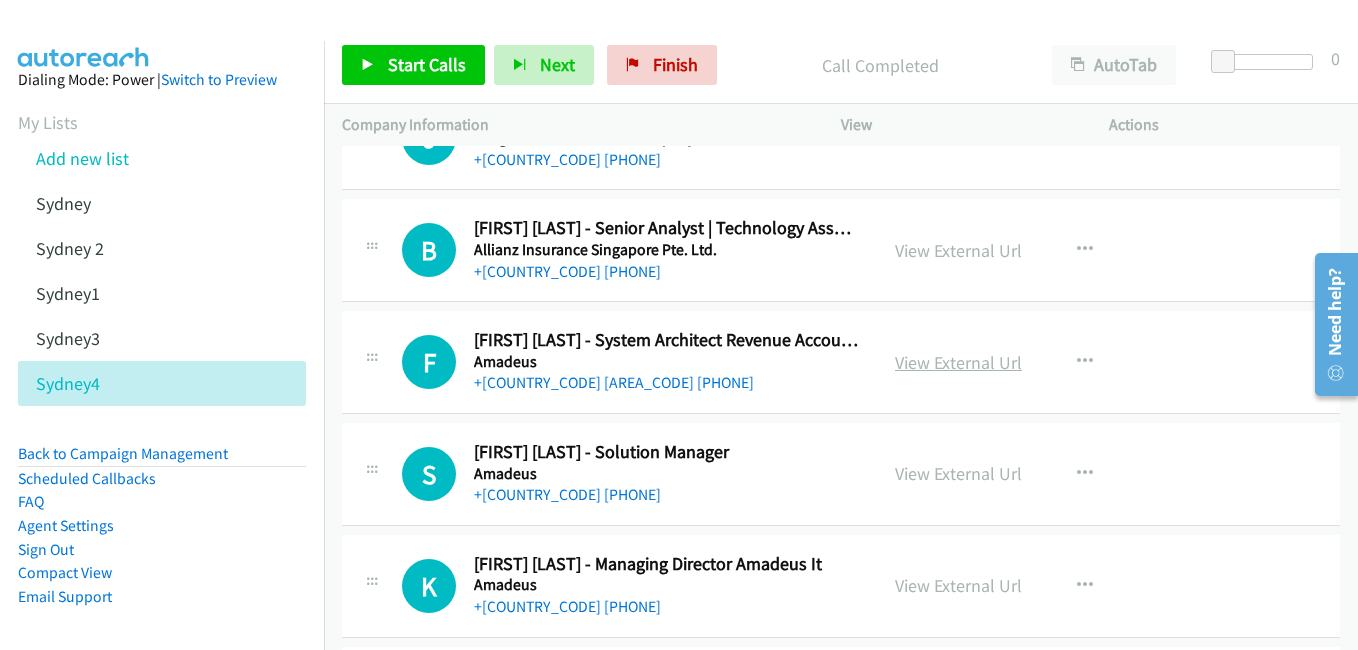click on "View External Url" at bounding box center [958, 362] 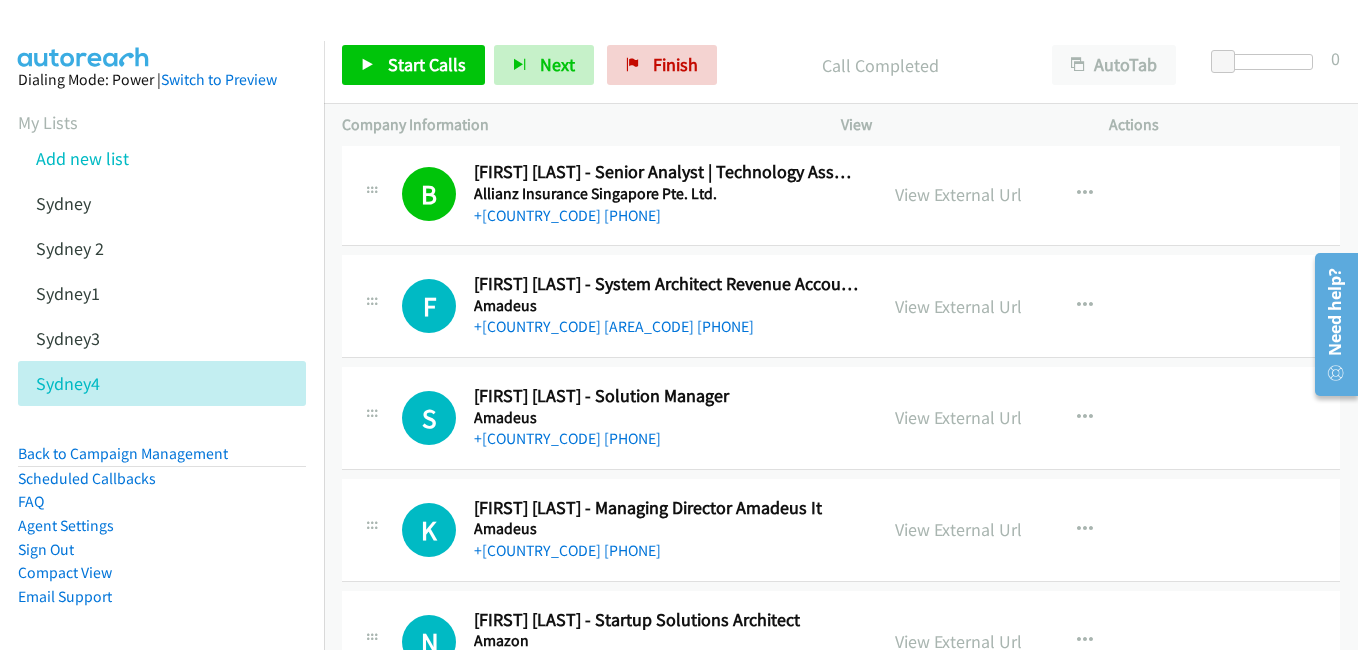 scroll, scrollTop: 4300, scrollLeft: 0, axis: vertical 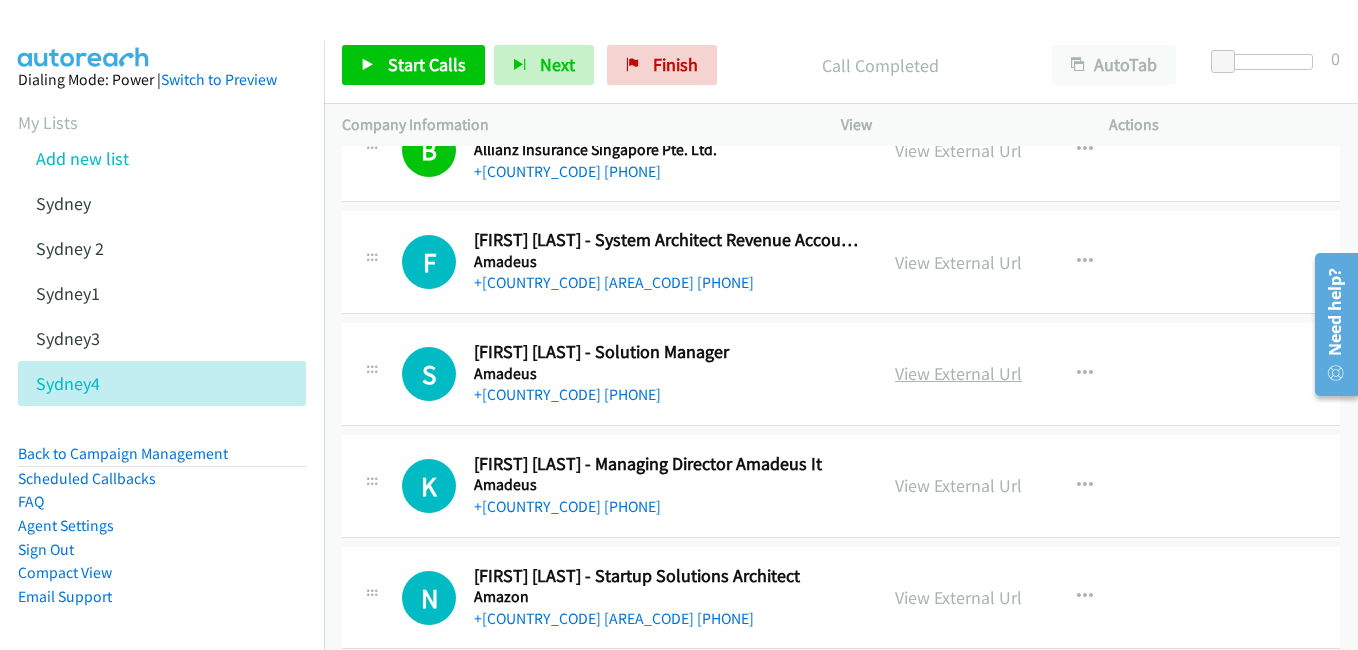 click on "View External Url" at bounding box center [958, 373] 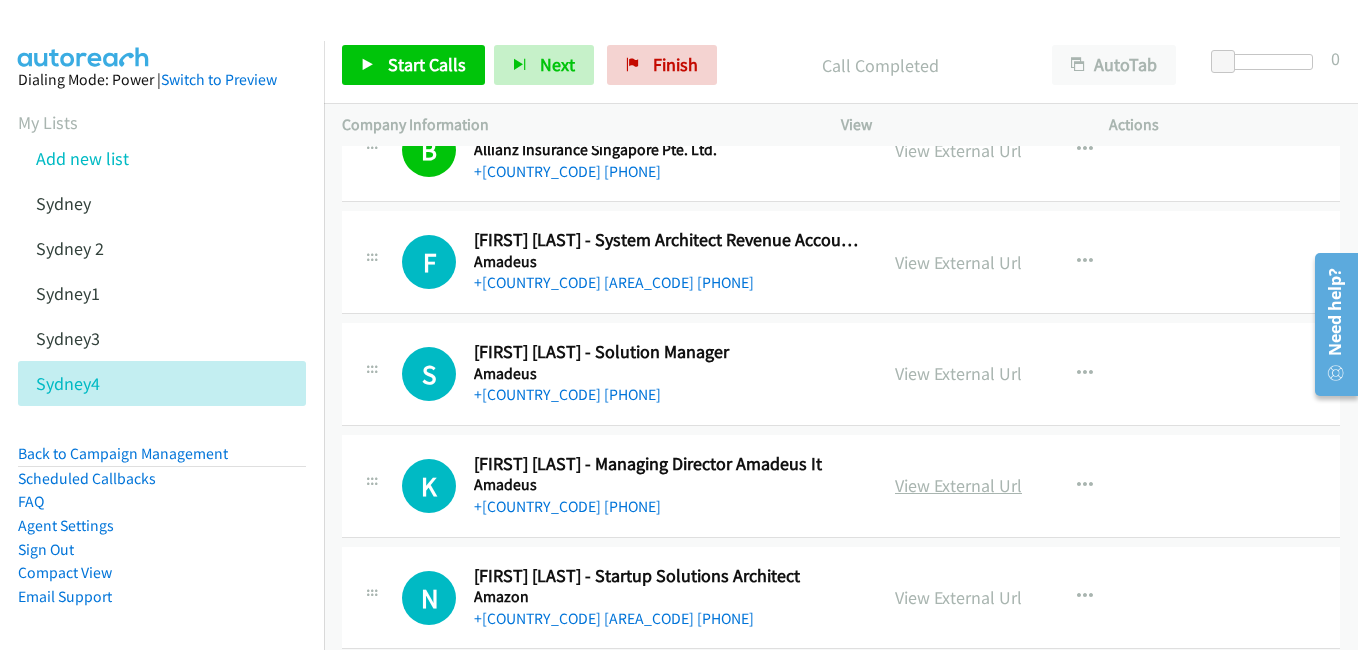click on "View External Url" at bounding box center (958, 485) 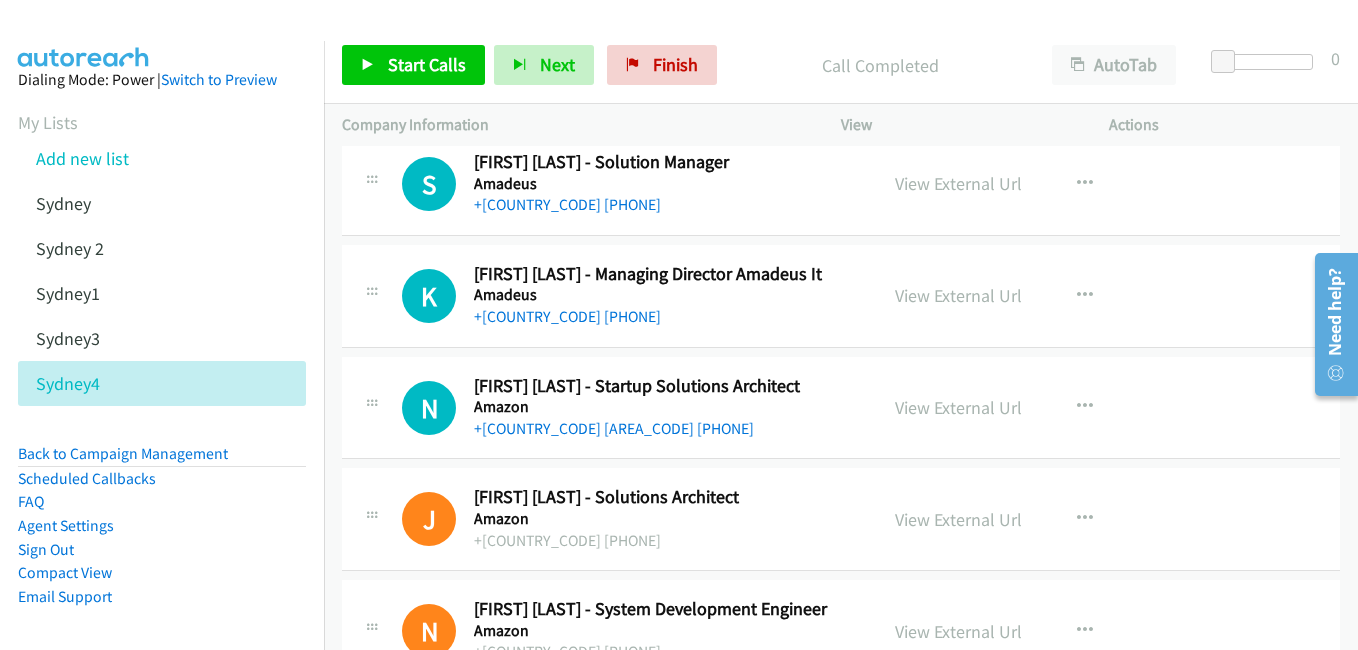 scroll, scrollTop: 4500, scrollLeft: 0, axis: vertical 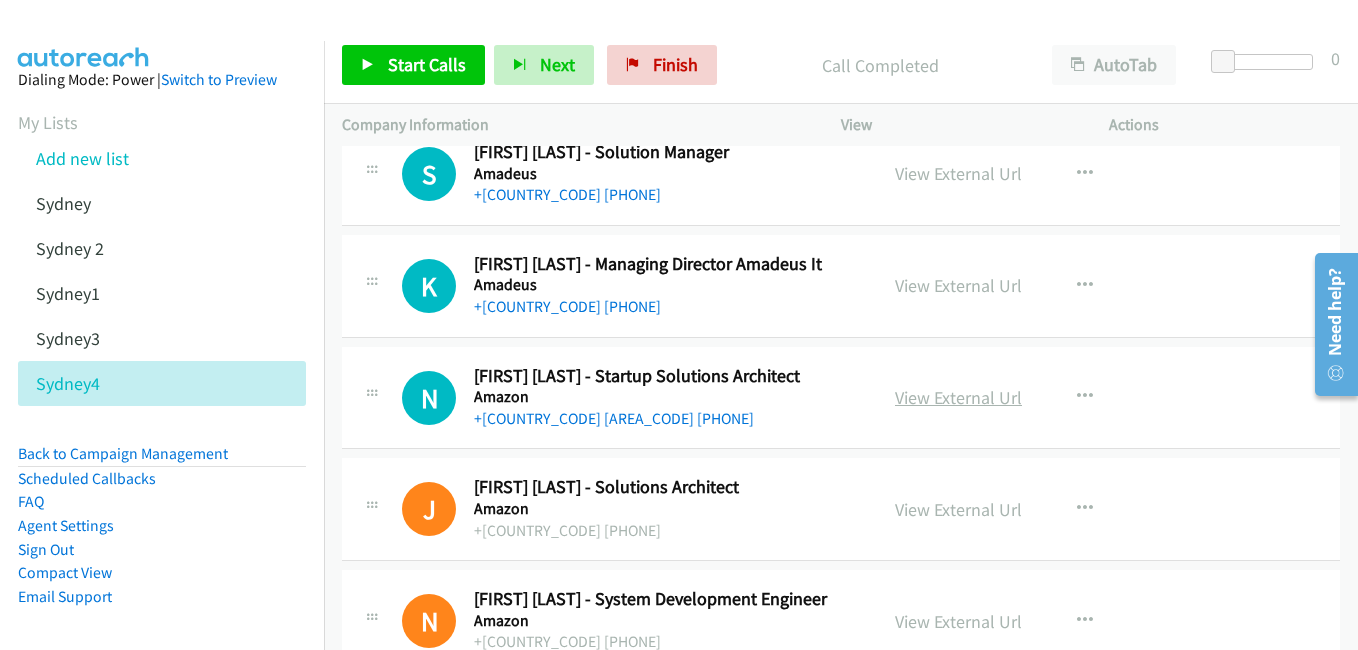 click on "View External Url" at bounding box center [958, 397] 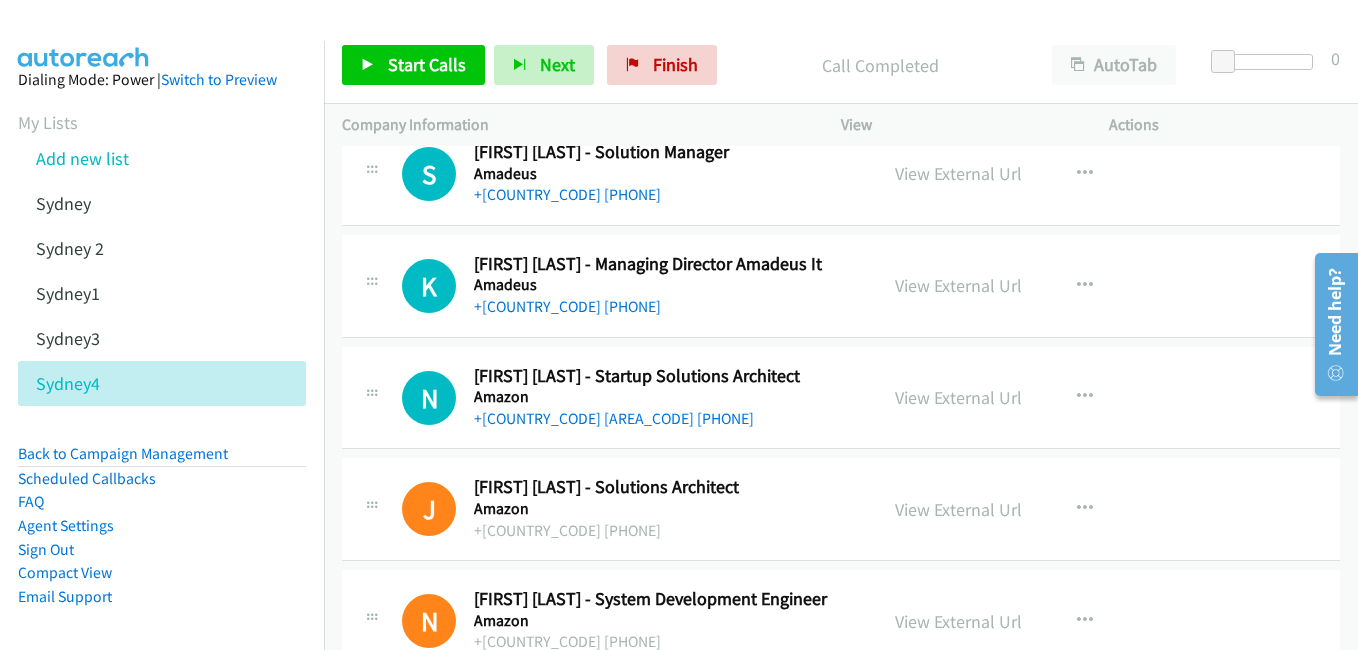 scroll, scrollTop: 4600, scrollLeft: 0, axis: vertical 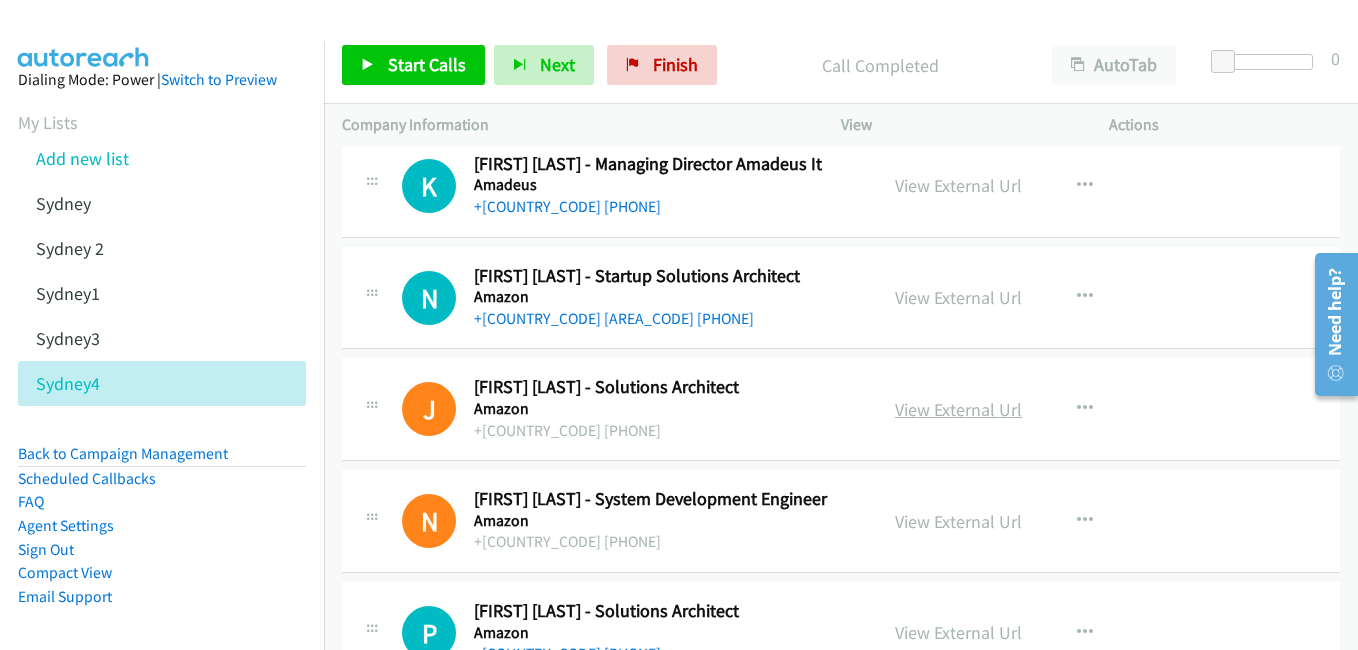 click on "View External Url" at bounding box center (958, 409) 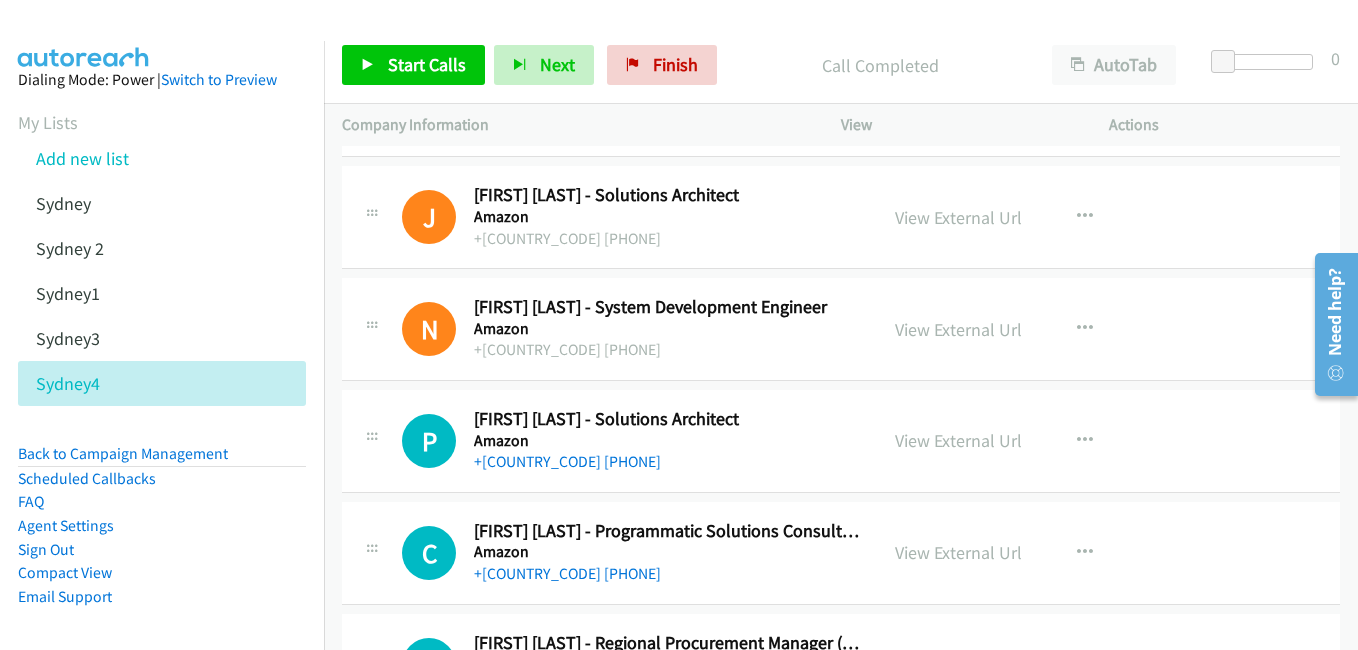 scroll, scrollTop: 4800, scrollLeft: 0, axis: vertical 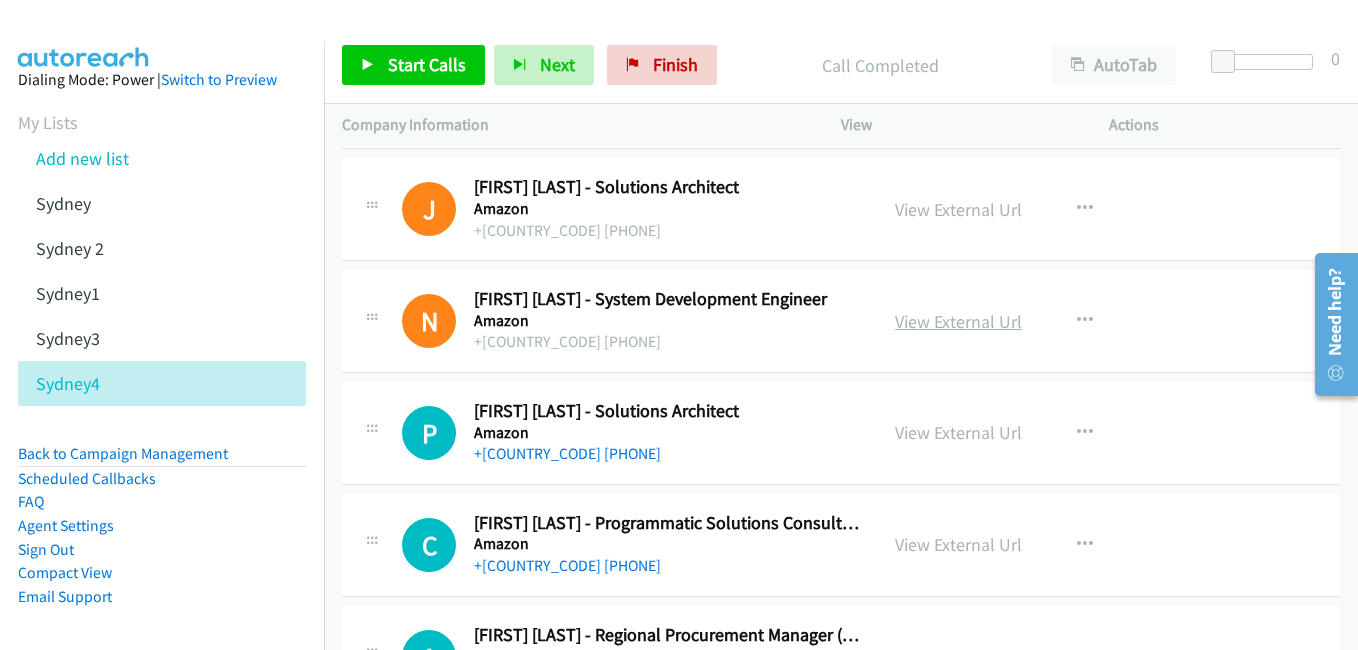 click on "View External Url" at bounding box center (958, 321) 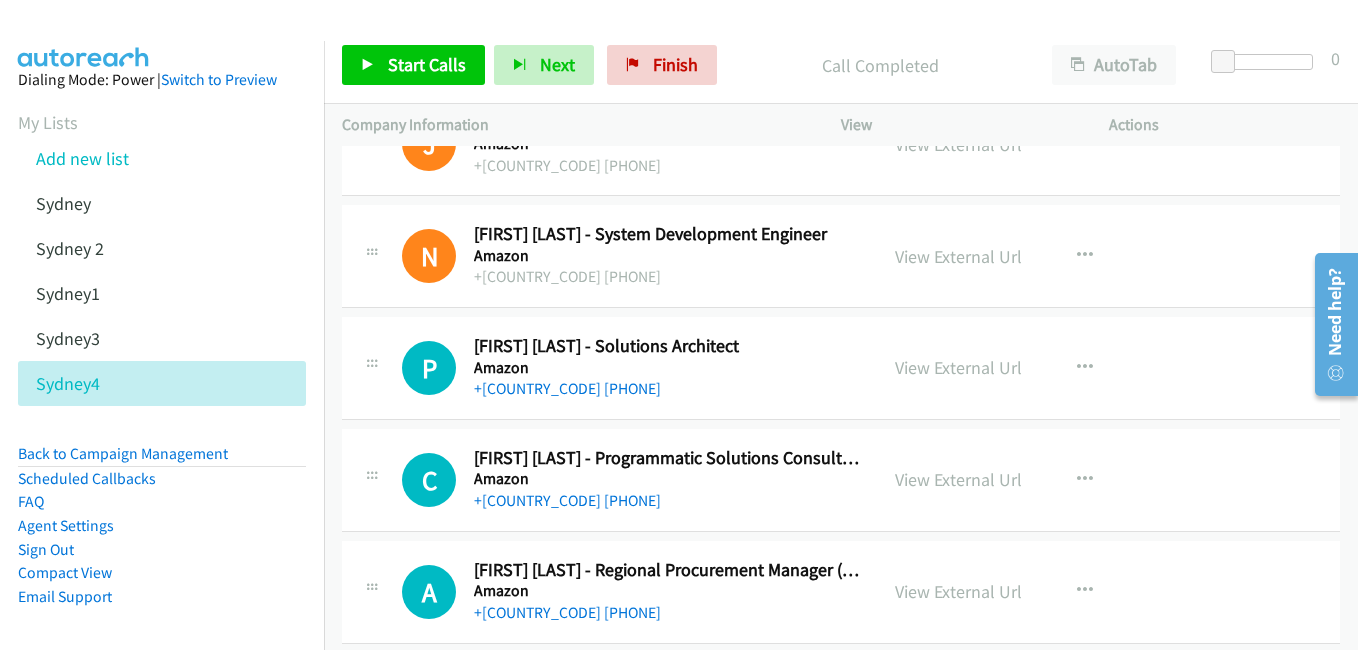 scroll, scrollTop: 4900, scrollLeft: 0, axis: vertical 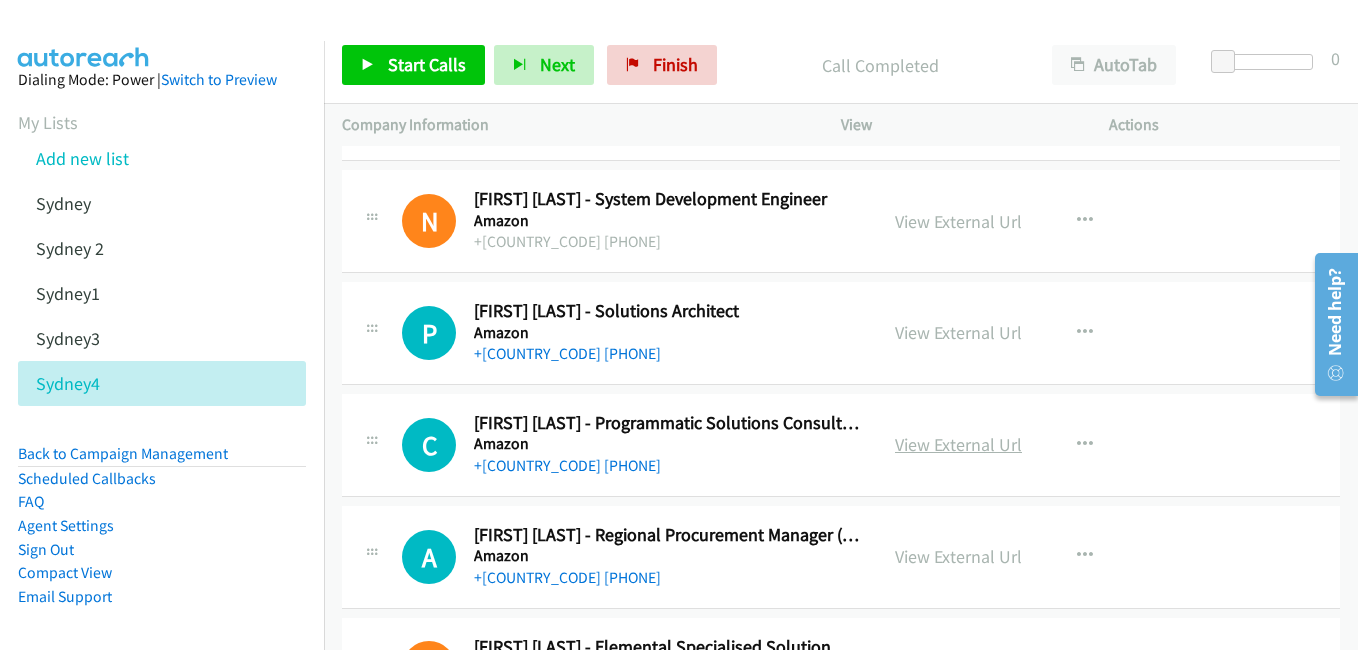 click on "View External Url" at bounding box center [958, 444] 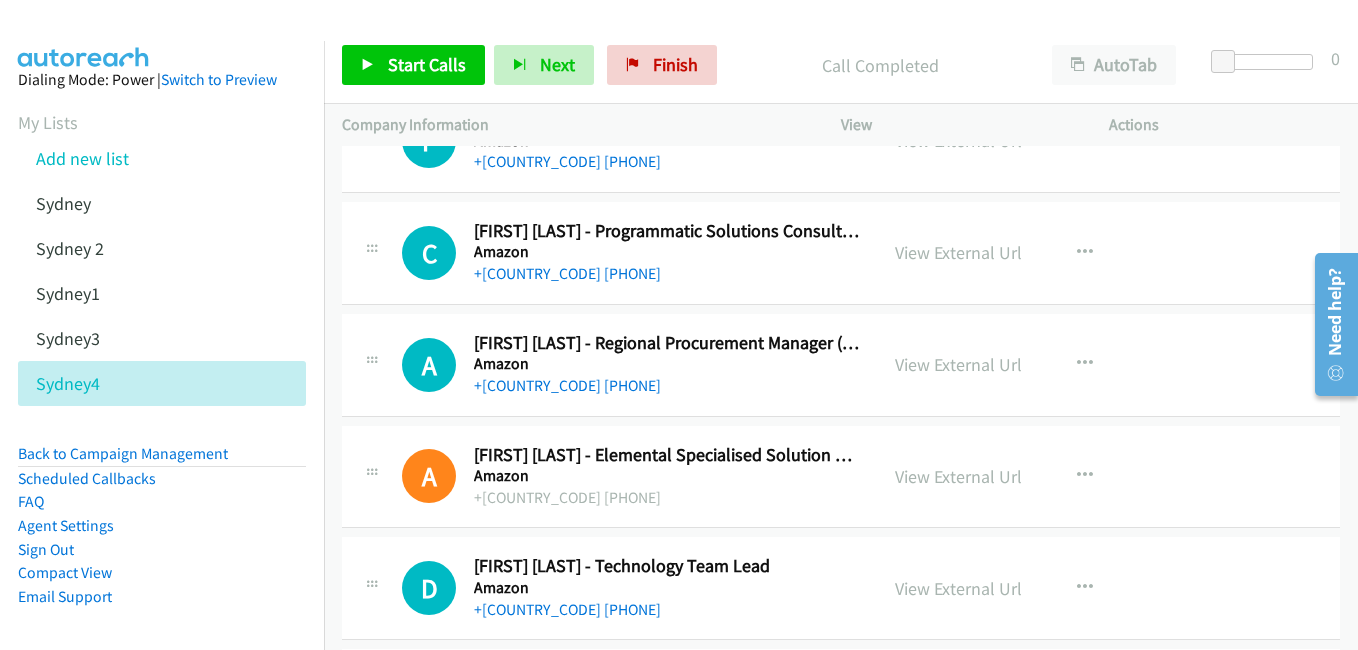 scroll, scrollTop: 5100, scrollLeft: 0, axis: vertical 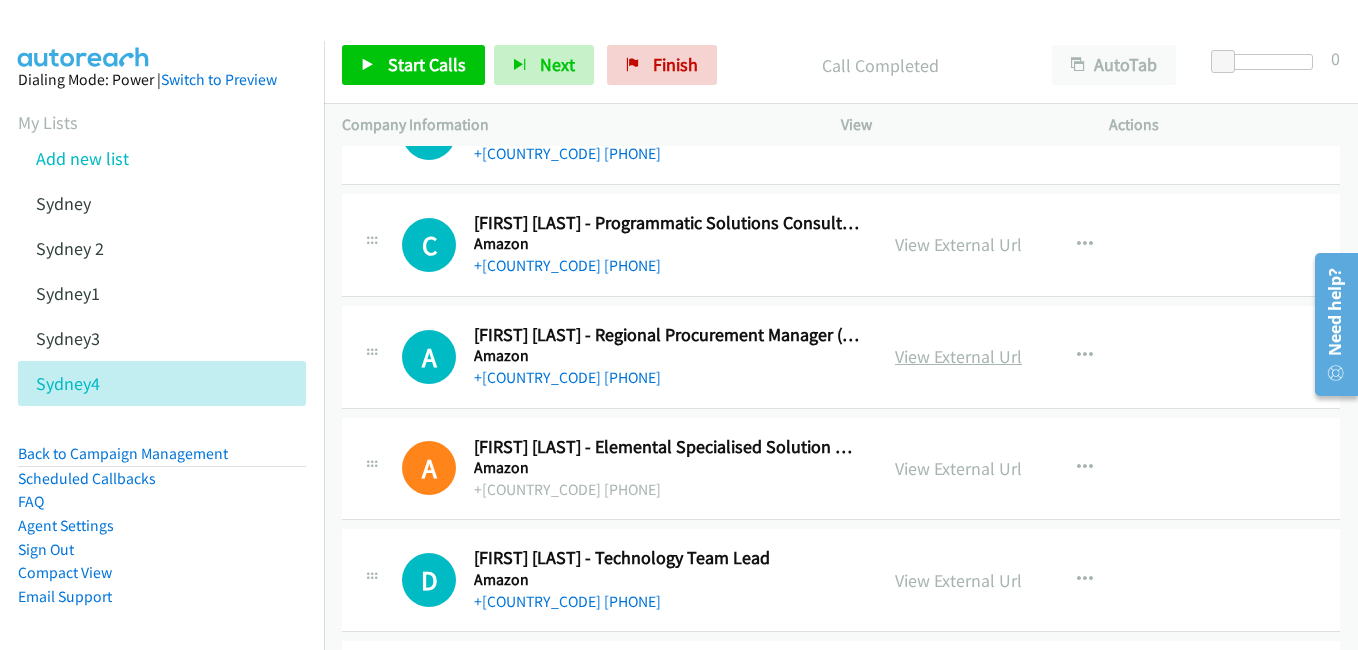 click on "View External Url" at bounding box center (958, 356) 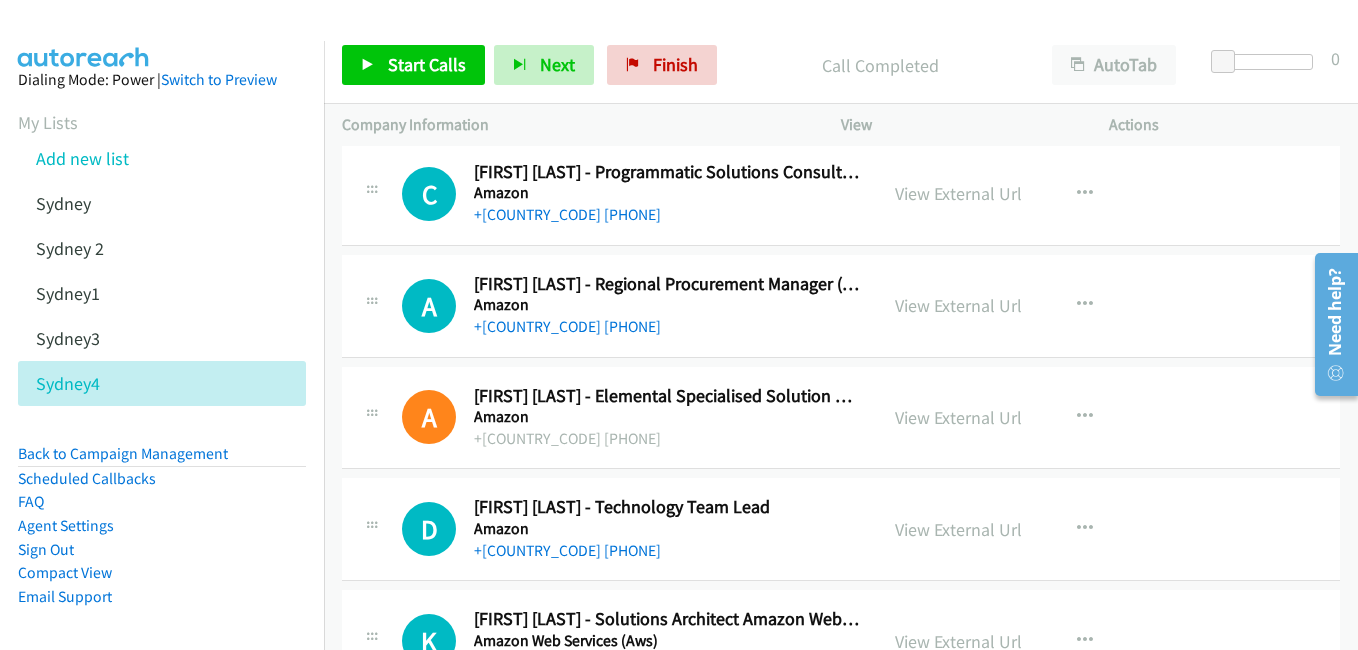 scroll, scrollTop: 5200, scrollLeft: 0, axis: vertical 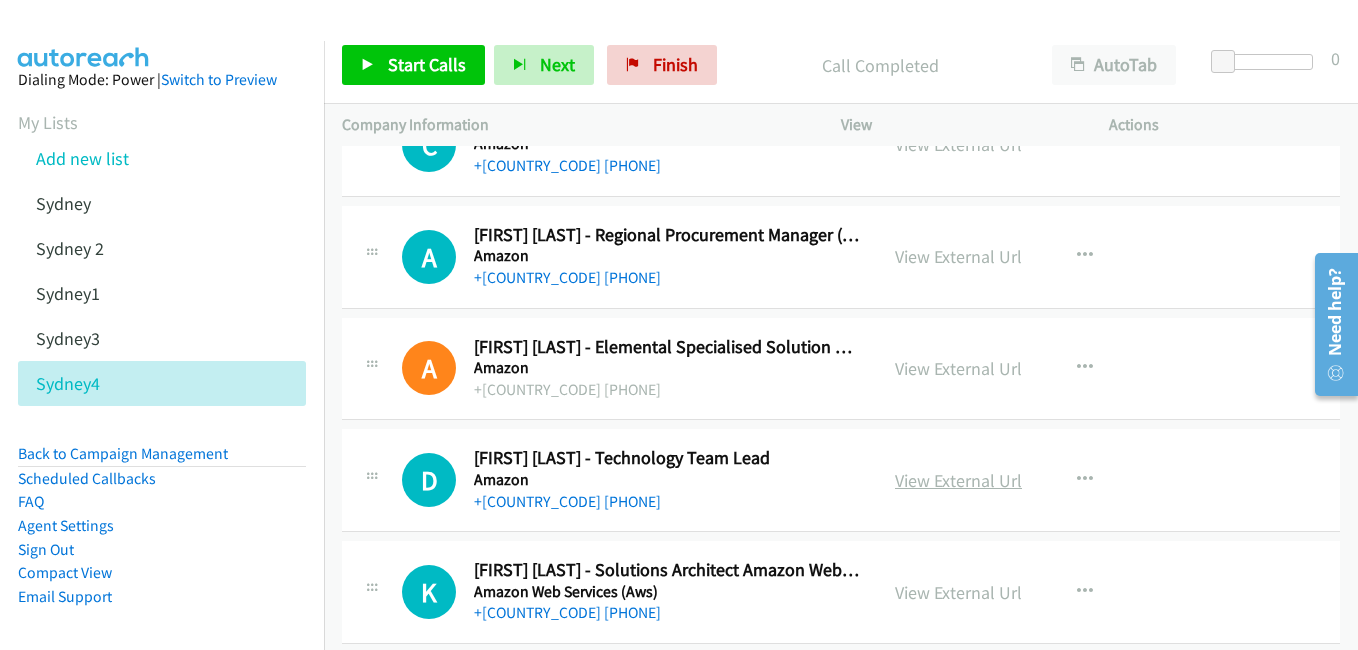 click on "View External Url" at bounding box center (958, 480) 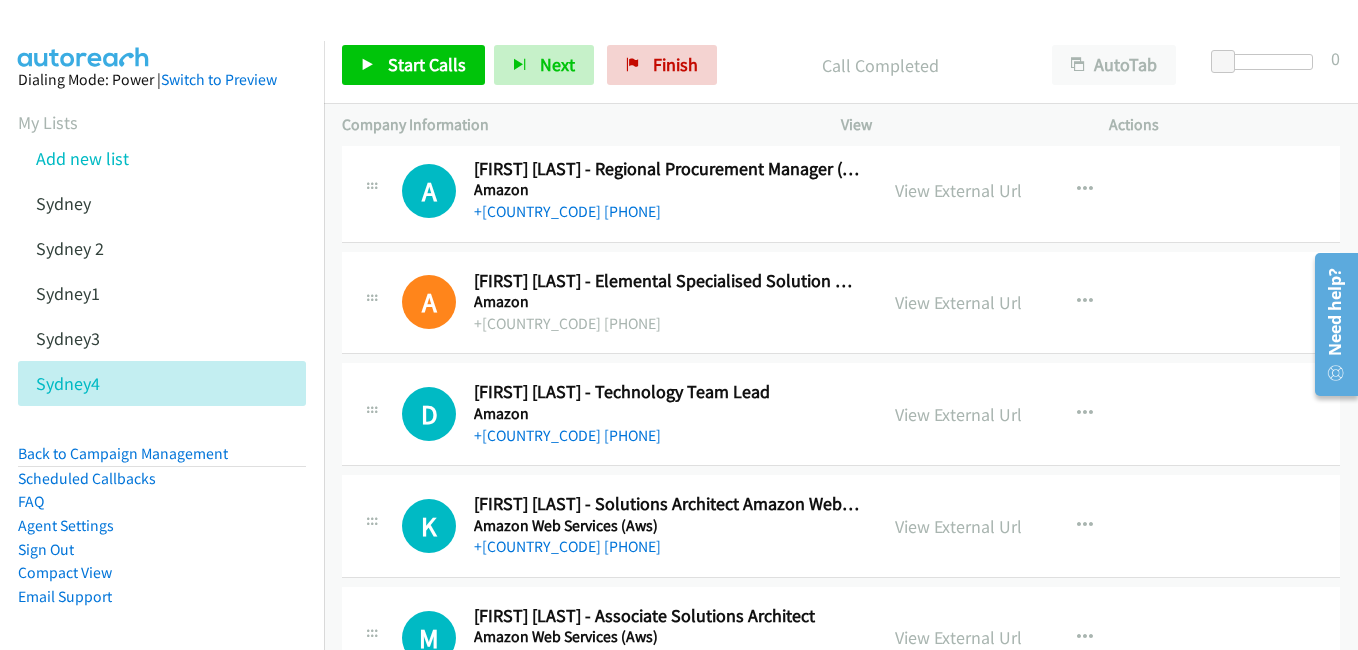scroll, scrollTop: 5300, scrollLeft: 0, axis: vertical 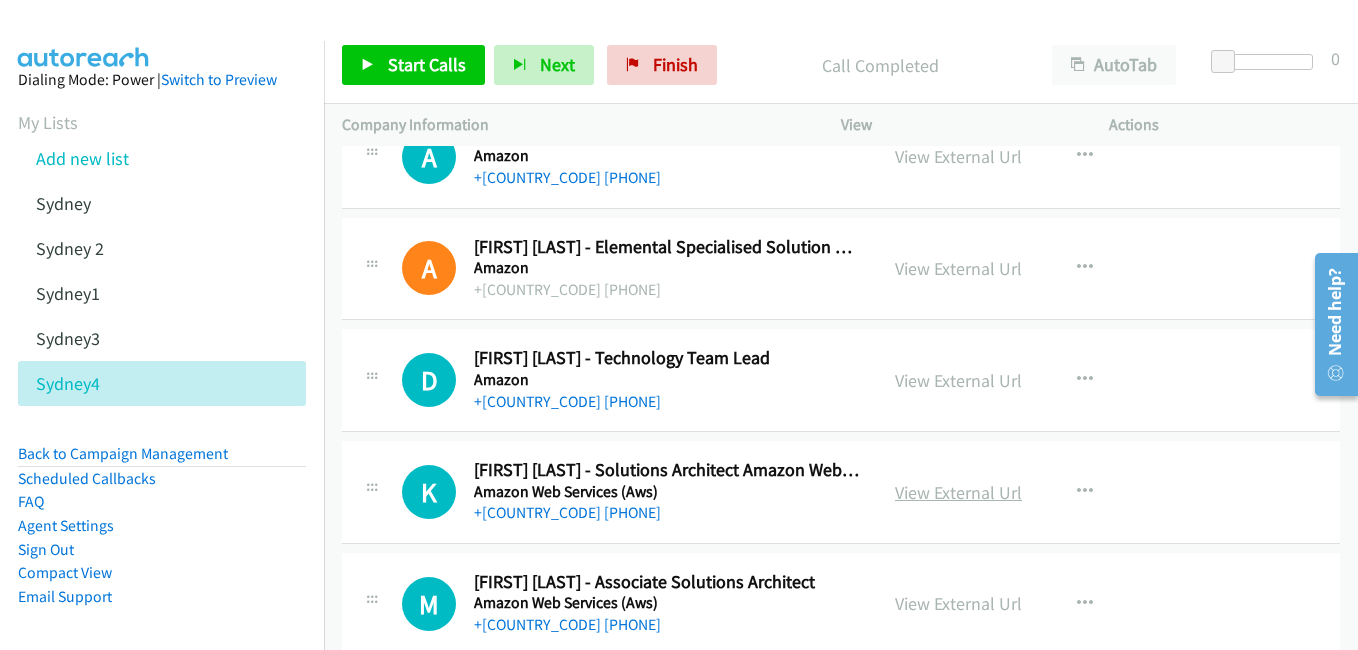 click on "View External Url" at bounding box center [958, 492] 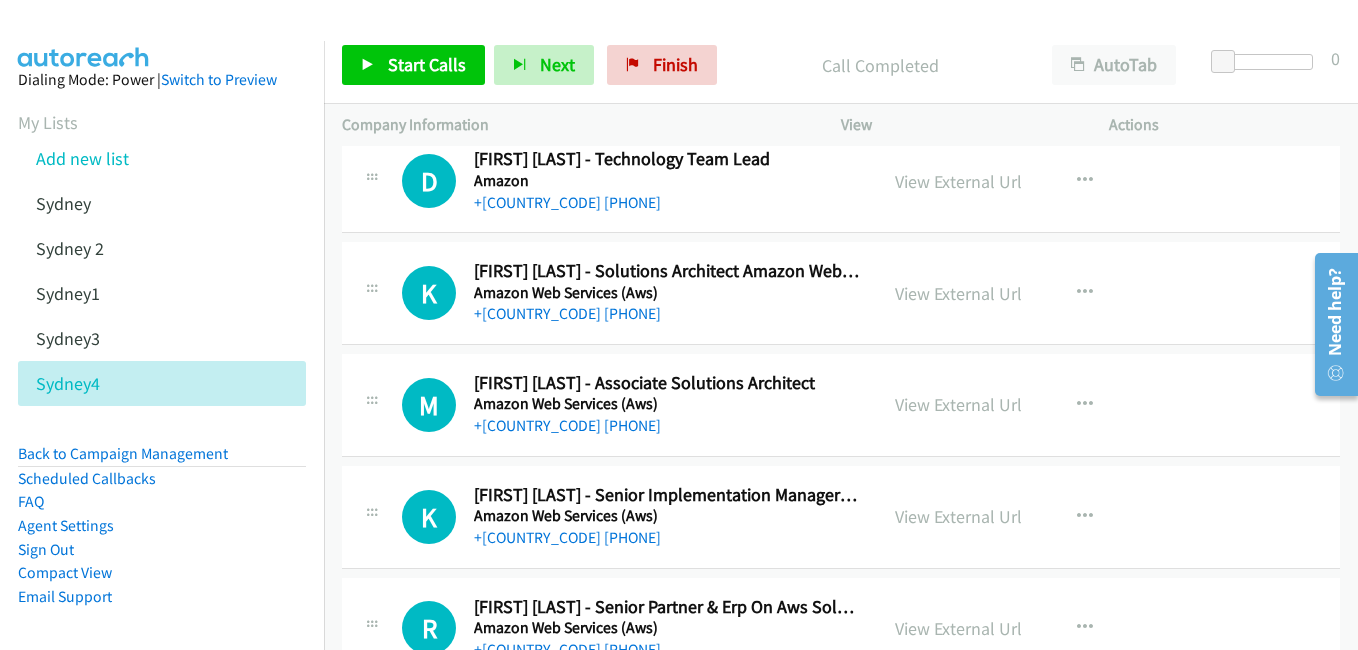 scroll, scrollTop: 5500, scrollLeft: 0, axis: vertical 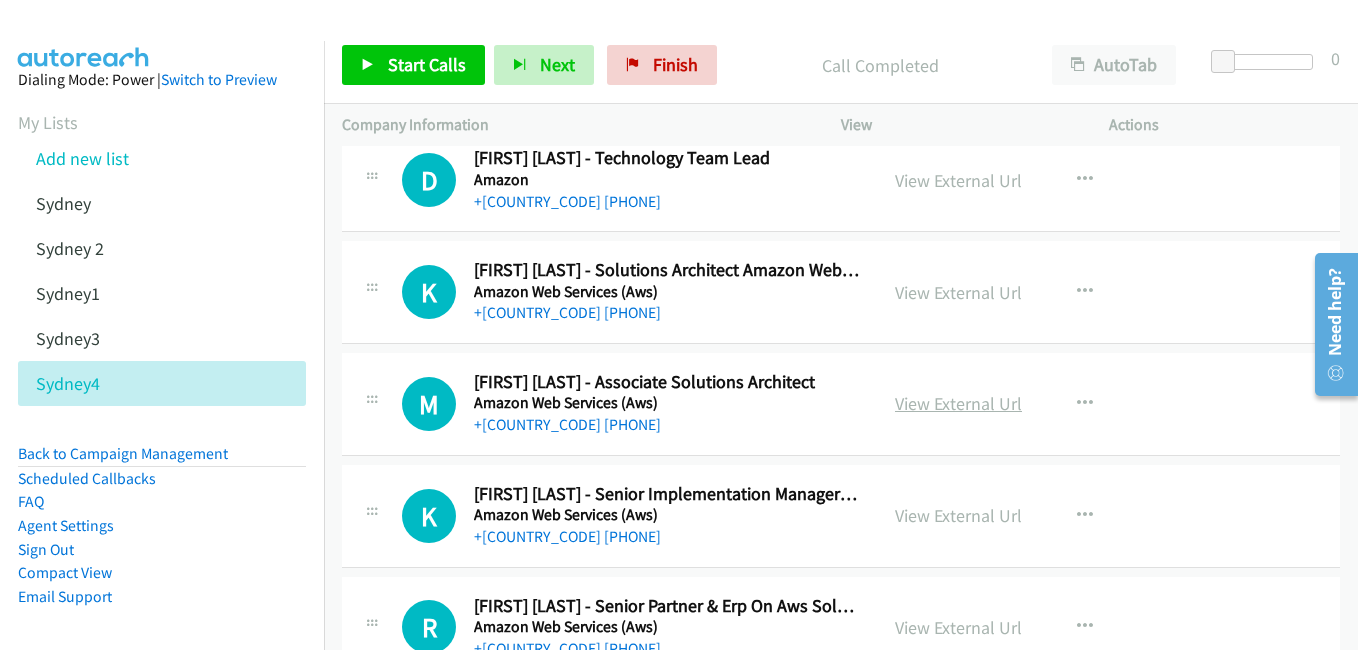 click on "View External Url" at bounding box center (958, 403) 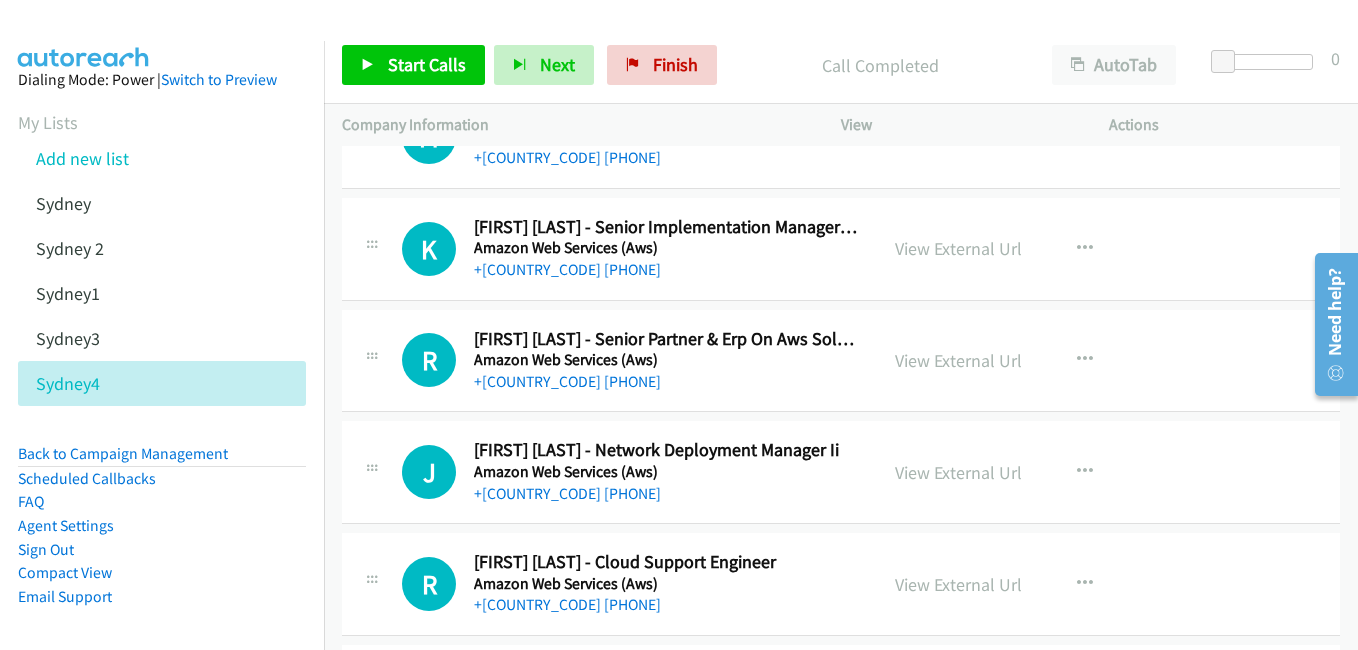 scroll, scrollTop: 5800, scrollLeft: 0, axis: vertical 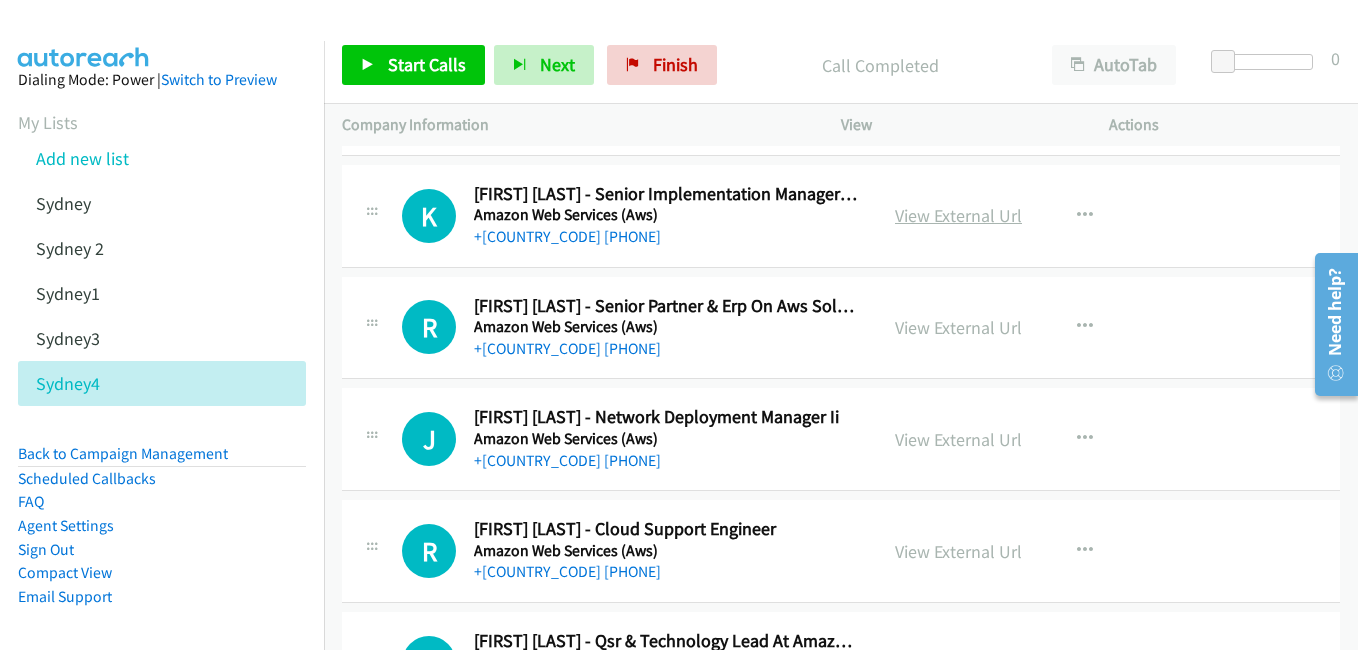 click on "View External Url" at bounding box center (958, 215) 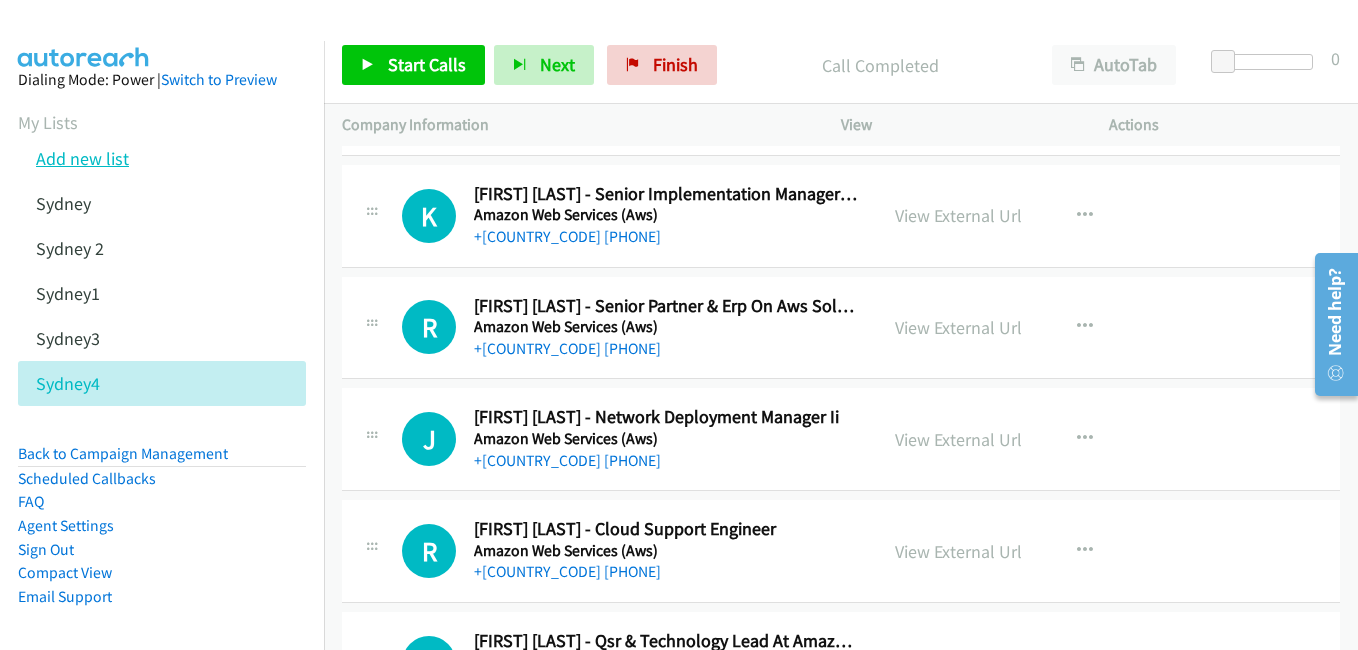 click on "Add new list" at bounding box center (82, 158) 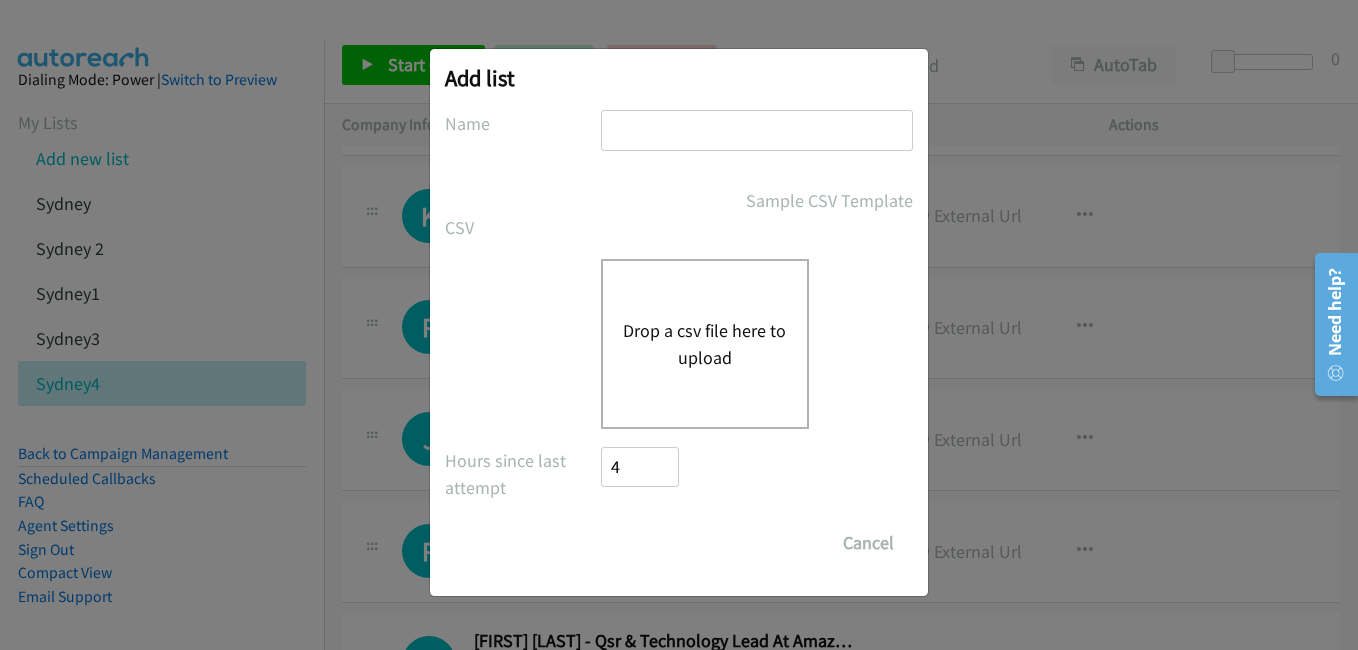click at bounding box center [757, 130] 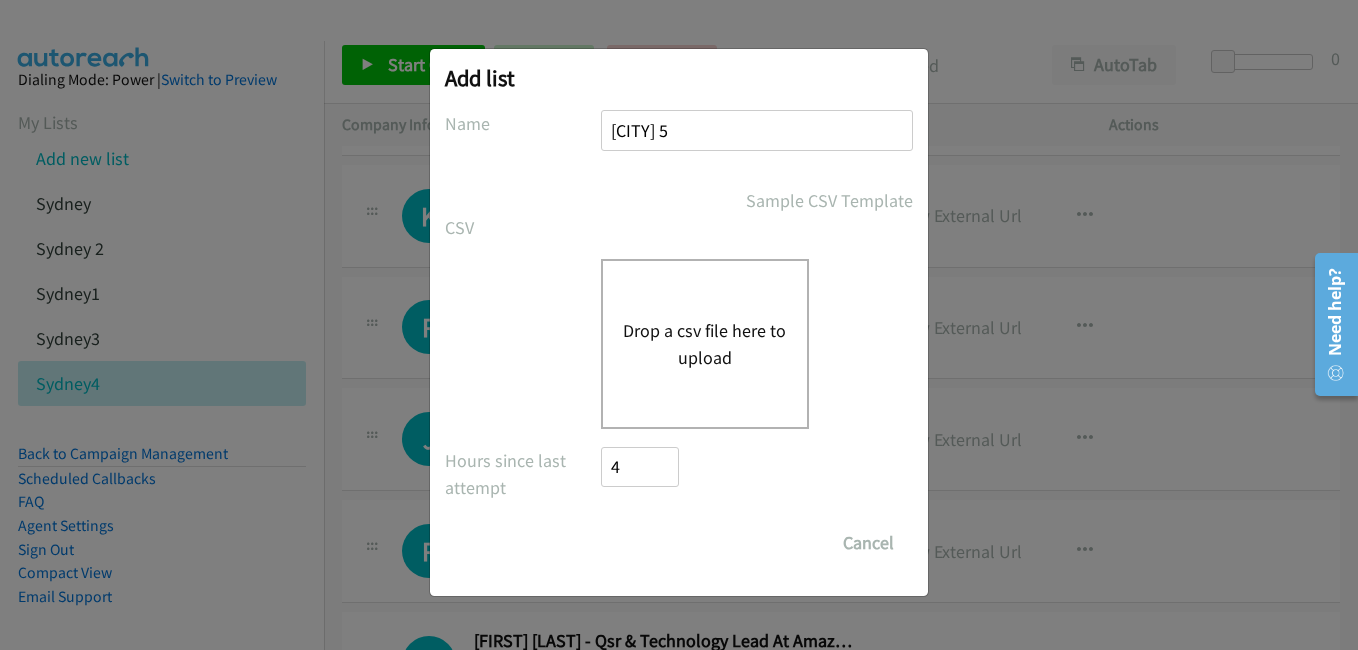 type on "[CITY] 5" 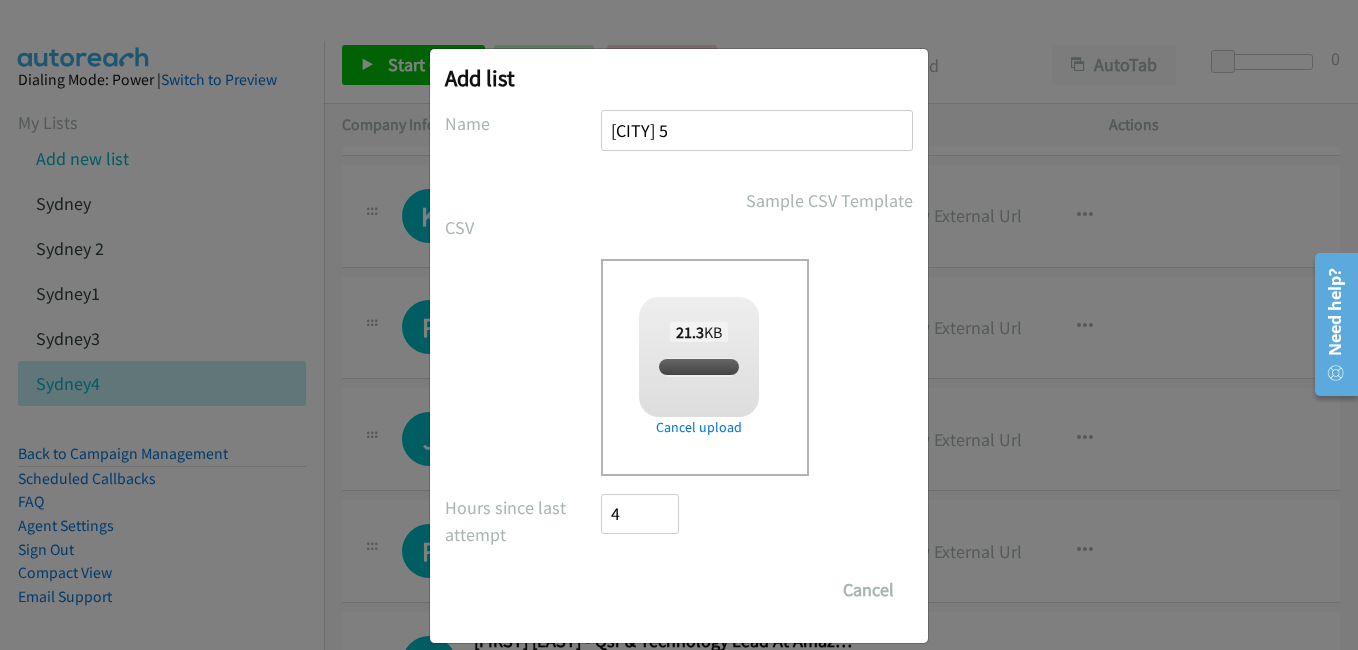 checkbox on "true" 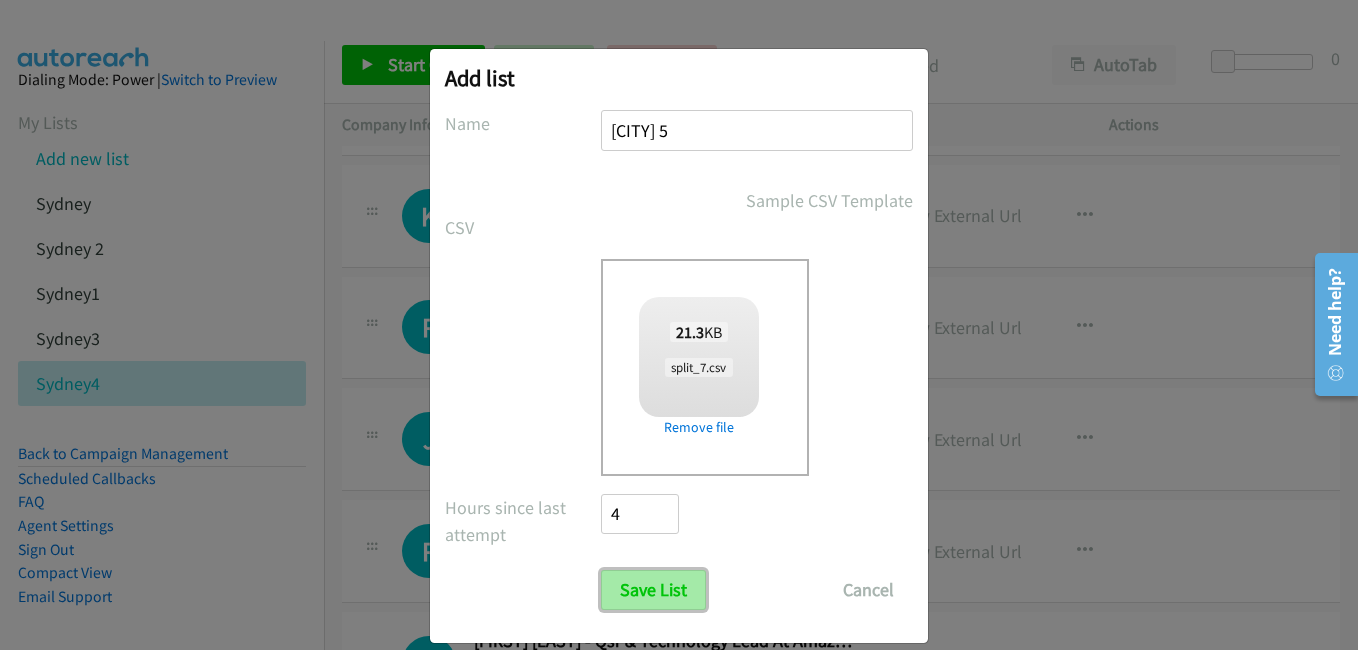 click on "Save List" 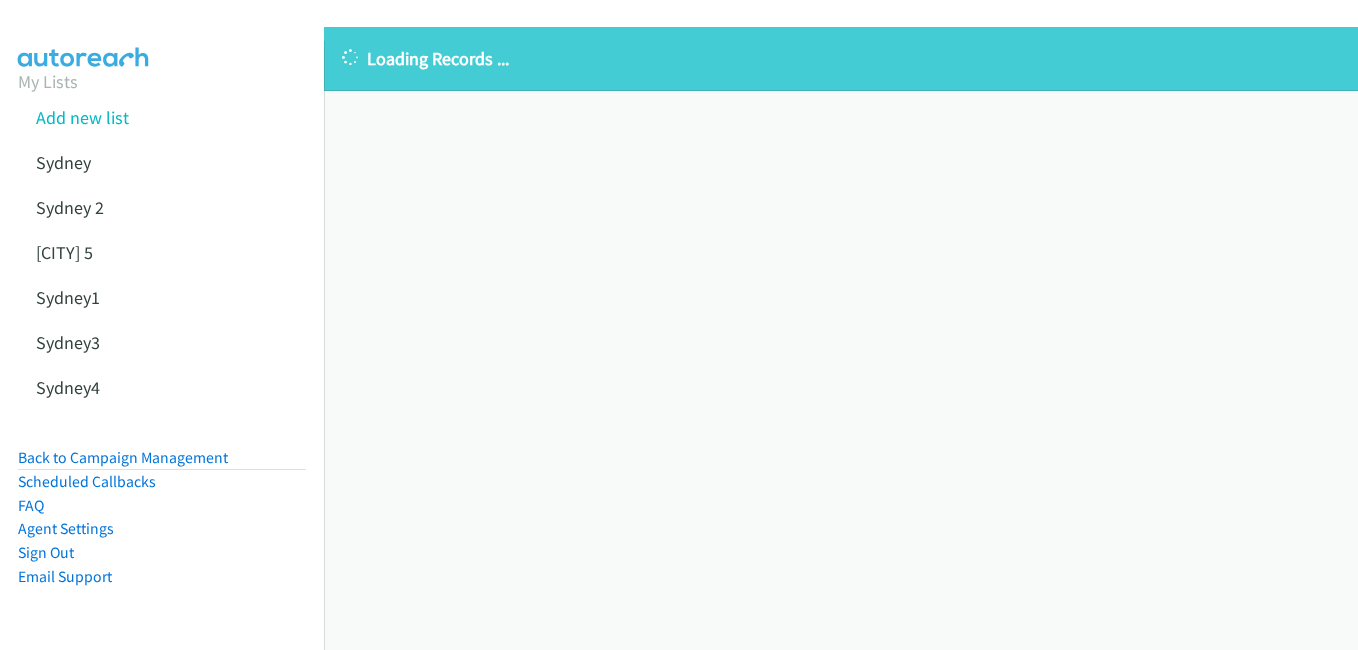 scroll, scrollTop: 0, scrollLeft: 0, axis: both 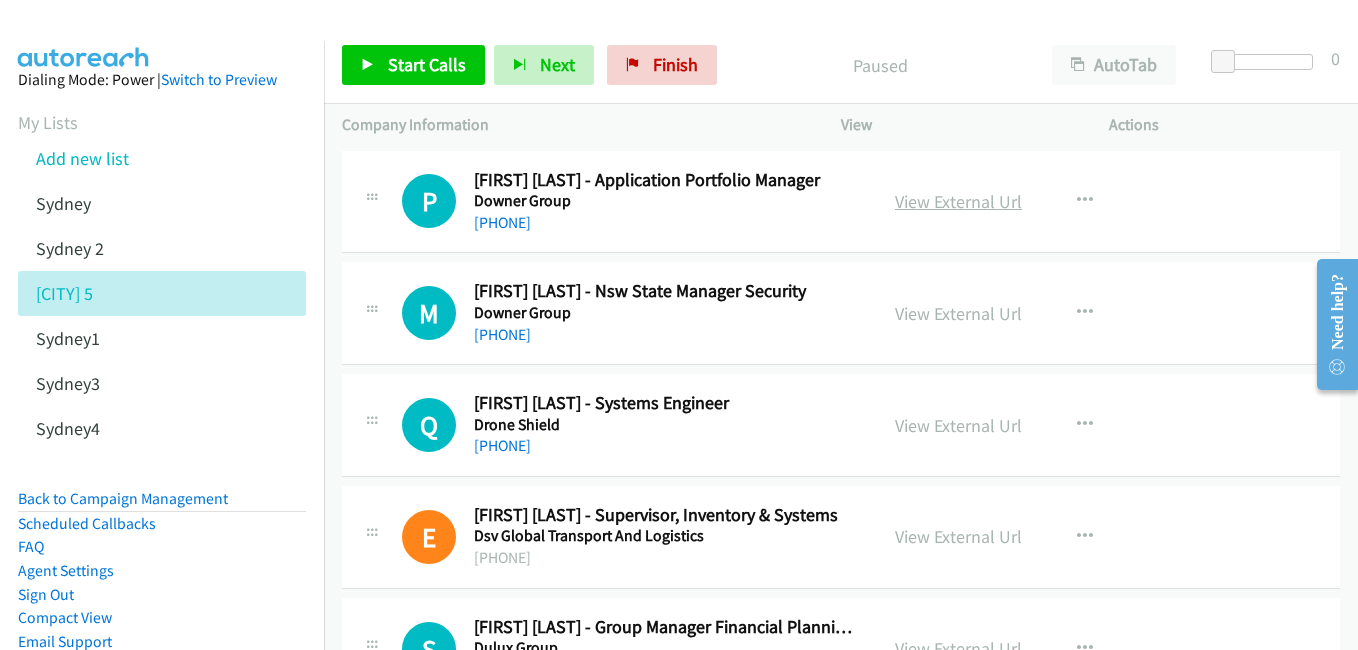click on "View External Url" at bounding box center (958, 201) 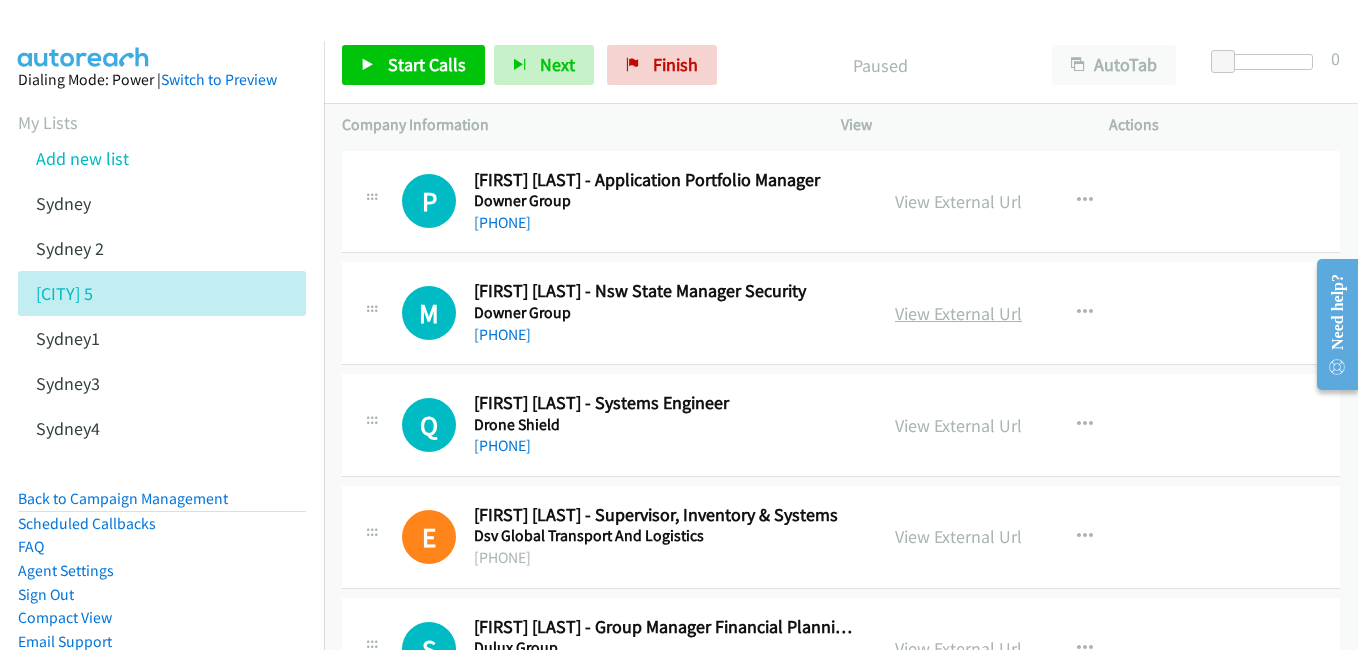 click on "View External Url" at bounding box center (958, 313) 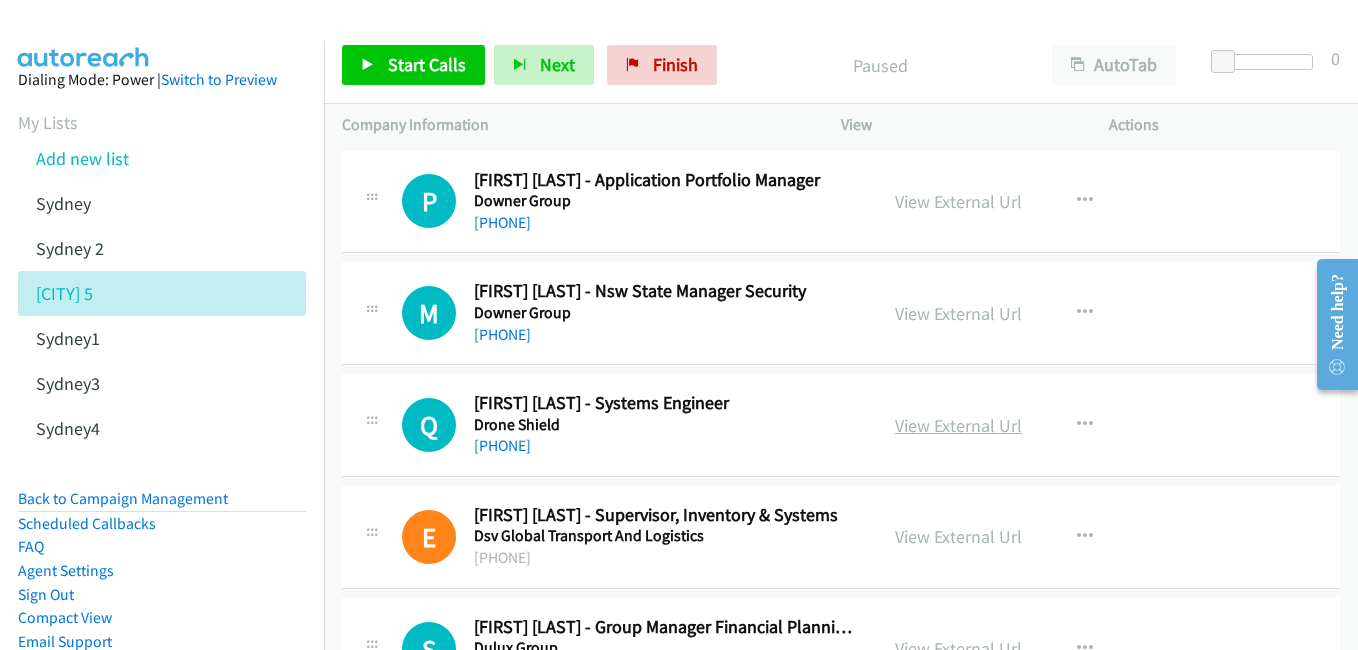 click on "View External Url" at bounding box center [958, 425] 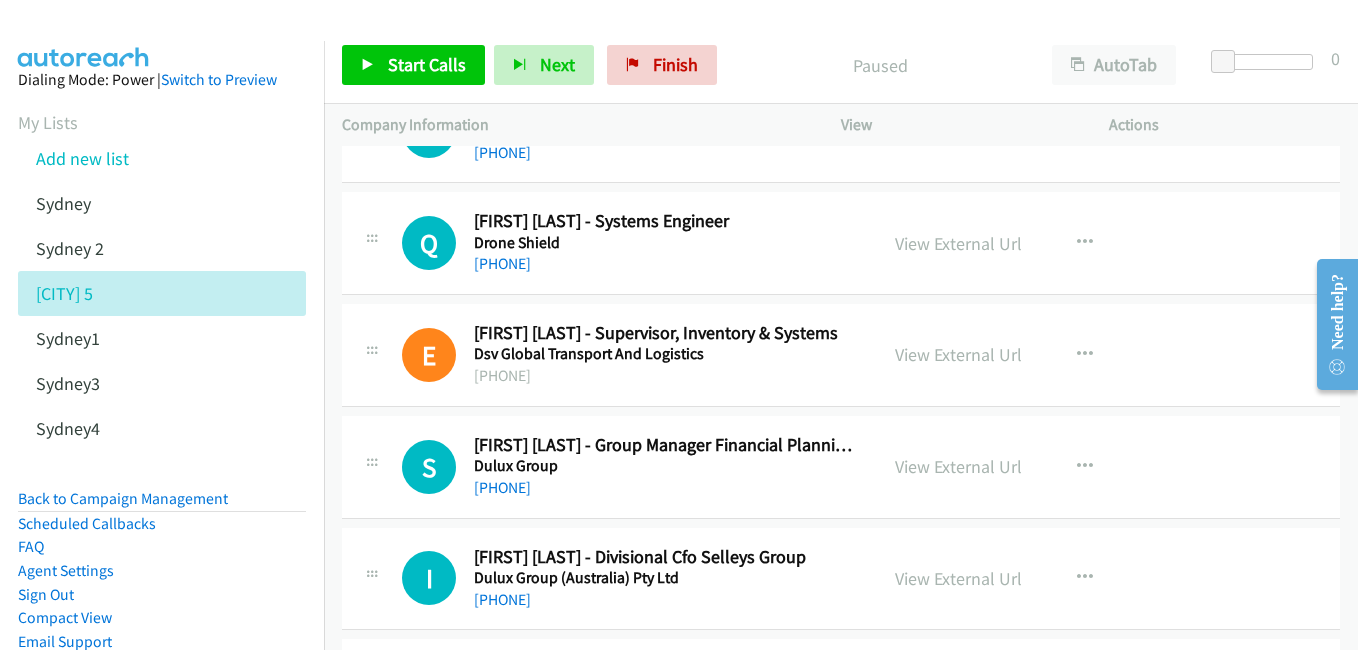 scroll, scrollTop: 200, scrollLeft: 0, axis: vertical 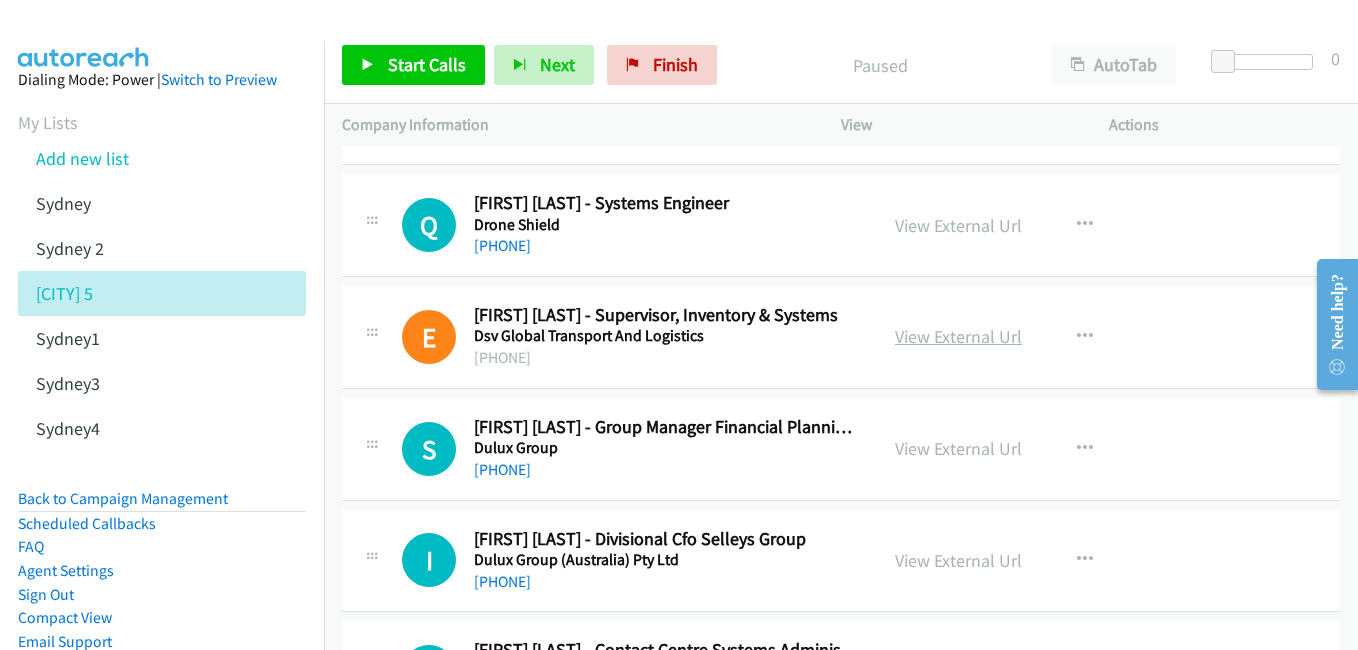 click on "View External Url" at bounding box center [958, 336] 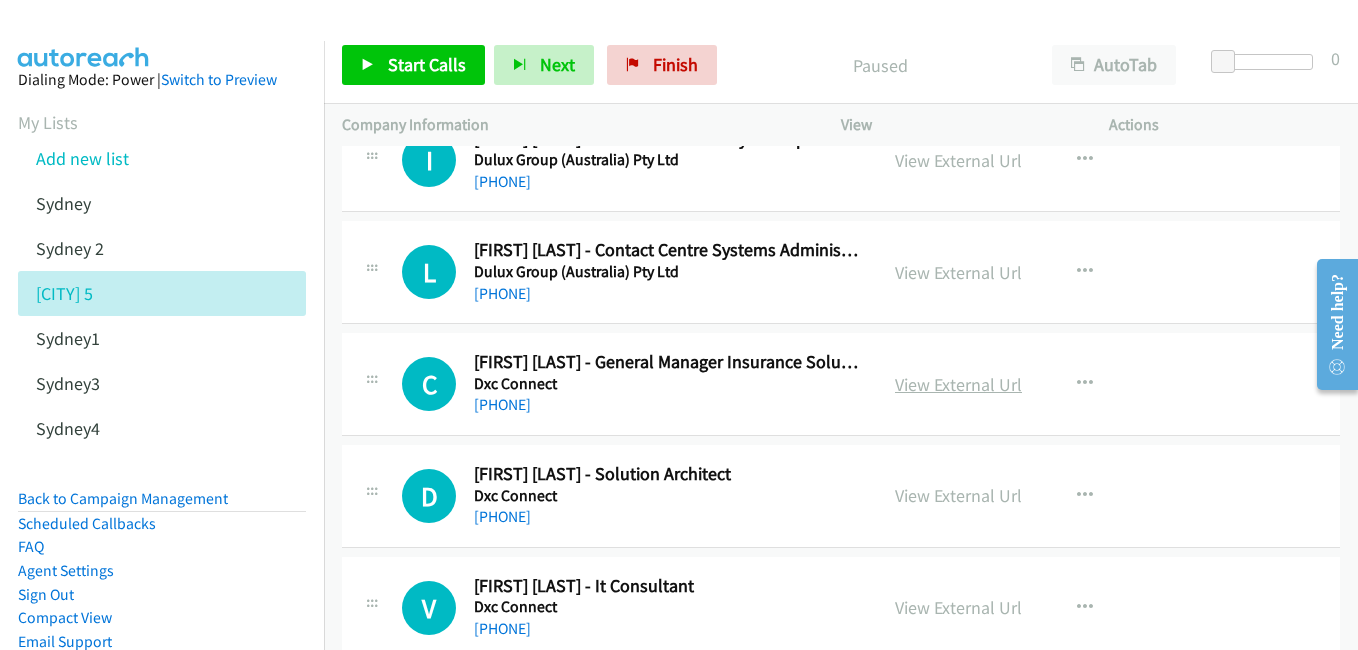 scroll, scrollTop: 700, scrollLeft: 0, axis: vertical 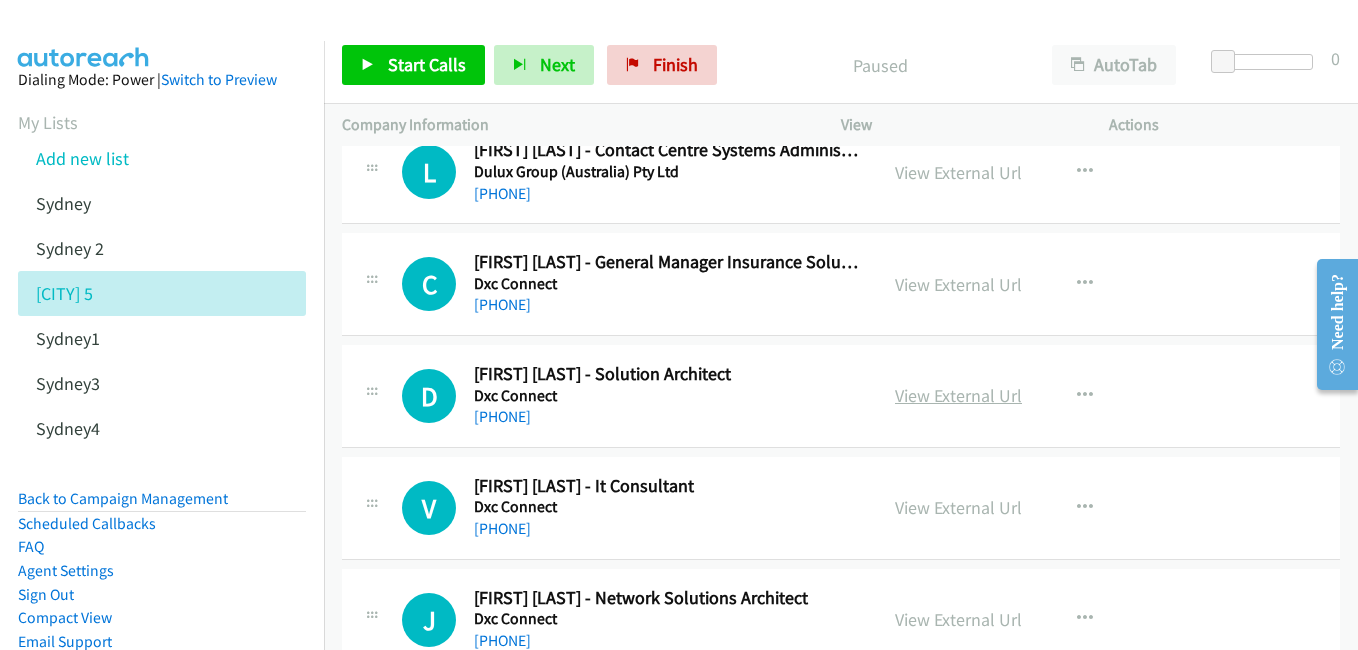 click on "View External Url" at bounding box center (958, 395) 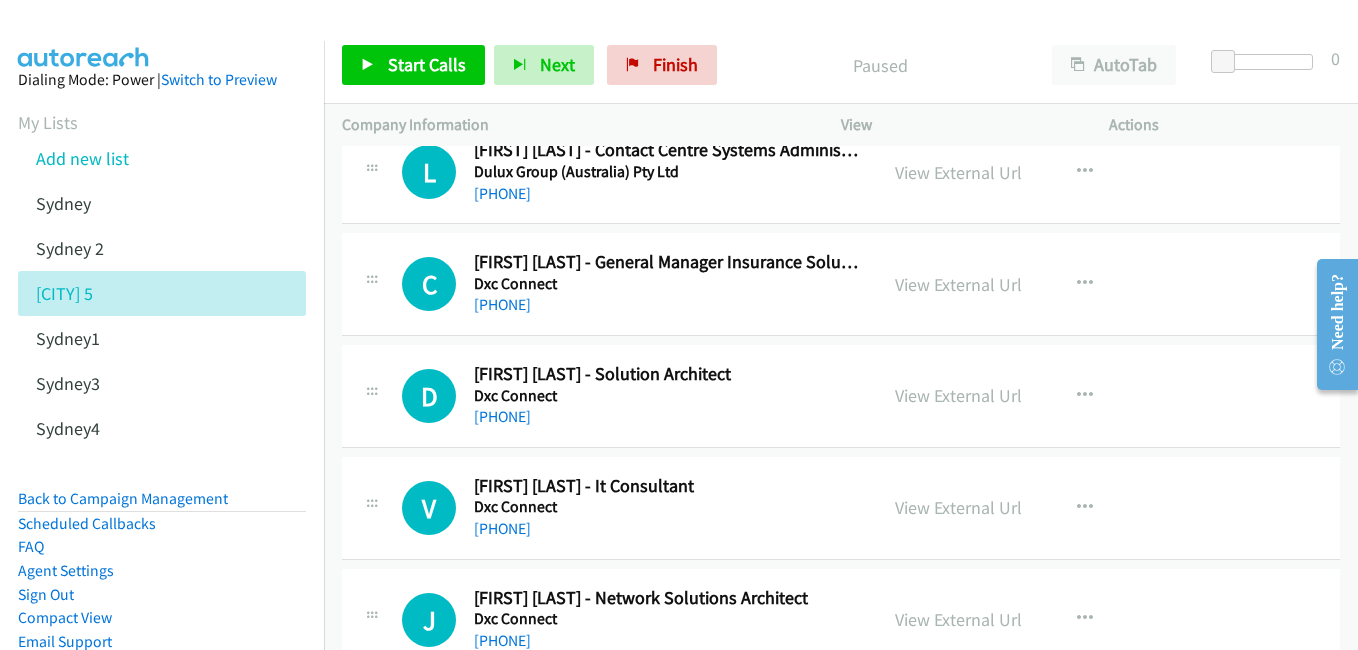 scroll, scrollTop: 800, scrollLeft: 0, axis: vertical 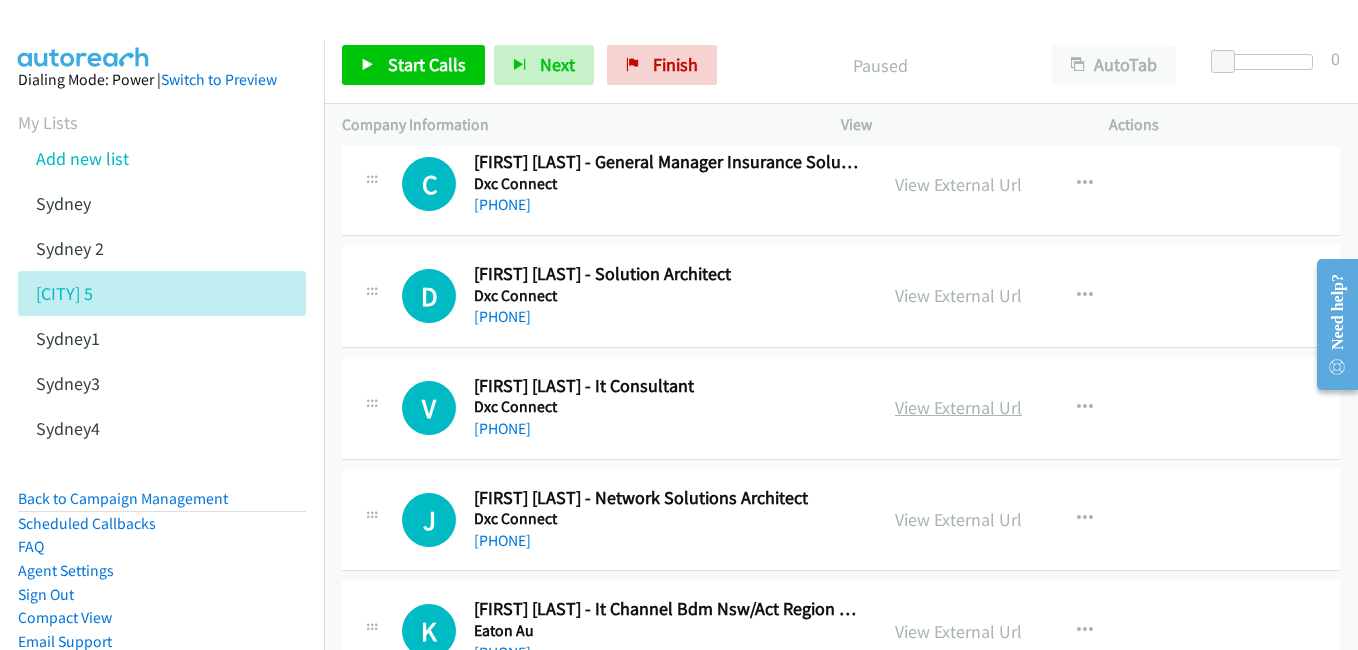 click on "View External Url" at bounding box center [958, 407] 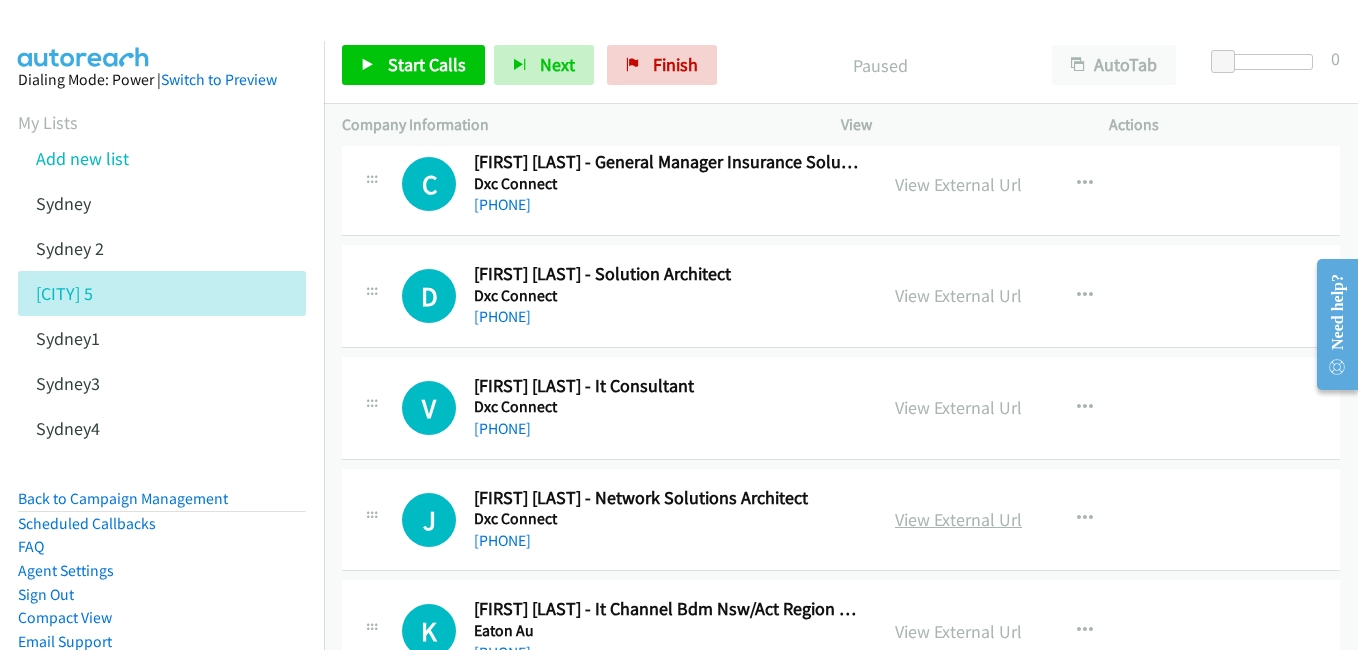 click on "View External Url" at bounding box center (958, 519) 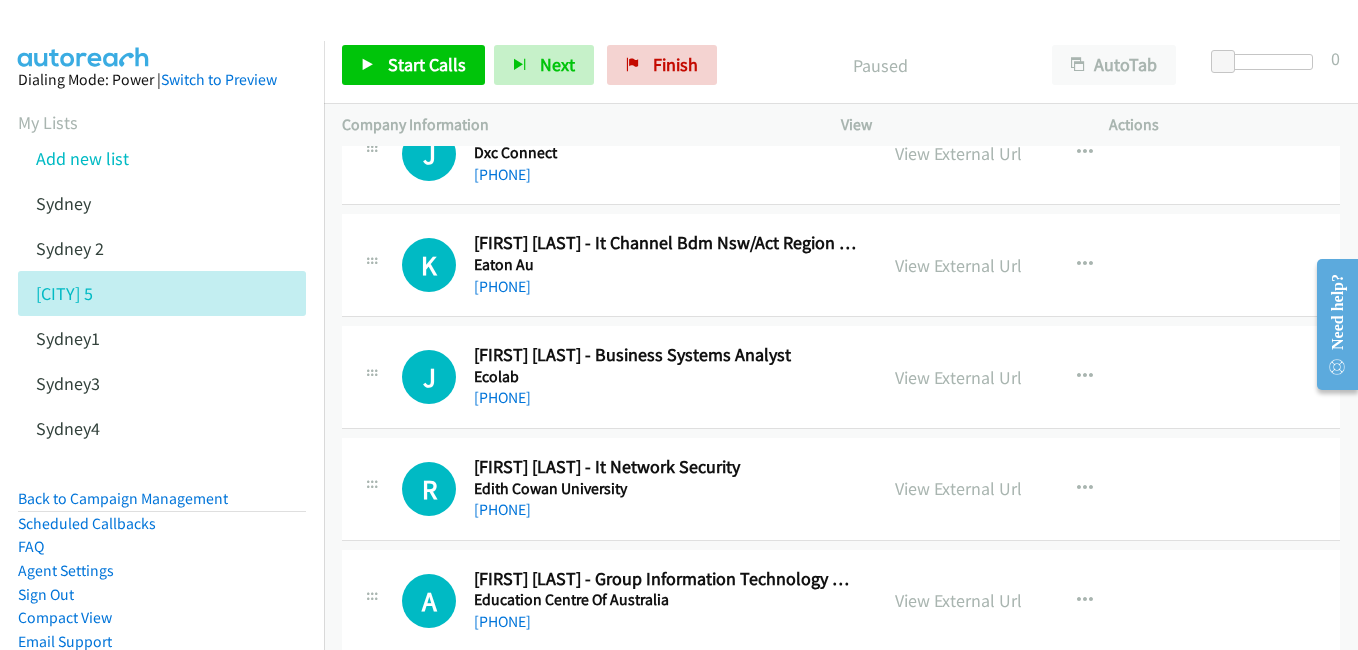 scroll, scrollTop: 1200, scrollLeft: 0, axis: vertical 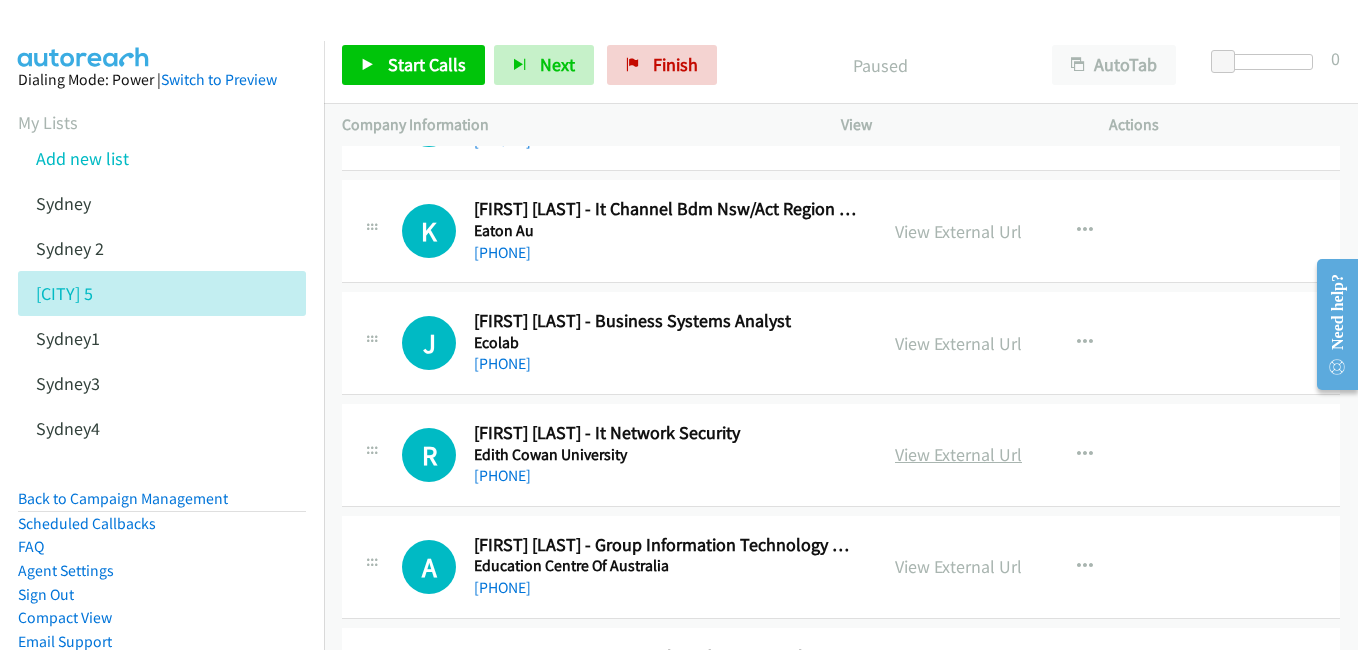 click on "View External Url" at bounding box center (958, 454) 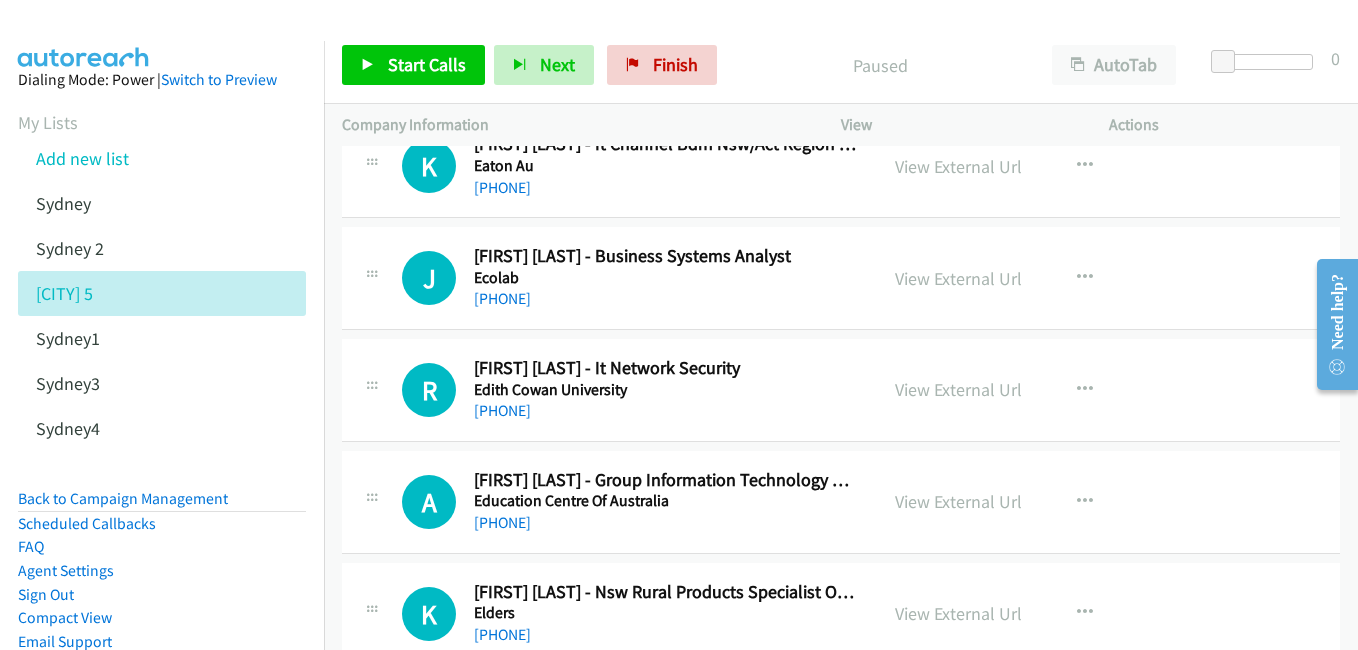 scroll, scrollTop: 1300, scrollLeft: 0, axis: vertical 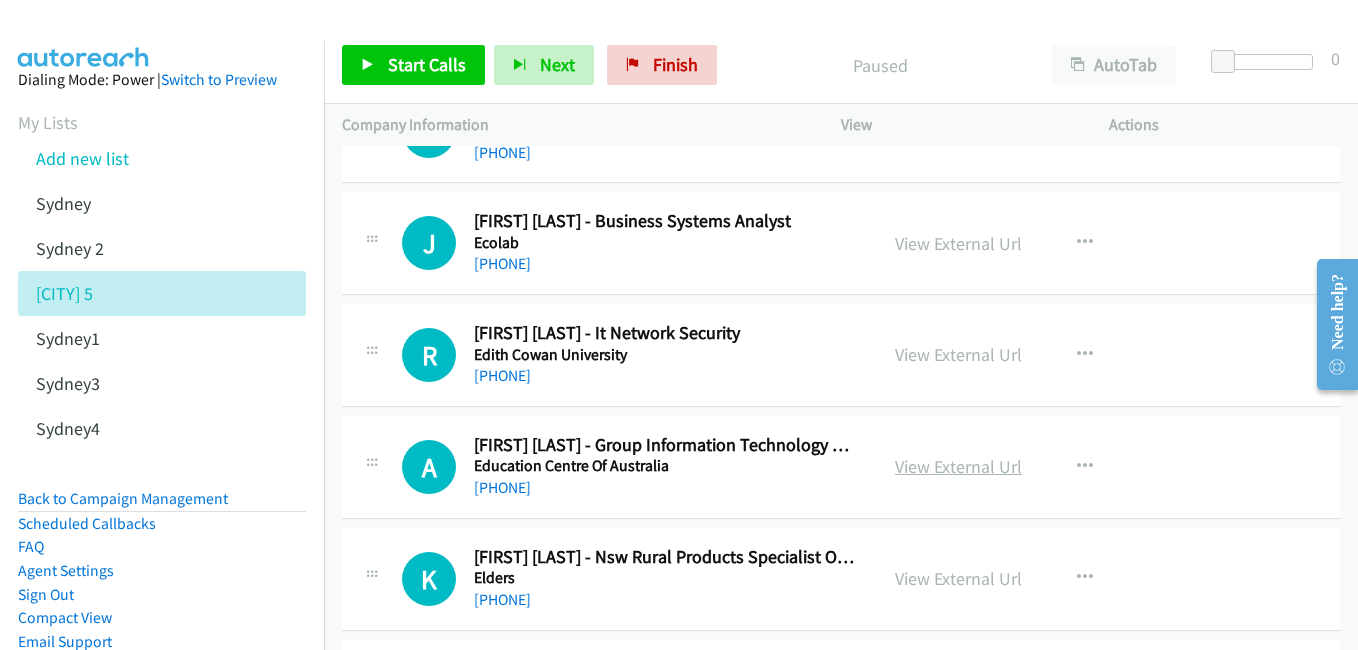 click on "View External Url" at bounding box center [958, 466] 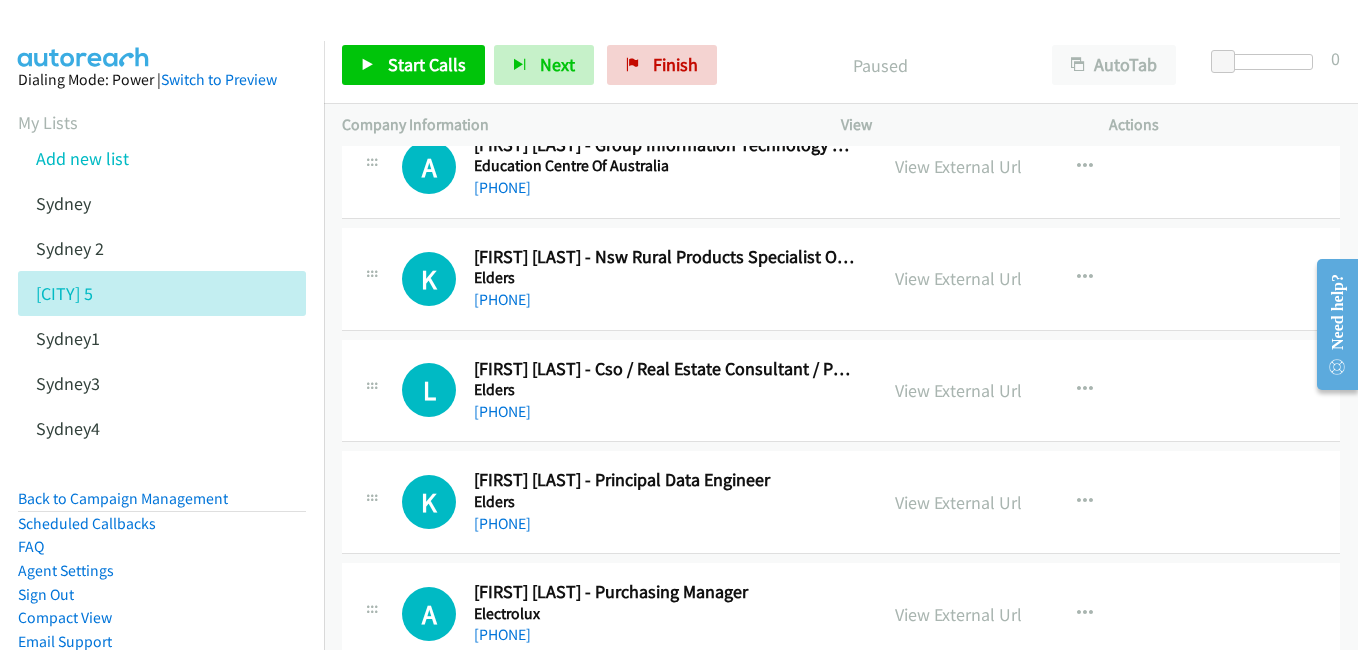scroll, scrollTop: 1700, scrollLeft: 0, axis: vertical 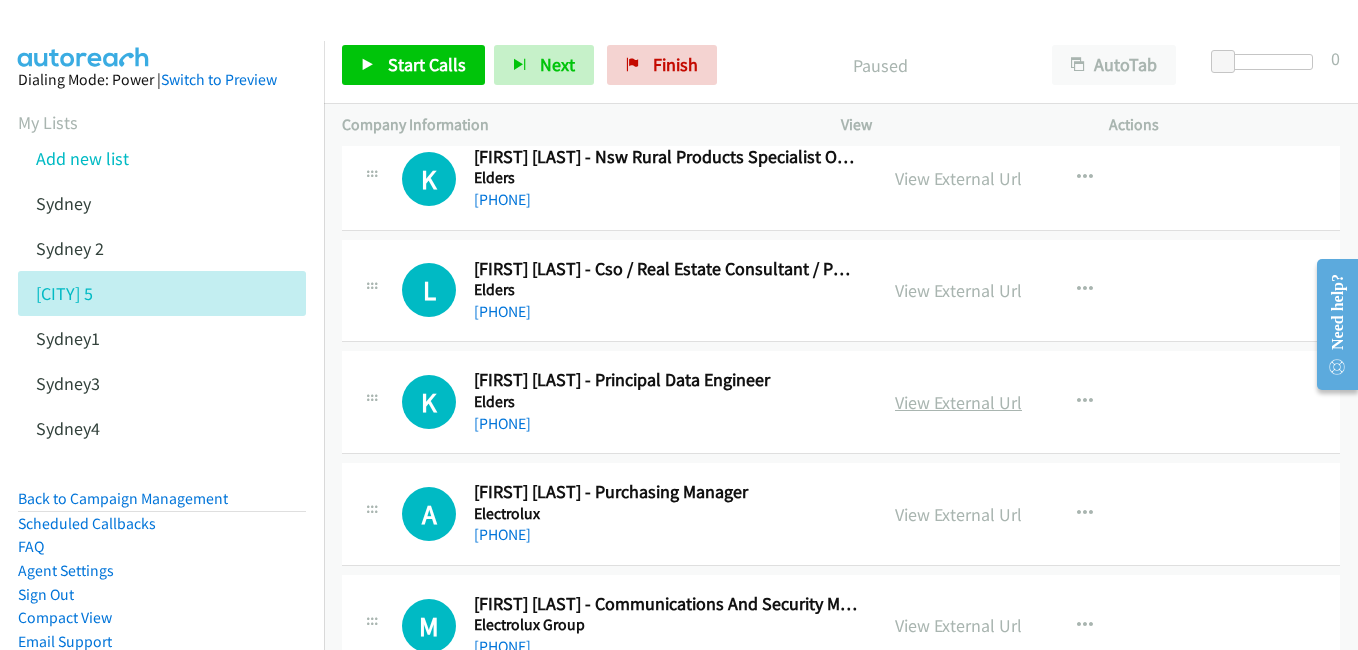click on "View External Url" at bounding box center [958, 402] 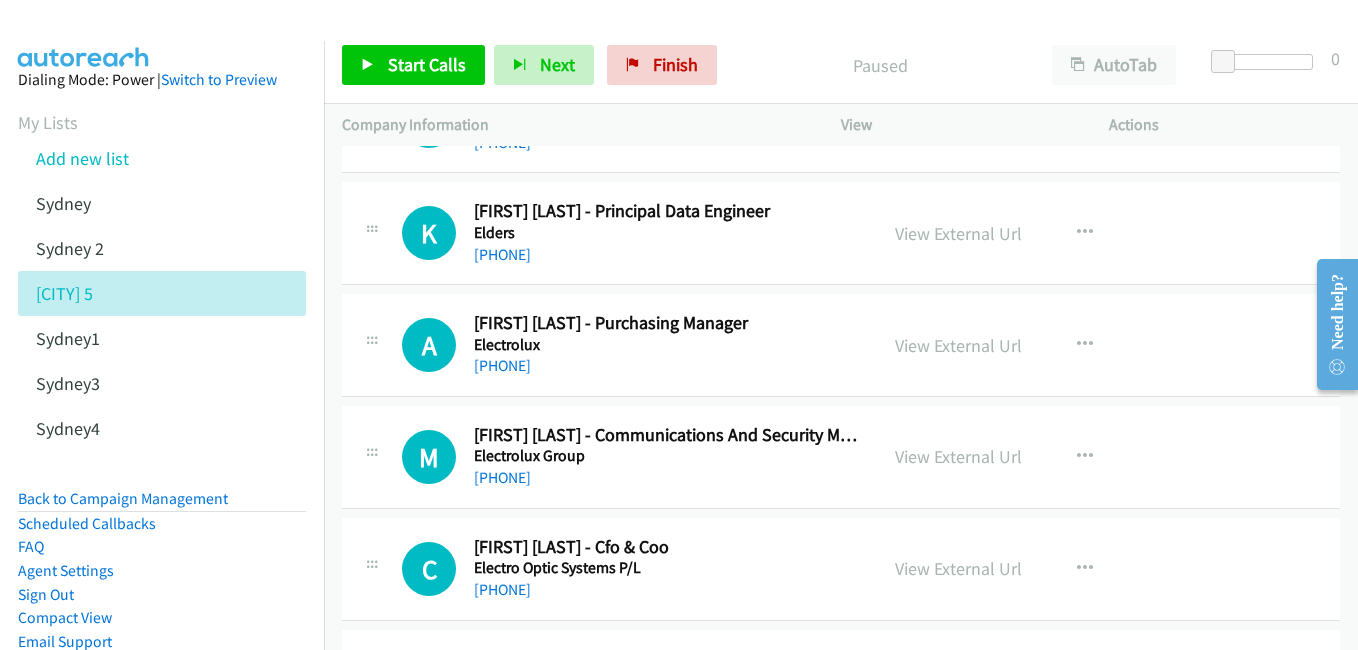 scroll, scrollTop: 1900, scrollLeft: 0, axis: vertical 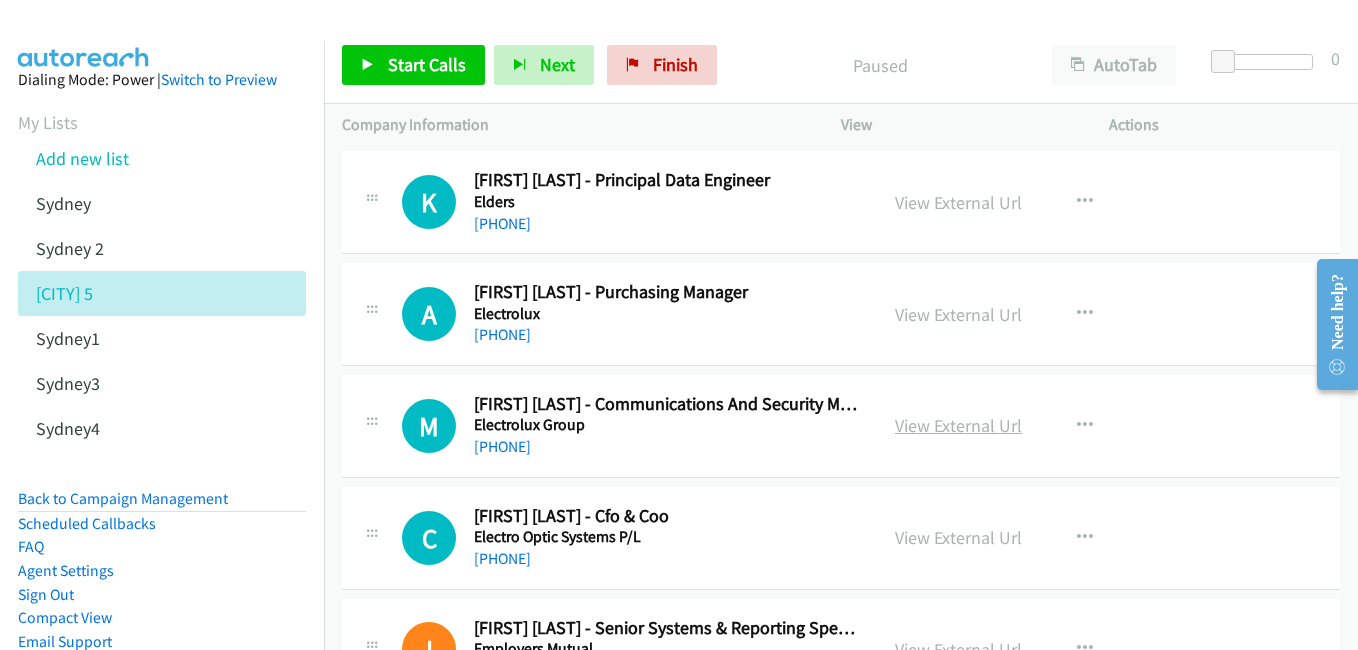 click on "View External Url" at bounding box center (958, 425) 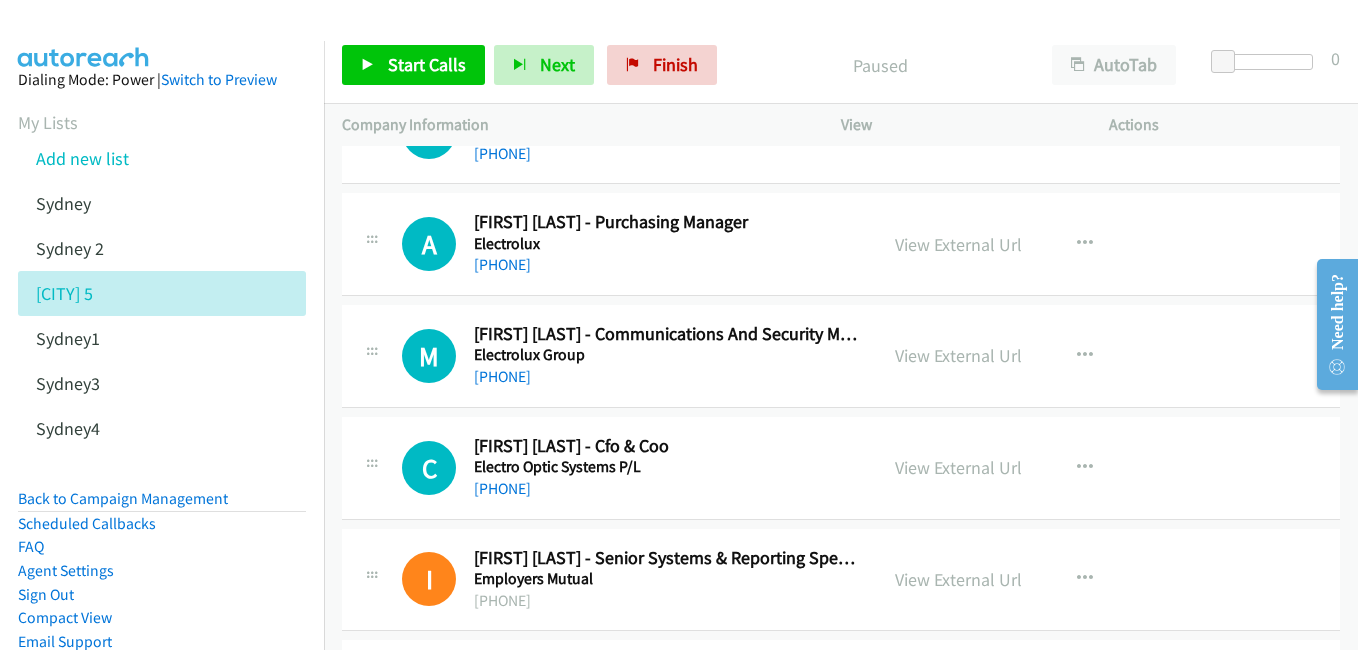 scroll, scrollTop: 2000, scrollLeft: 0, axis: vertical 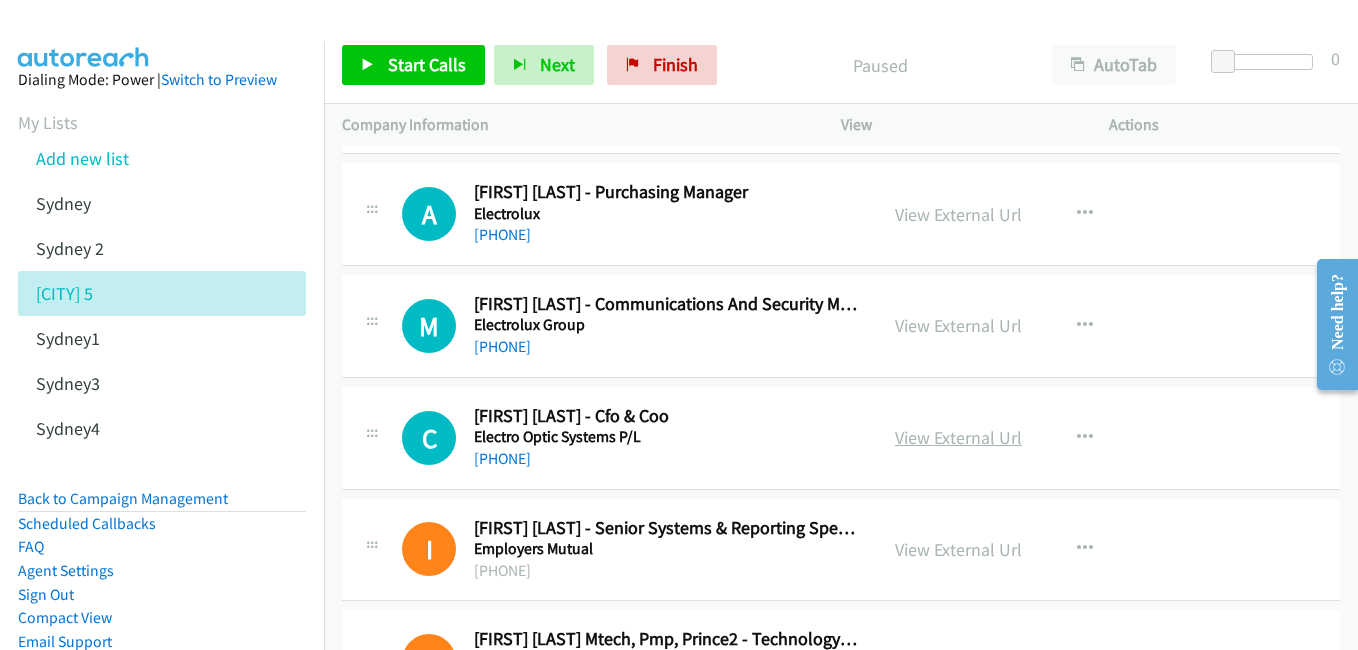 click on "View External Url" at bounding box center (958, 437) 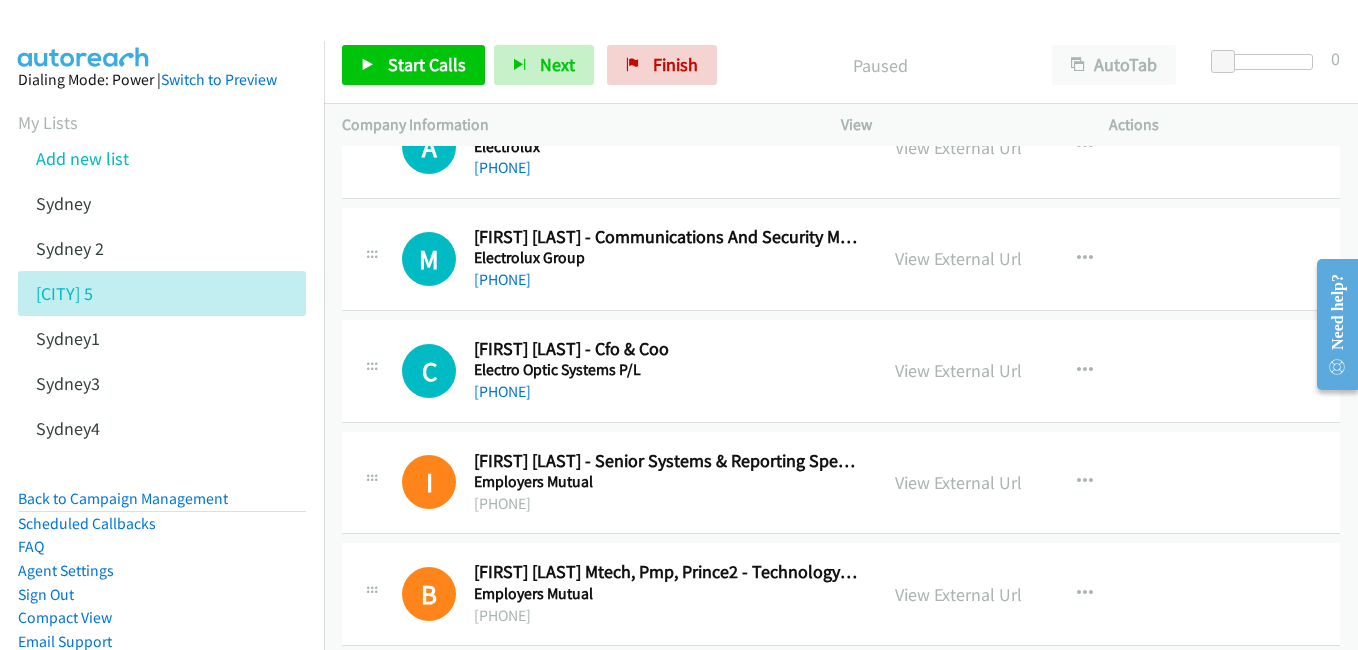 scroll, scrollTop: 2100, scrollLeft: 0, axis: vertical 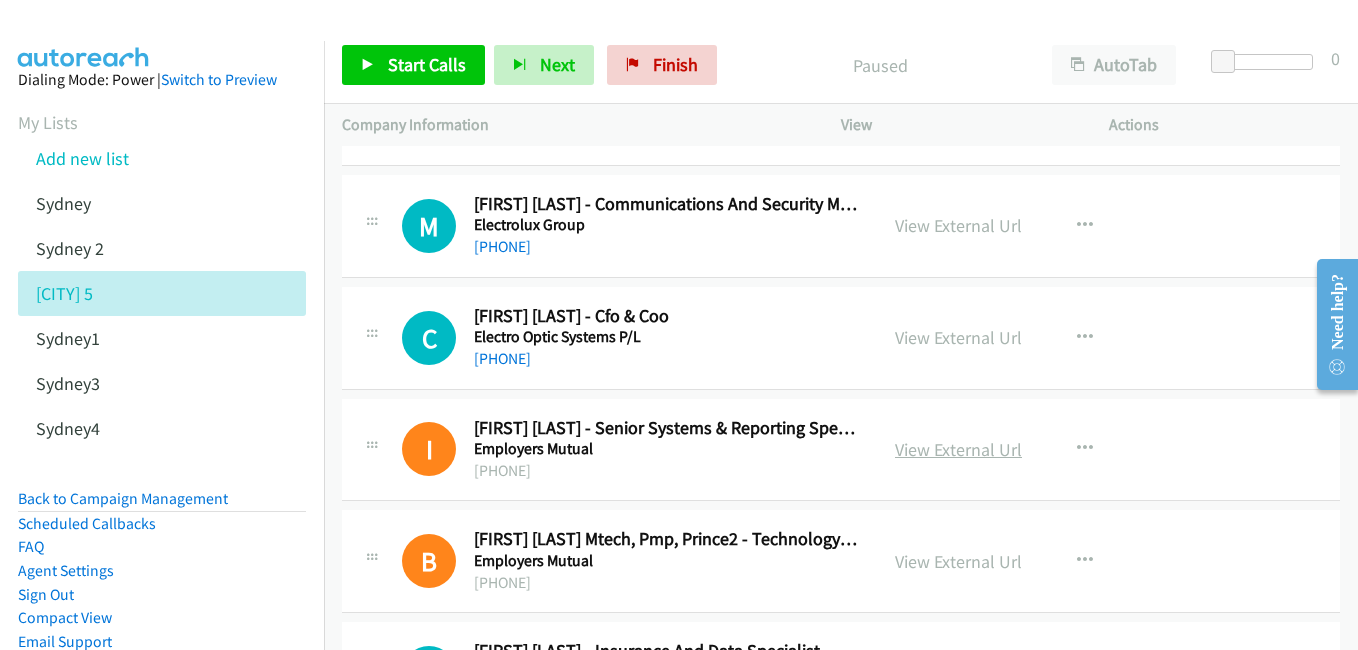 click on "View External Url" at bounding box center (958, 449) 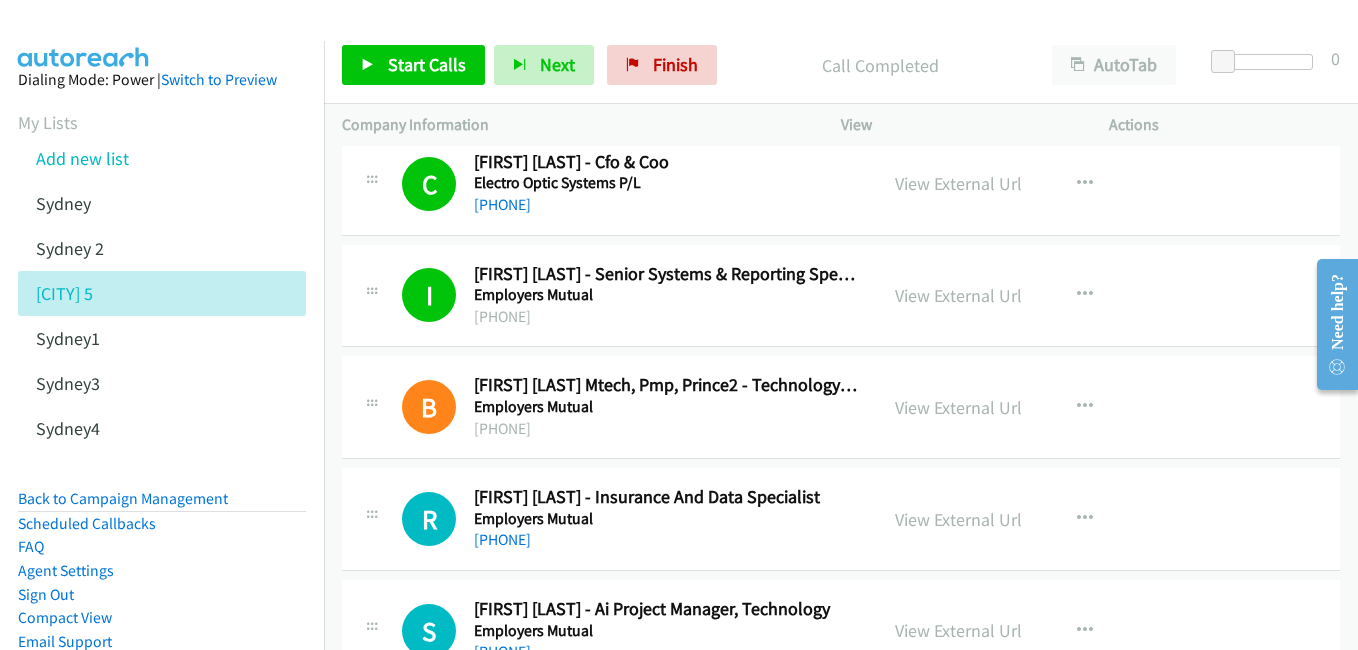 scroll, scrollTop: 2300, scrollLeft: 0, axis: vertical 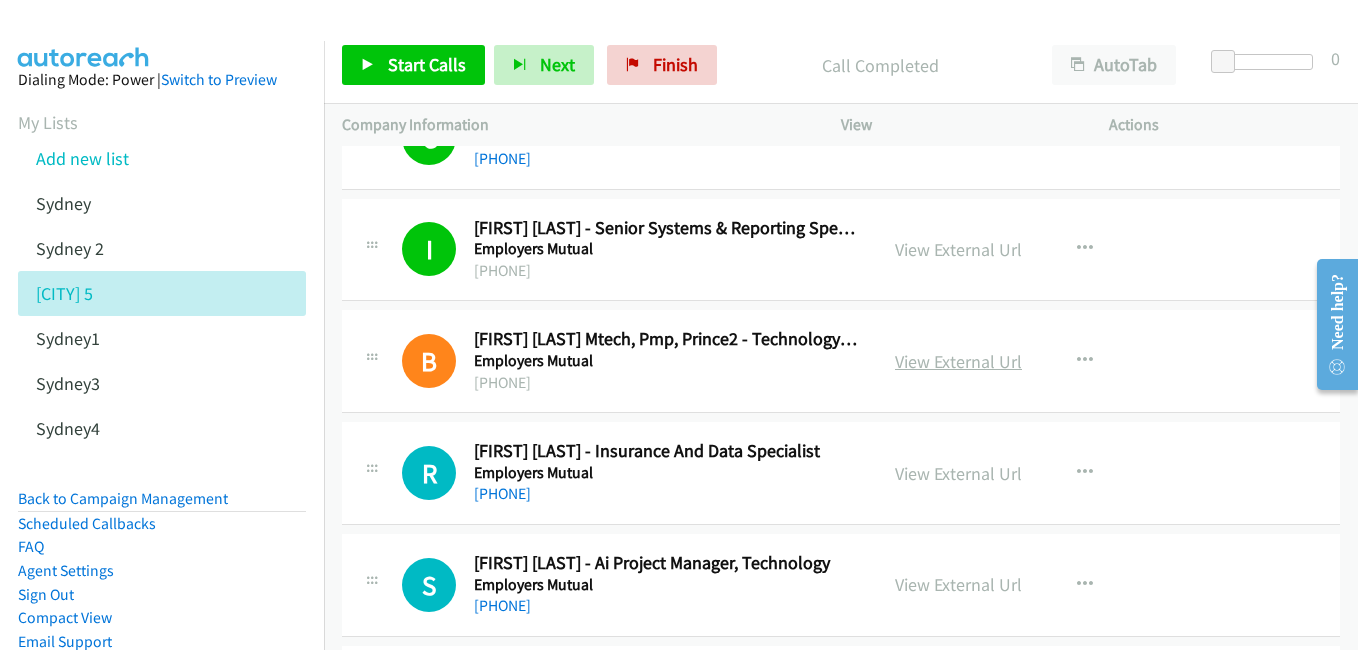 click on "View External Url" at bounding box center [958, 361] 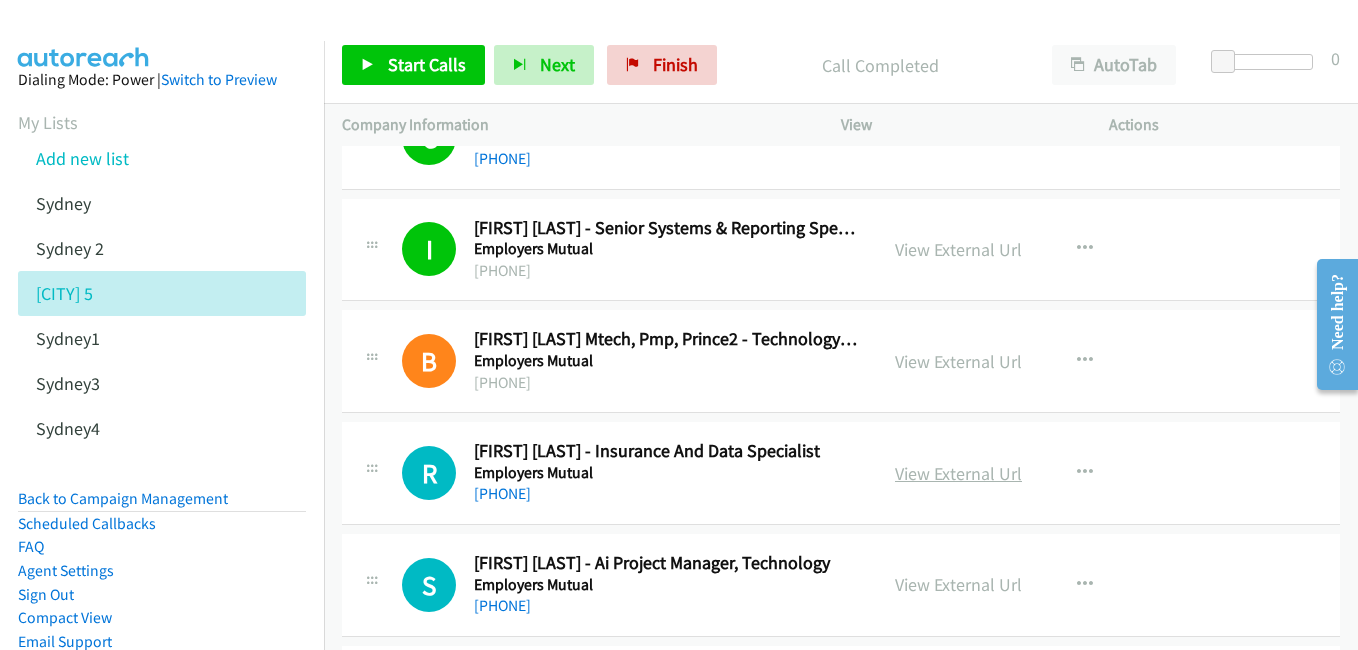 click on "View External Url" at bounding box center [958, 473] 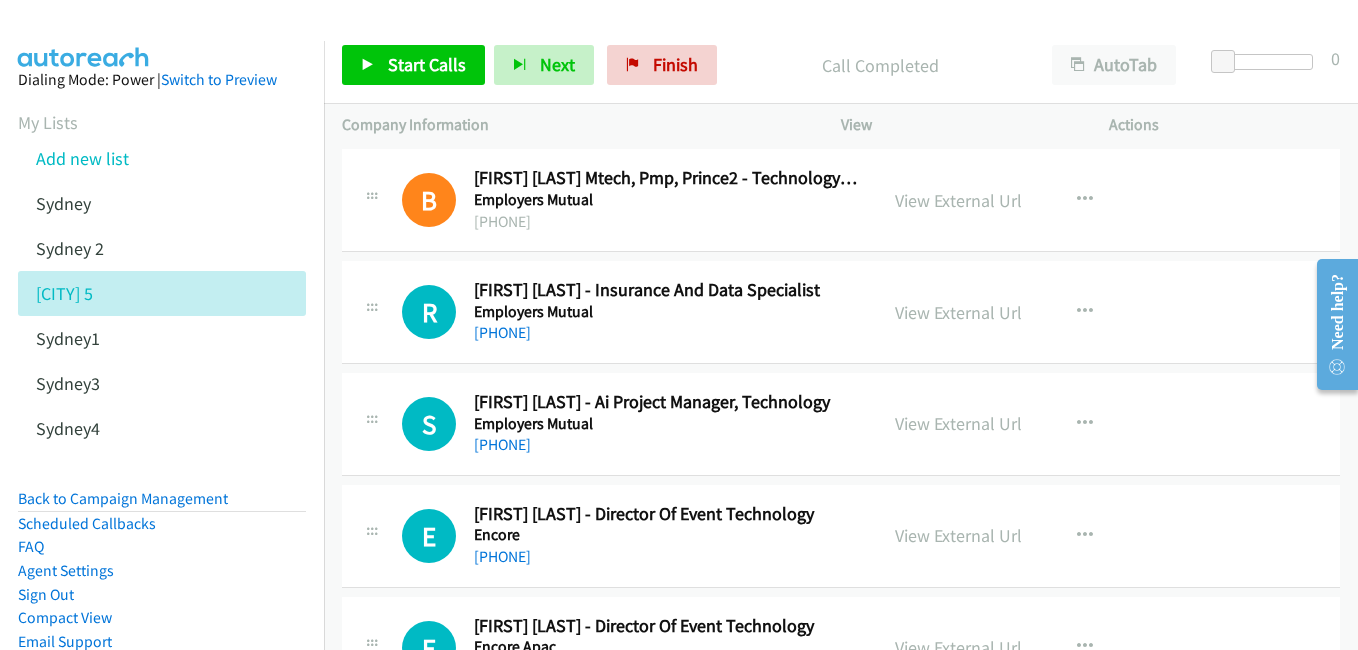 scroll, scrollTop: 2500, scrollLeft: 0, axis: vertical 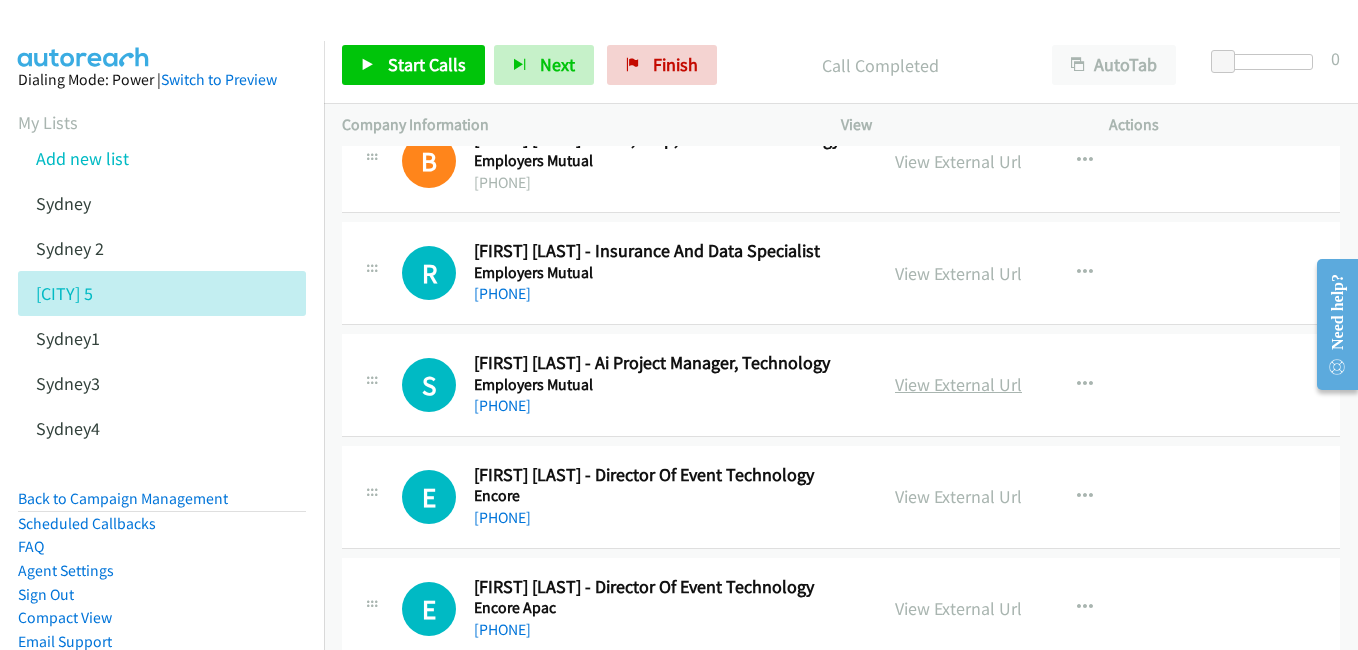 click on "View External Url" at bounding box center [958, 384] 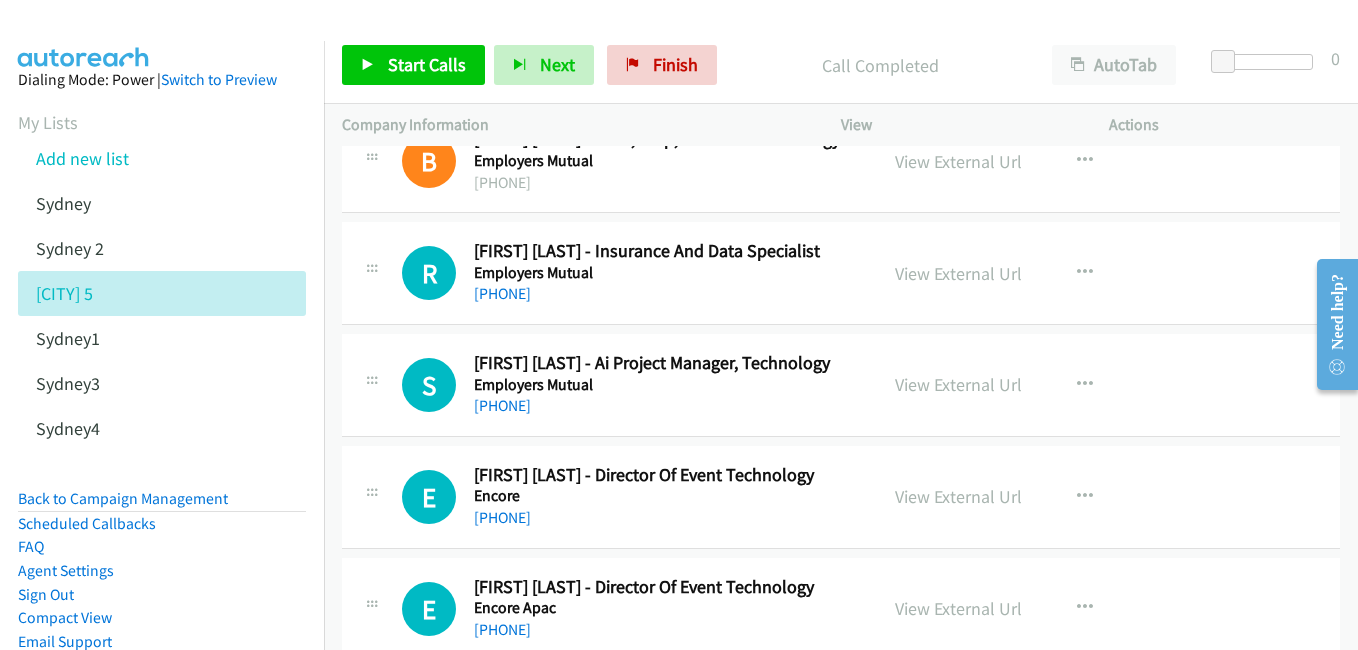 scroll, scrollTop: 2600, scrollLeft: 0, axis: vertical 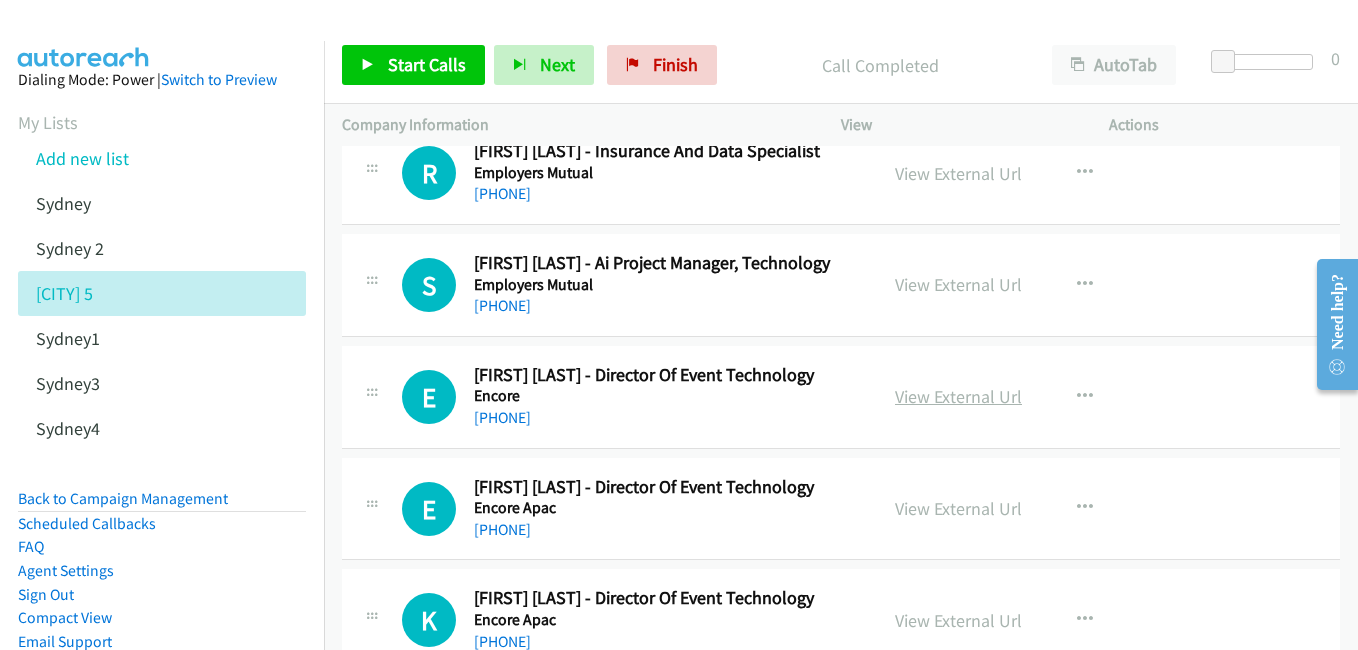 click on "View External Url" at bounding box center (958, 396) 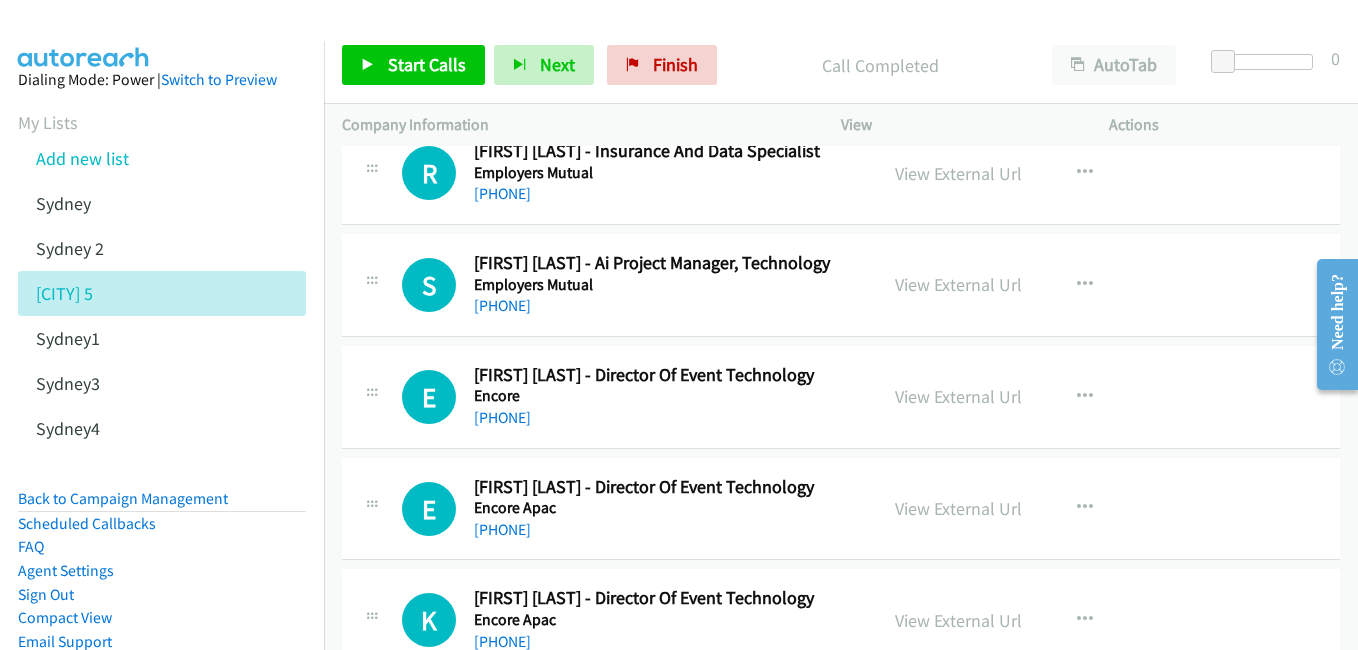 scroll, scrollTop: 2700, scrollLeft: 0, axis: vertical 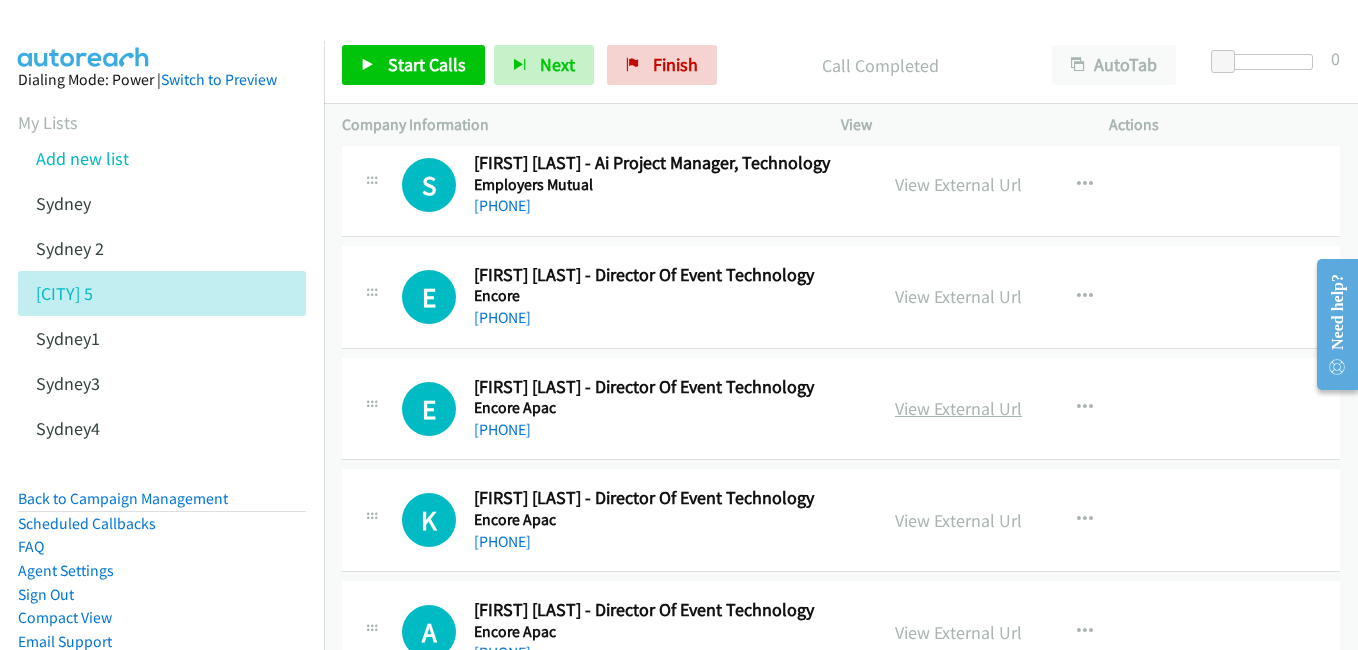 click on "View External Url" at bounding box center (958, 408) 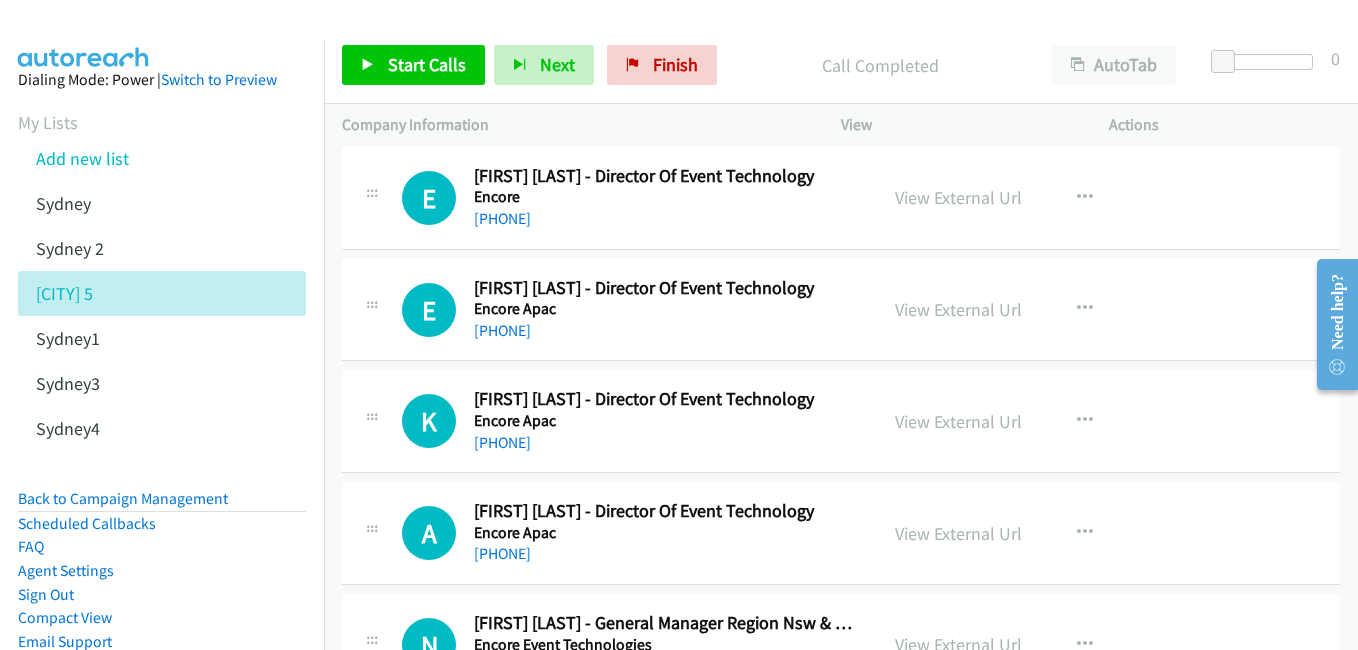 scroll, scrollTop: 2800, scrollLeft: 0, axis: vertical 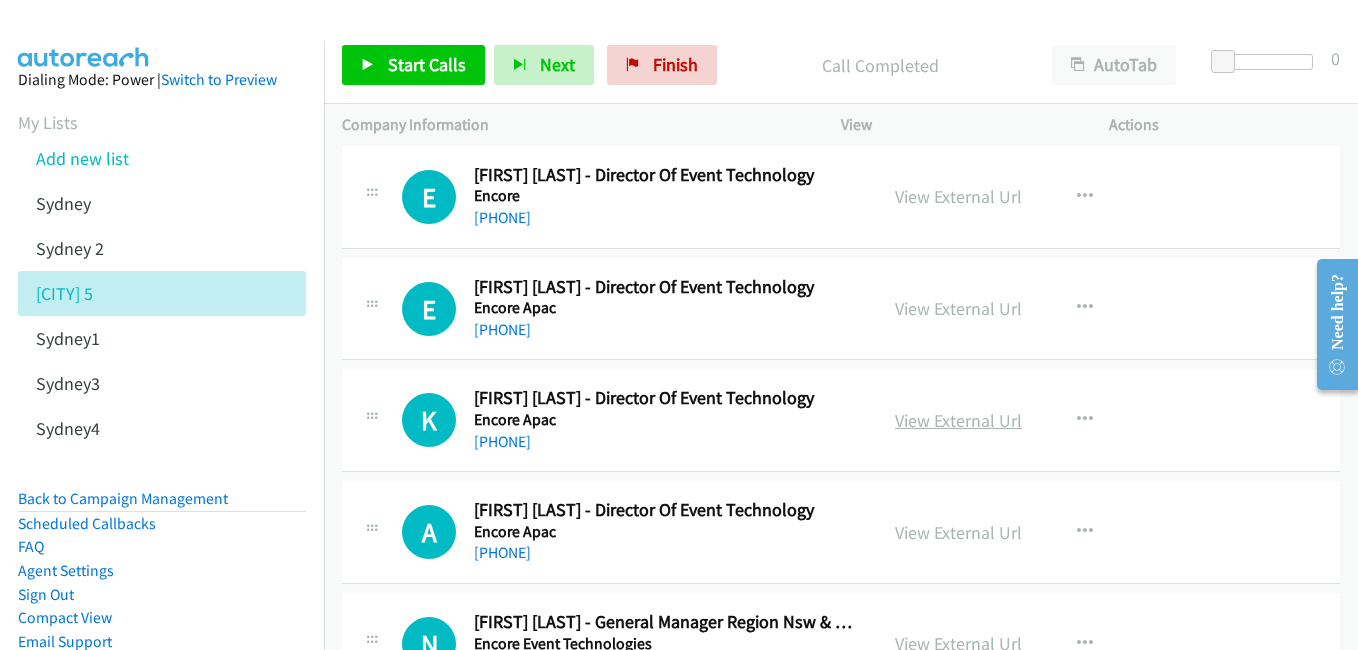 click on "View External Url" at bounding box center (958, 420) 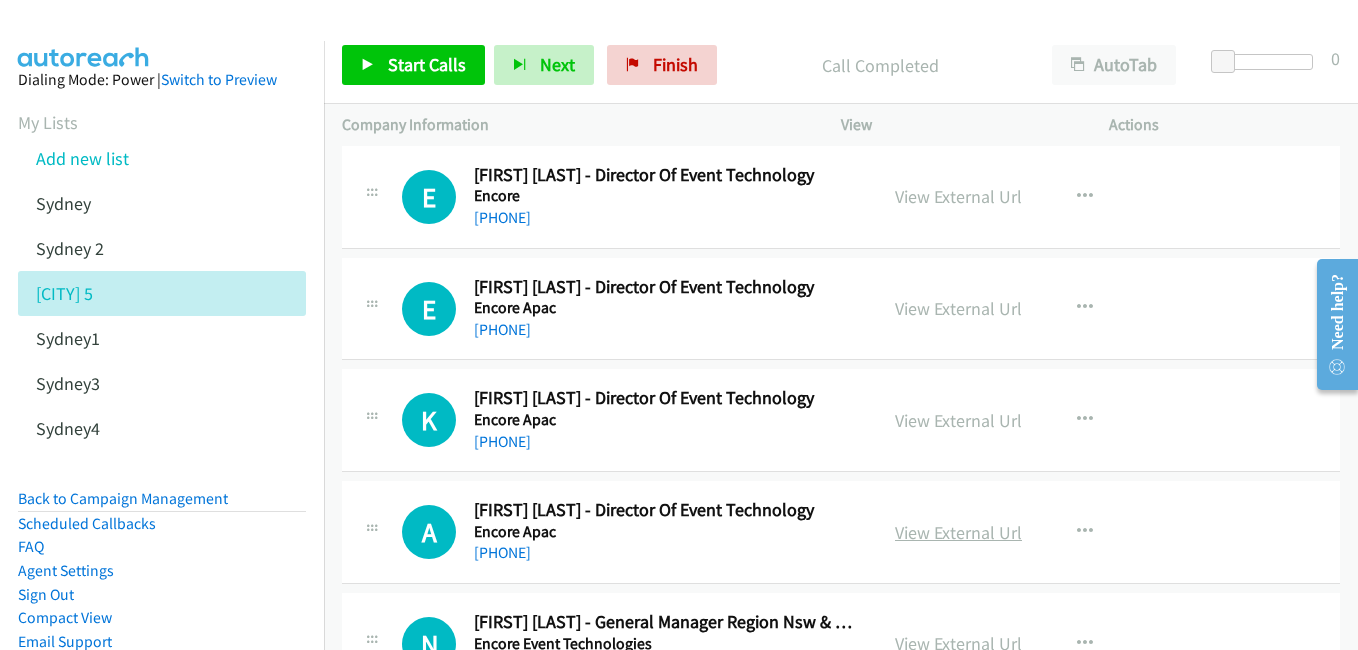 click on "View External Url" at bounding box center [958, 532] 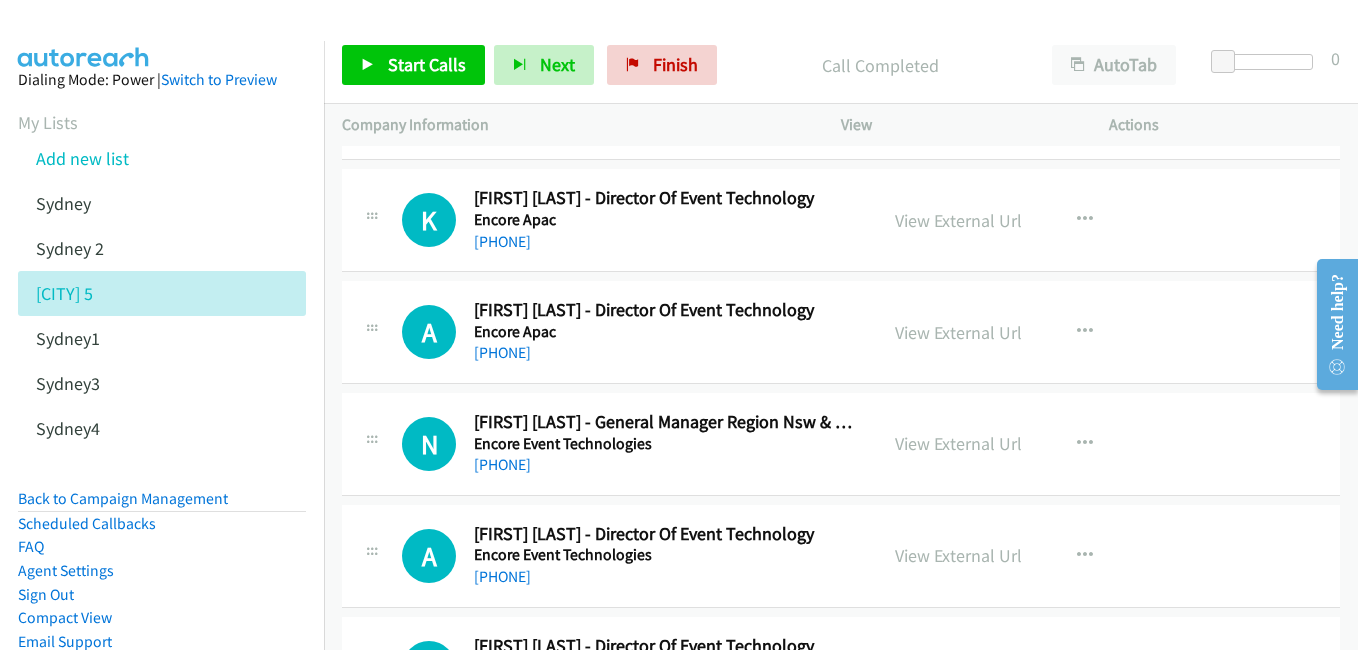 scroll, scrollTop: 3100, scrollLeft: 0, axis: vertical 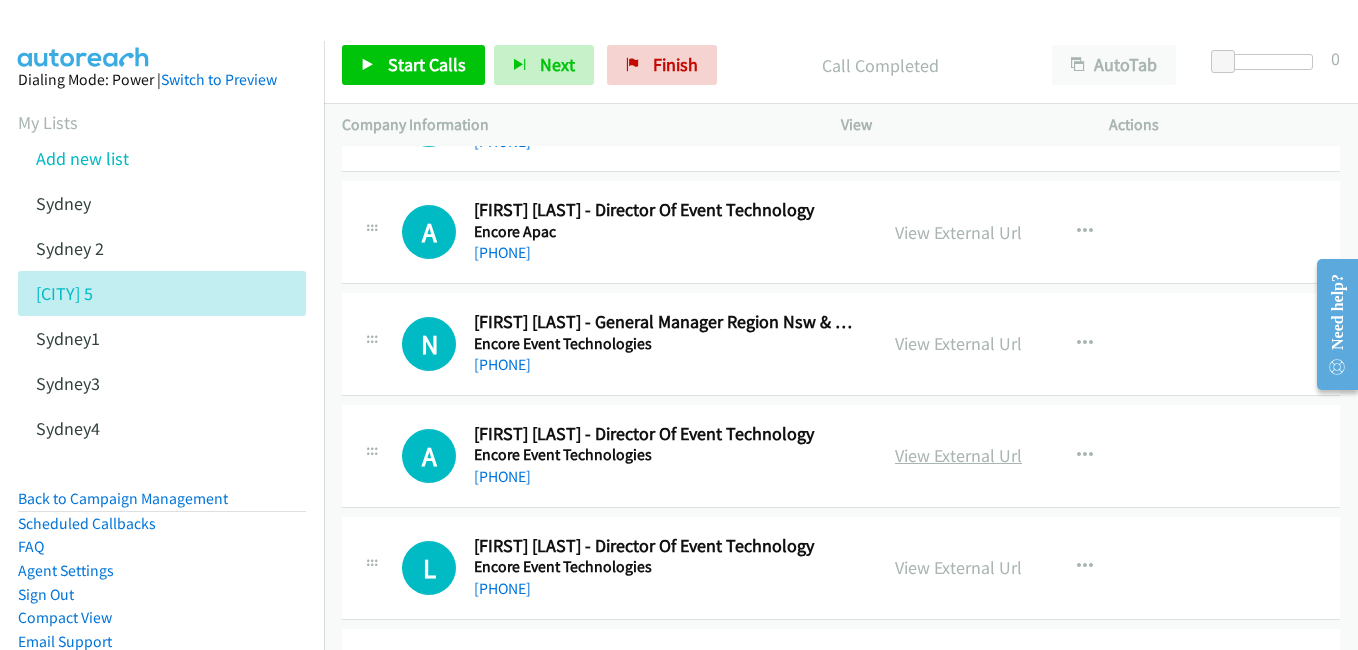 click on "View External Url" at bounding box center [958, 455] 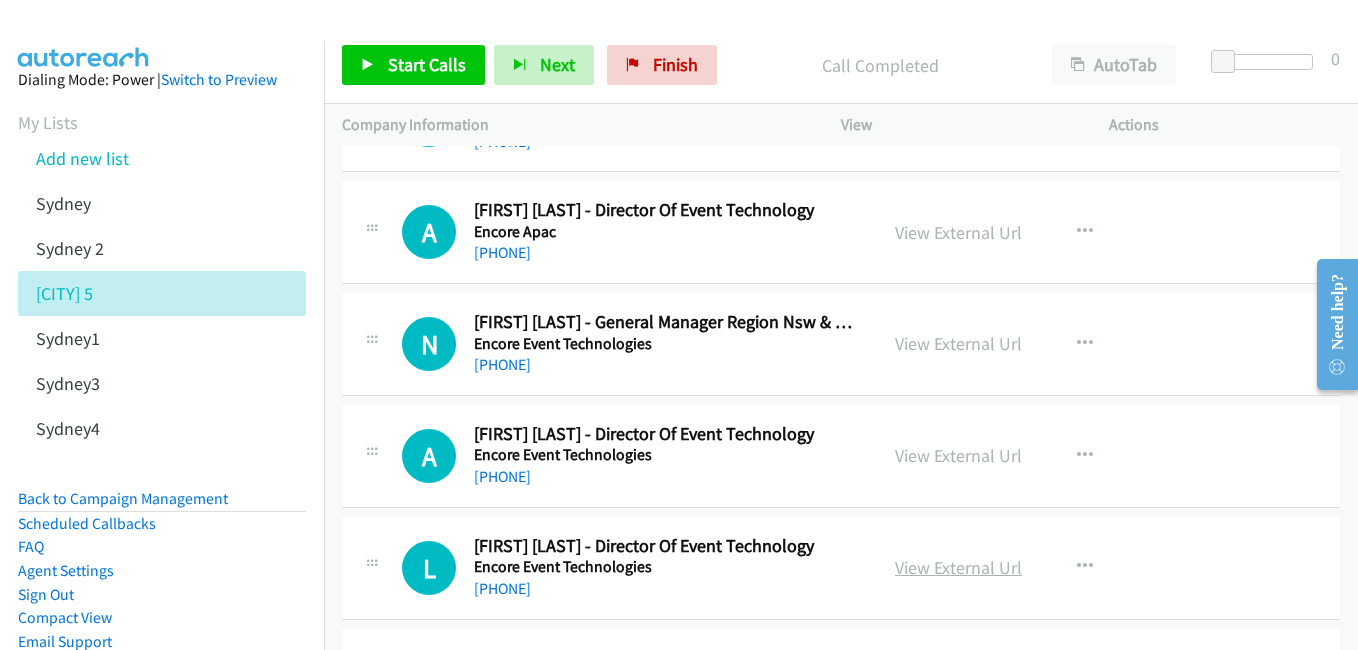 click on "View External Url" at bounding box center (958, 567) 